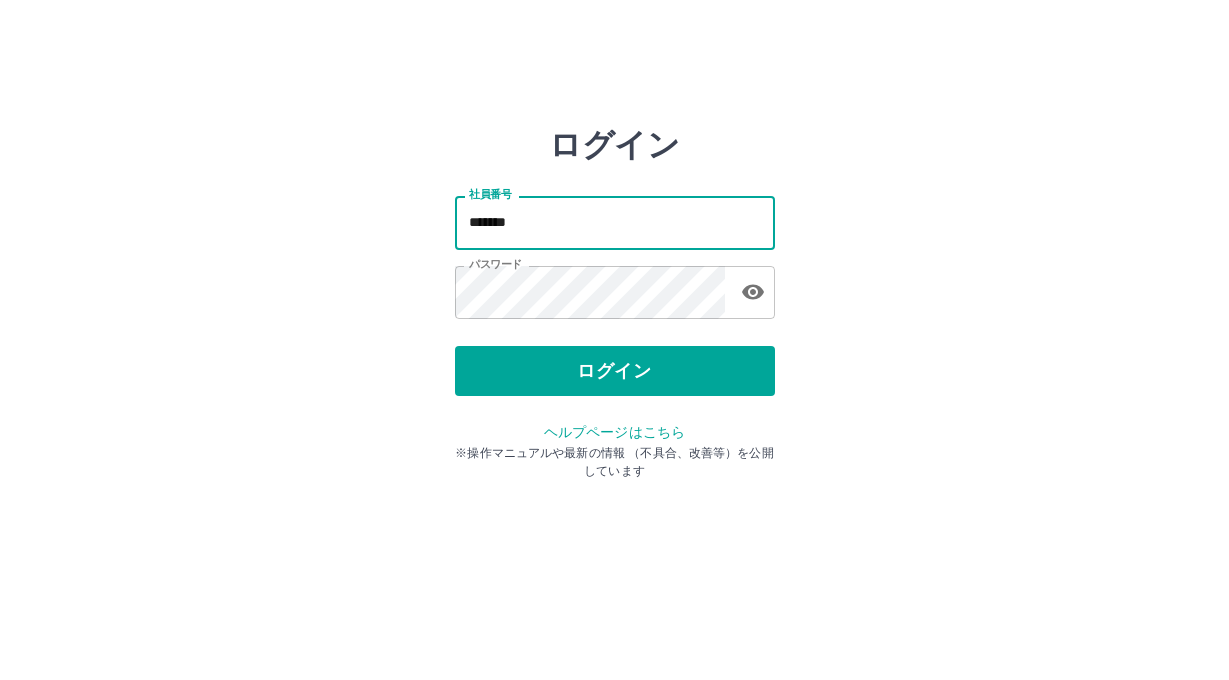 scroll, scrollTop: 0, scrollLeft: 0, axis: both 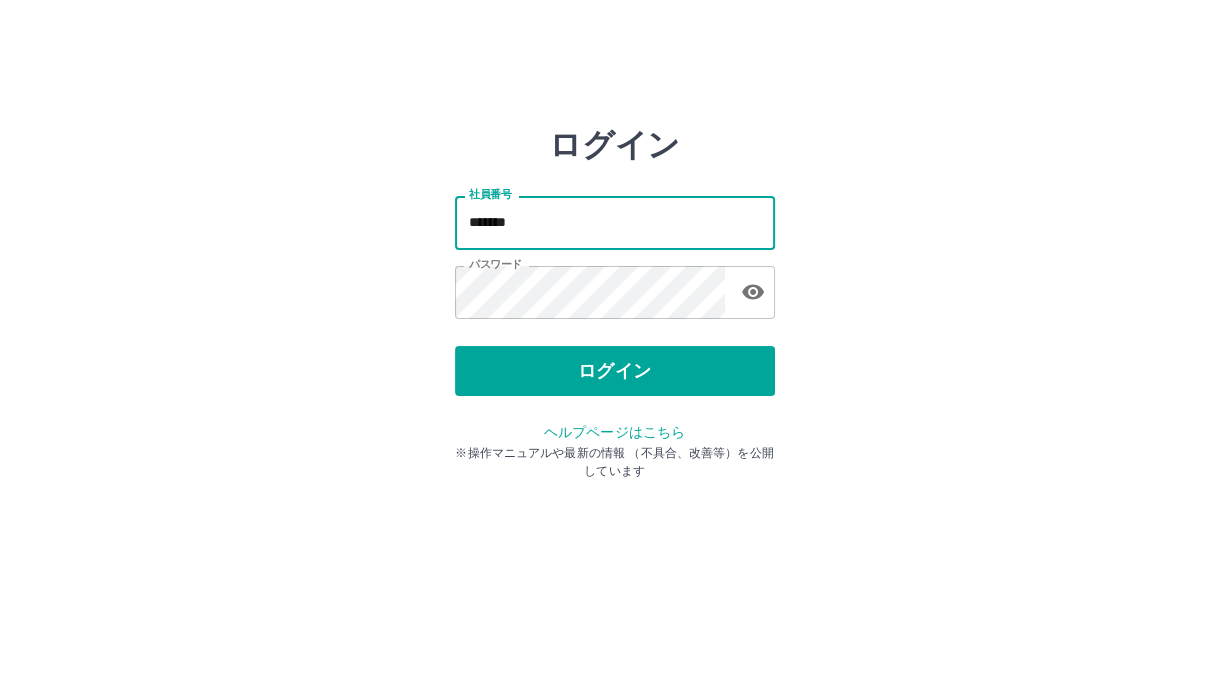 type on "*******" 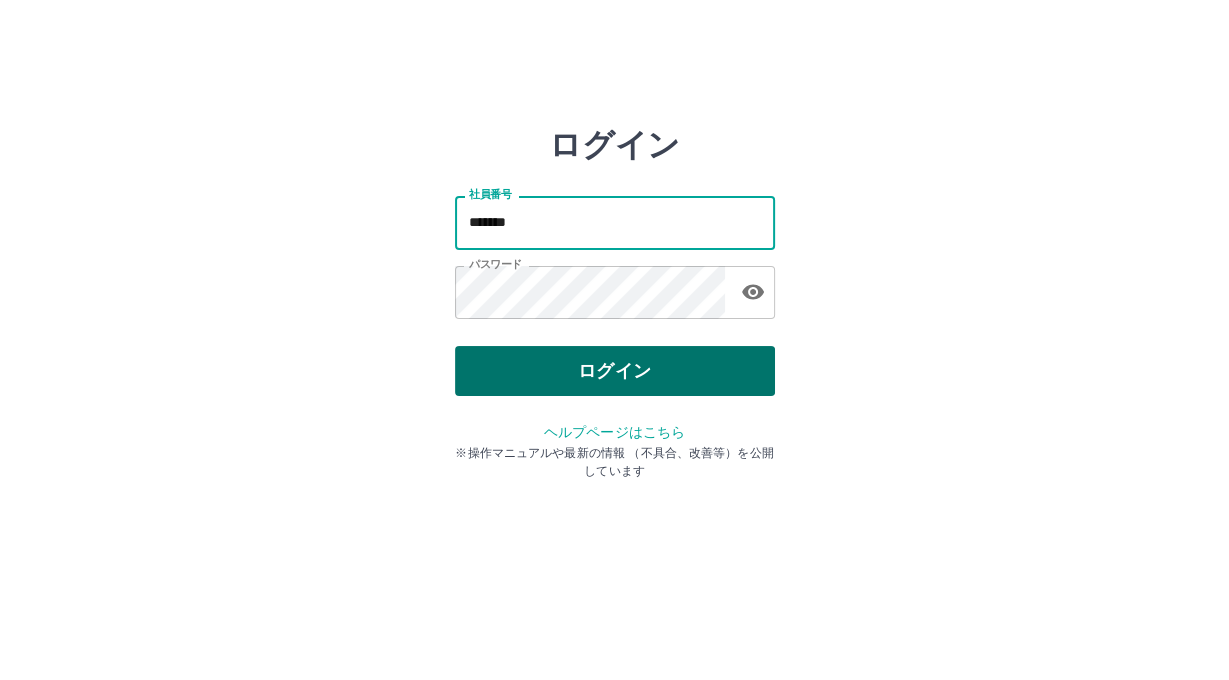click on "ログイン" at bounding box center (615, 371) 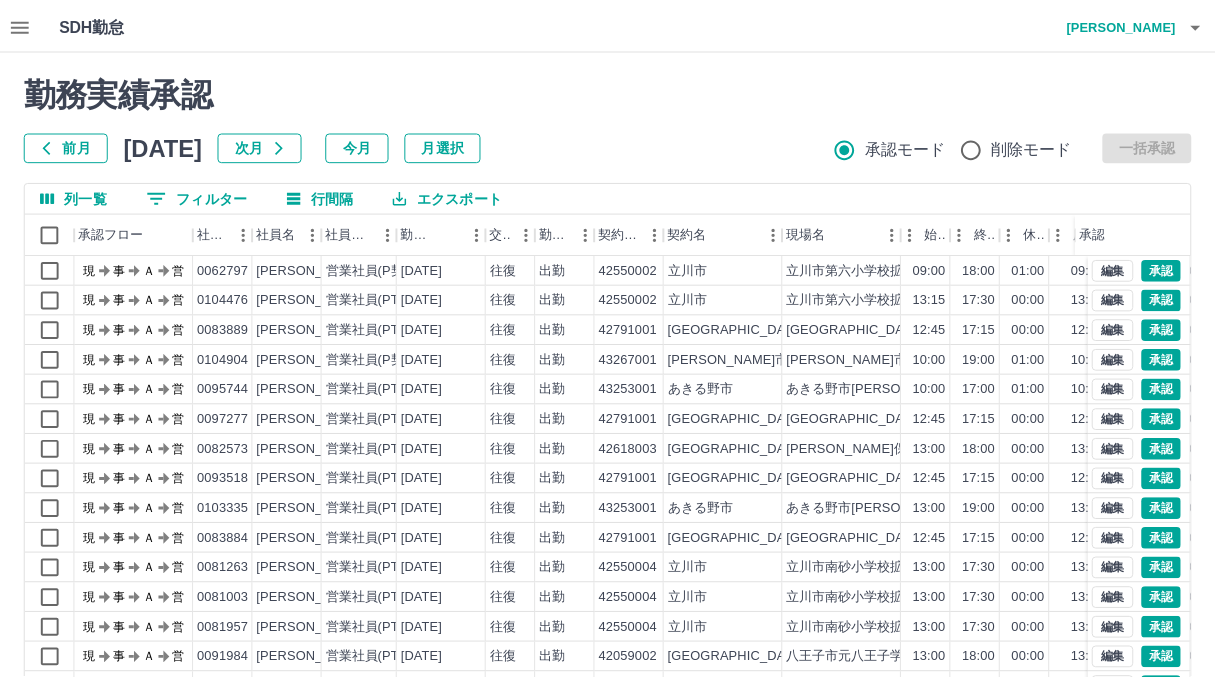 scroll, scrollTop: 0, scrollLeft: 0, axis: both 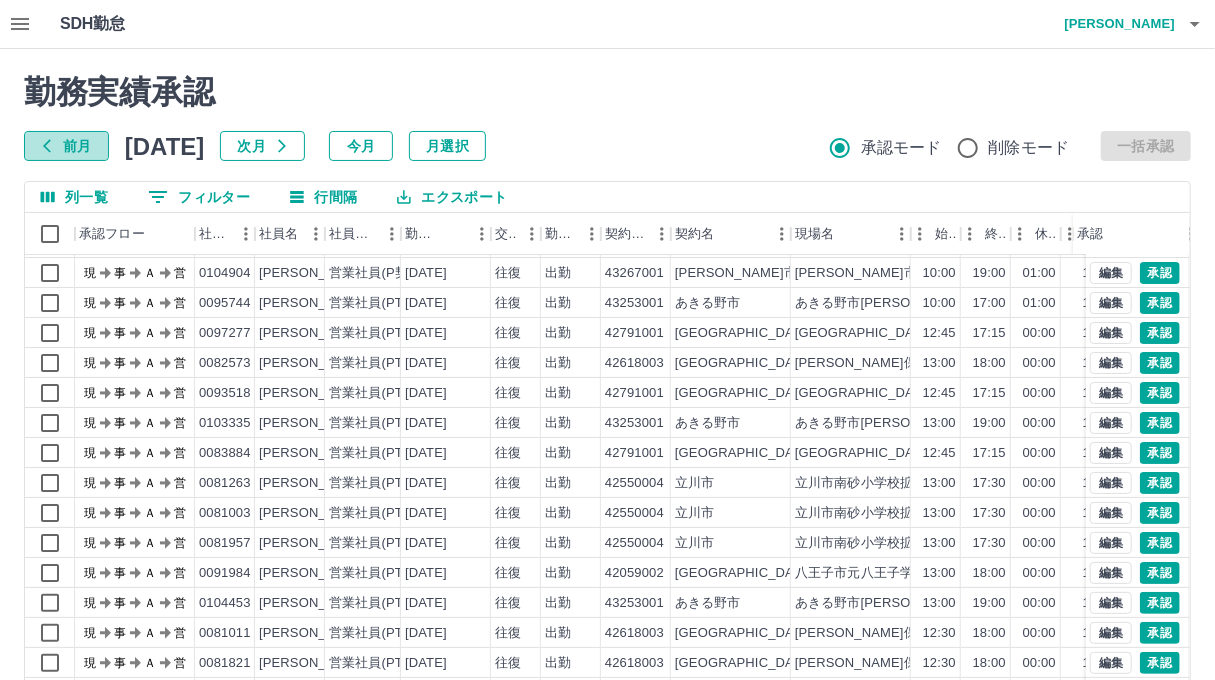 click on "前月" at bounding box center [66, 146] 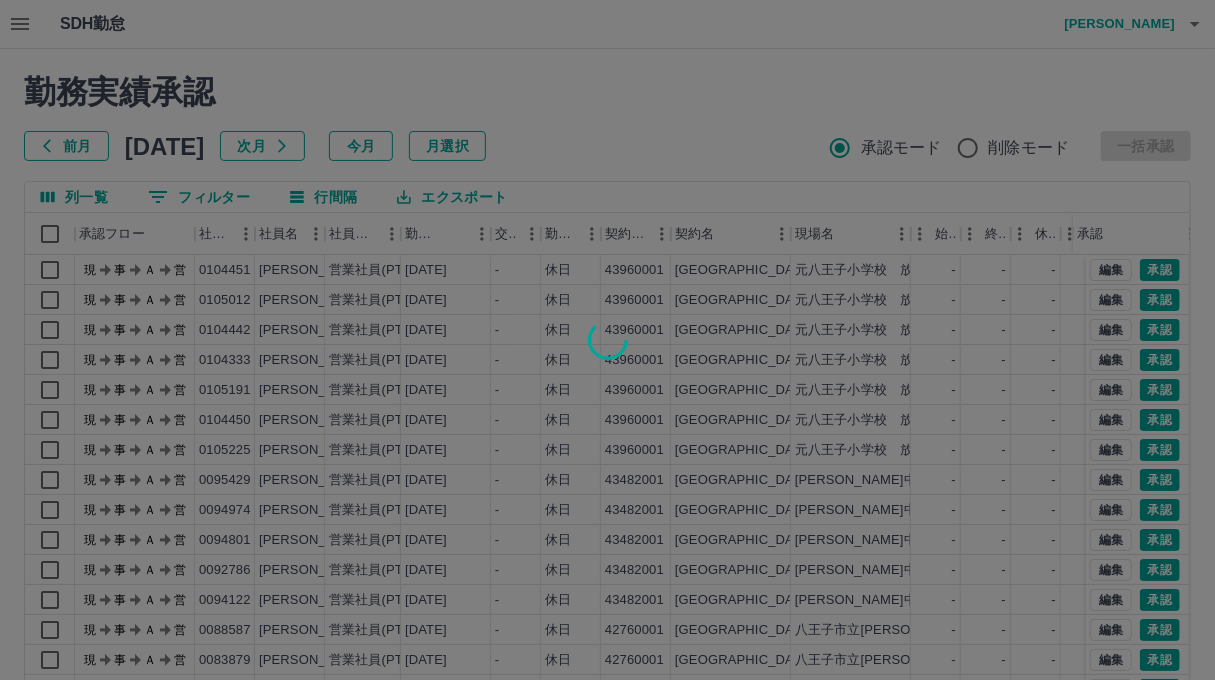 scroll, scrollTop: 0, scrollLeft: 0, axis: both 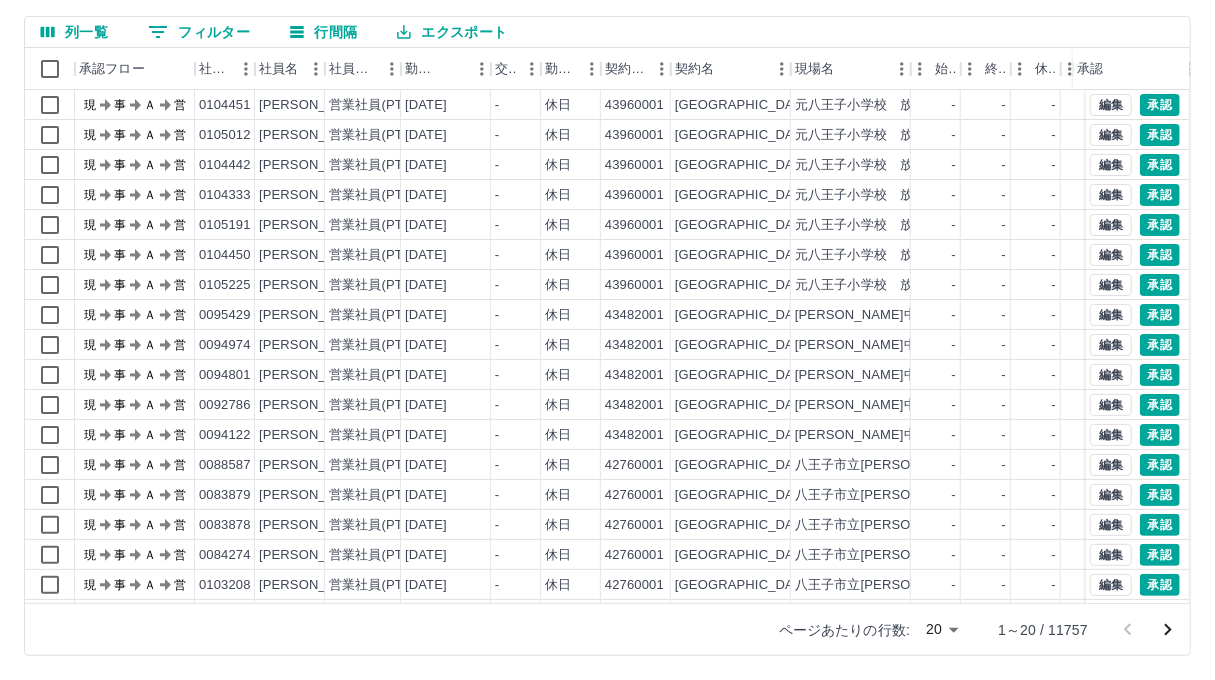click on "0 フィルター" at bounding box center [199, 32] 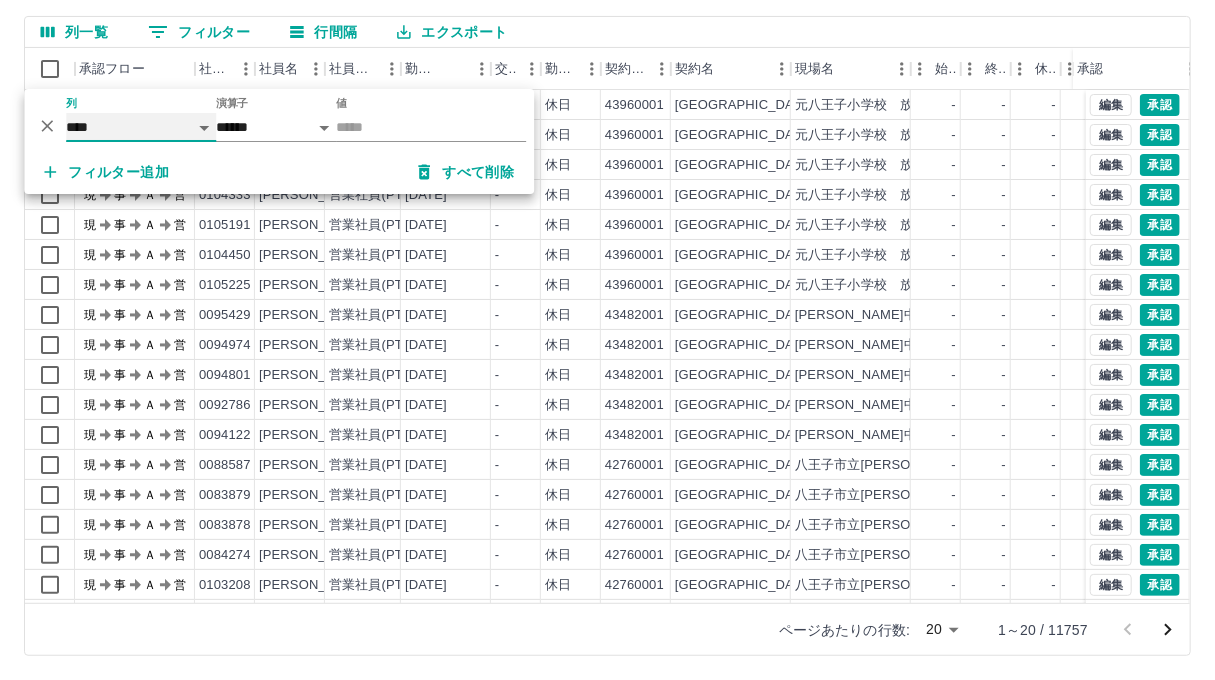 click on "**** *** **** *** *** **** ***** *** *** ** ** ** **** **** **** ** ** *** **** *****" at bounding box center (141, 127) 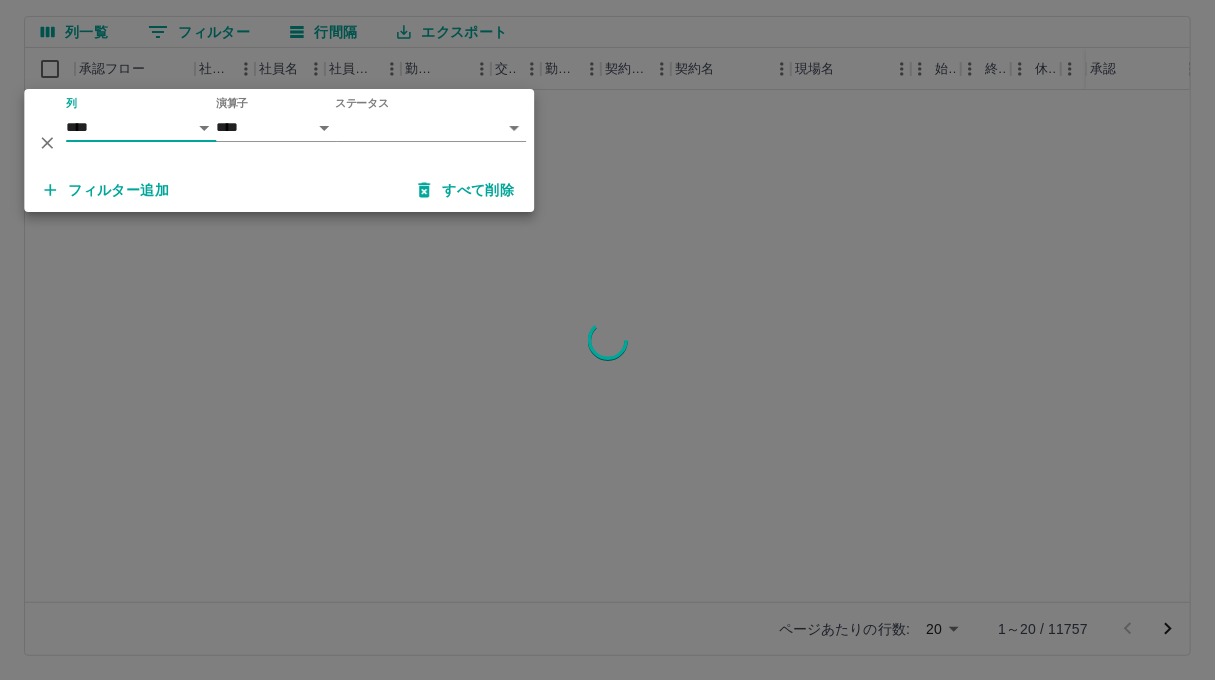 click on "SDH勤怠 中村　耕太 勤務実績承認 前月 2025年06月 次月 今月 月選択 承認モード 削除モード 一括承認 列一覧 0 フィルター 行間隔 エクスポート 承認フロー 社員番号 社員名 社員区分 勤務日 交通費 勤務区分 契約コード 契約名 現場名 始業 終業 休憩 所定開始 所定終業 所定休憩 拘束 勤務 承認 ページあたりの行数: 20 ** 1～20 / 11757 SDH勤怠 *** ** 列 **** *** **** *** *** **** ***** *** *** ** ** ** **** **** **** ** ** *** **** ***** 演算子 **** ****** ステータス ​ ********* フィルター追加 すべて削除" at bounding box center (607, 257) 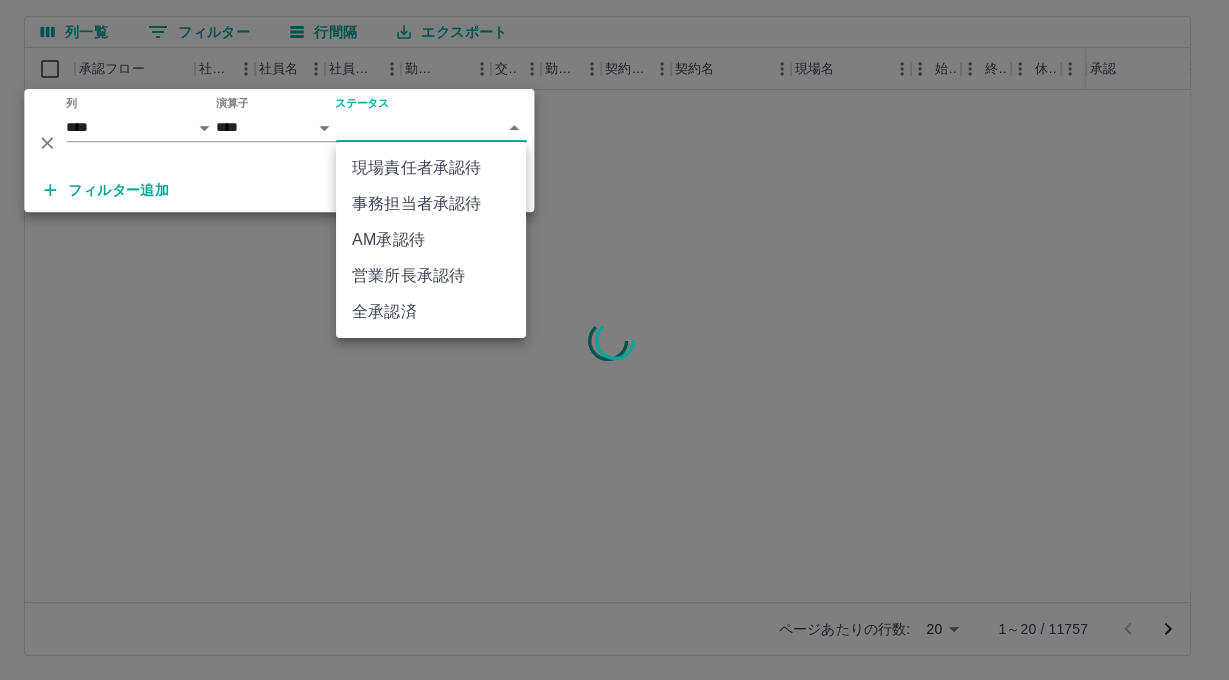 click on "現場責任者承認待" at bounding box center [431, 168] 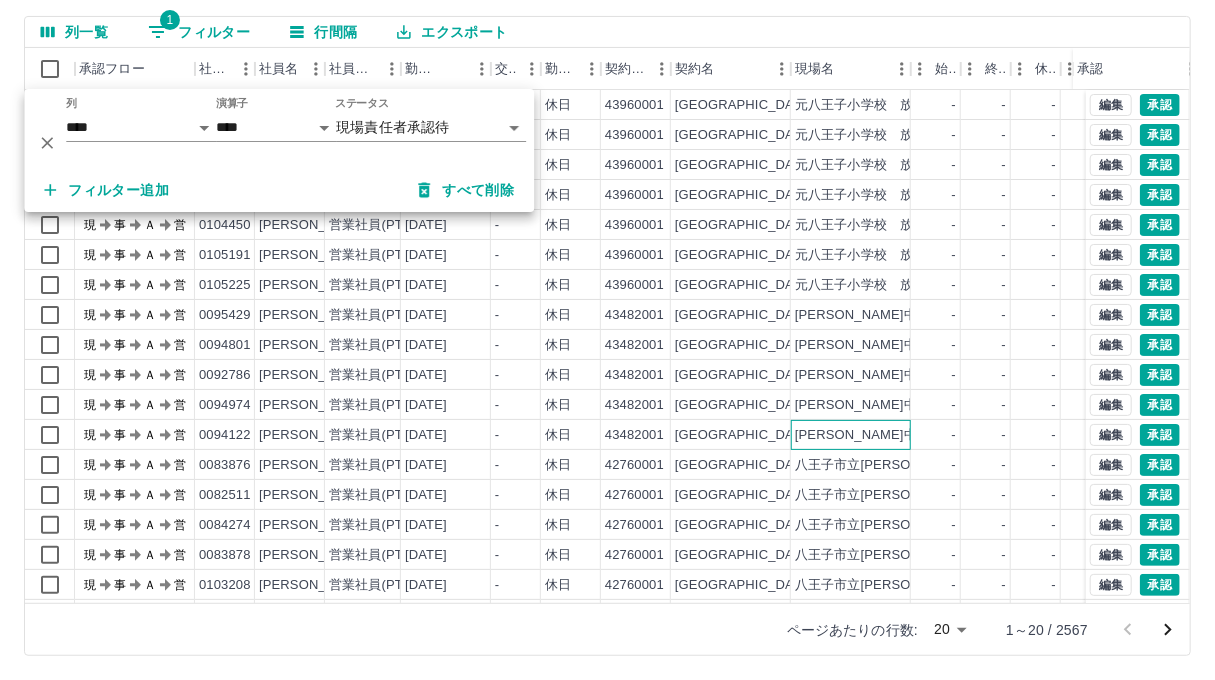 click on "由木中央小学校放課後子ども教室" at bounding box center [851, 435] 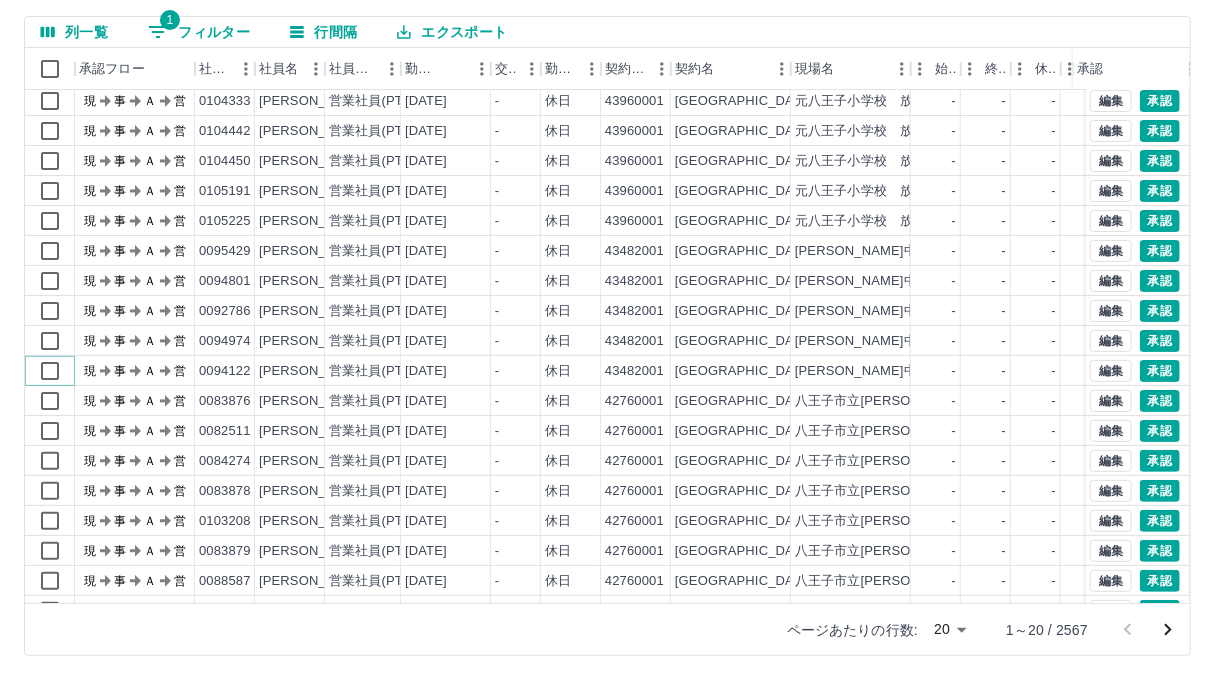 scroll, scrollTop: 99, scrollLeft: 0, axis: vertical 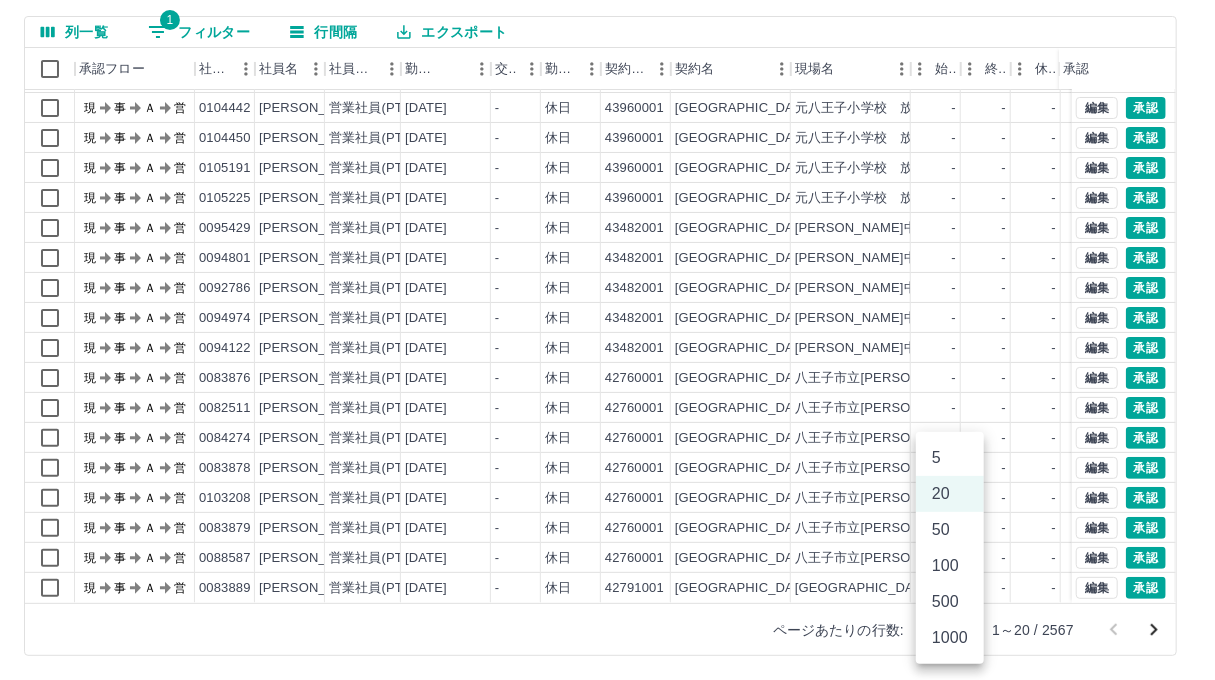 click on "SDH勤怠 中村　耕太 勤務実績承認 前月 2025年06月 次月 今月 月選択 承認モード 削除モード 一括承認 列一覧 1 フィルター 行間隔 エクスポート 承認フロー 社員番号 社員名 社員区分 勤務日 交通費 勤務区分 契約コード 契約名 現場名 始業 終業 休憩 所定開始 所定終業 所定休憩 拘束 勤務 承認 現 事 Ａ 営 0104451 吉田　弘子 営業社員(PT契約) 2025-06-30  -  休日 43960001 八王子市 元八王子小学校　放課後子ども教室 - - - - - - 00:00 00:00 現 事 Ａ 営 0104333 大江　潔子 営業社員(PT契約) 2025-06-30  -  休日 43960001 八王子市 元八王子小学校　放課後子ども教室 - - - - - - 00:00 00:00 現 事 Ａ 営 0104442 橋本　和夫 営業社員(PT契約) 2025-06-30  -  休日 43960001 八王子市 元八王子小学校　放課後子ども教室 - - - - - - 00:00 00:00 現 事 Ａ 営 0104450 森崎　政典 営業社員(PT契約) 2025-06-30  -  休日 - - -" at bounding box center (607, 257) 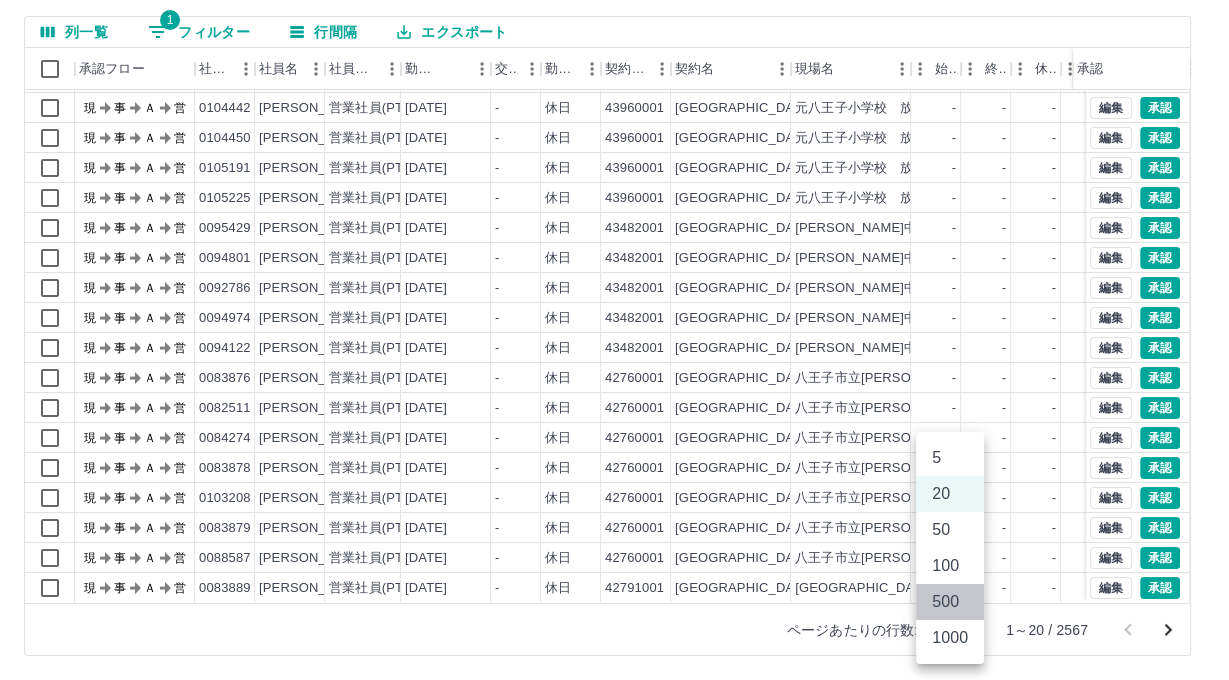 click on "500" at bounding box center [950, 602] 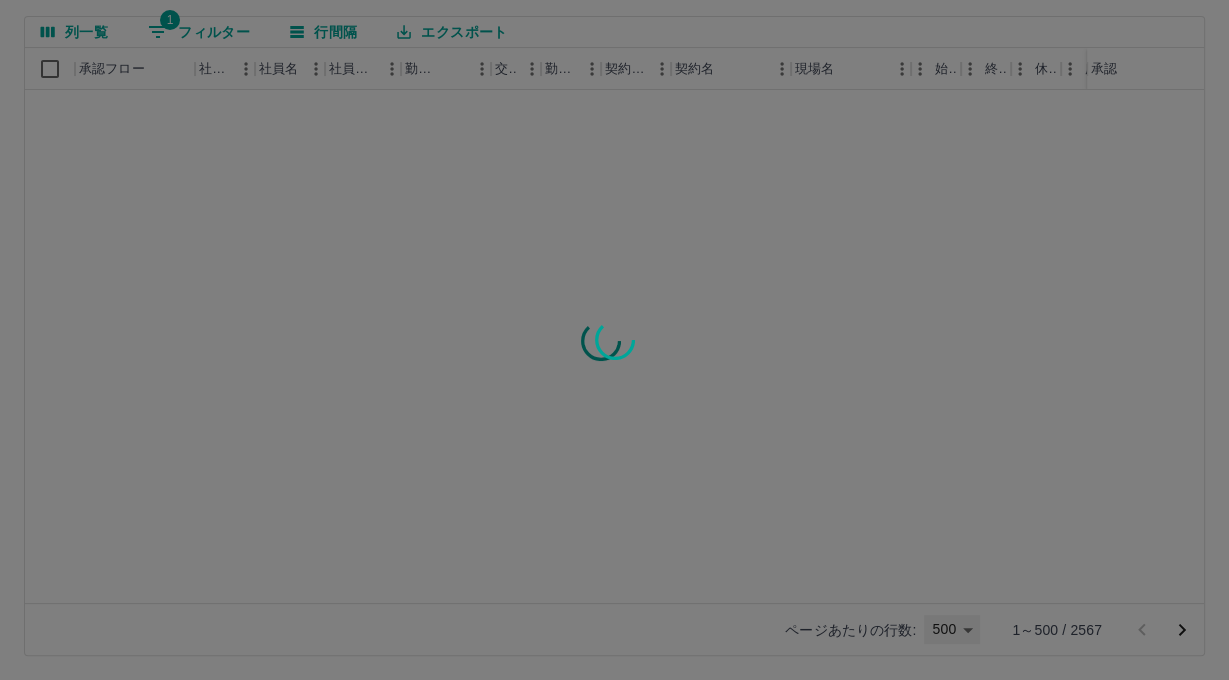 type on "***" 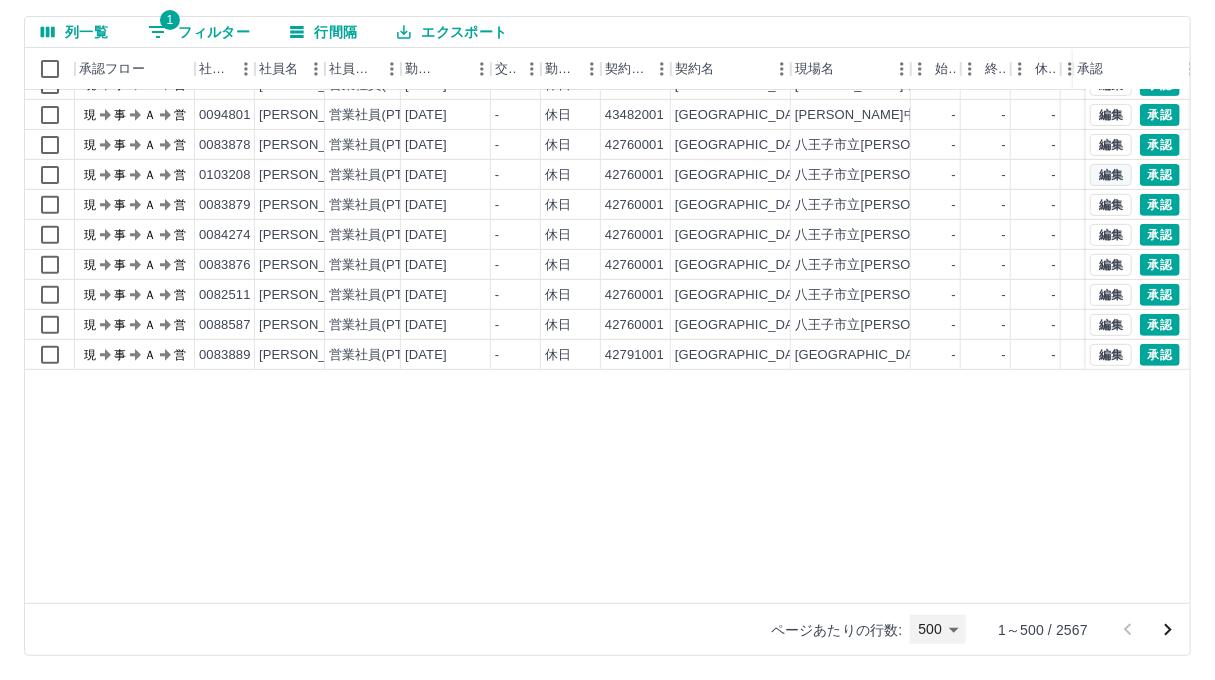 scroll, scrollTop: 0, scrollLeft: 0, axis: both 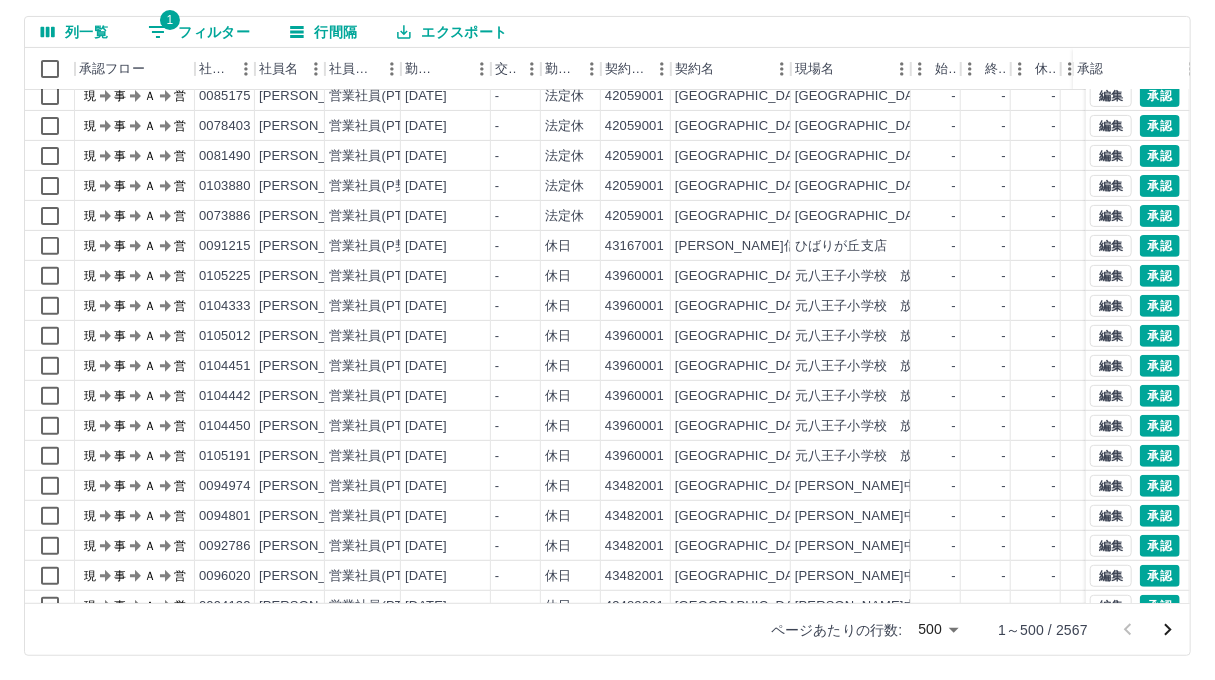 click on "1 フィルター" at bounding box center [199, 32] 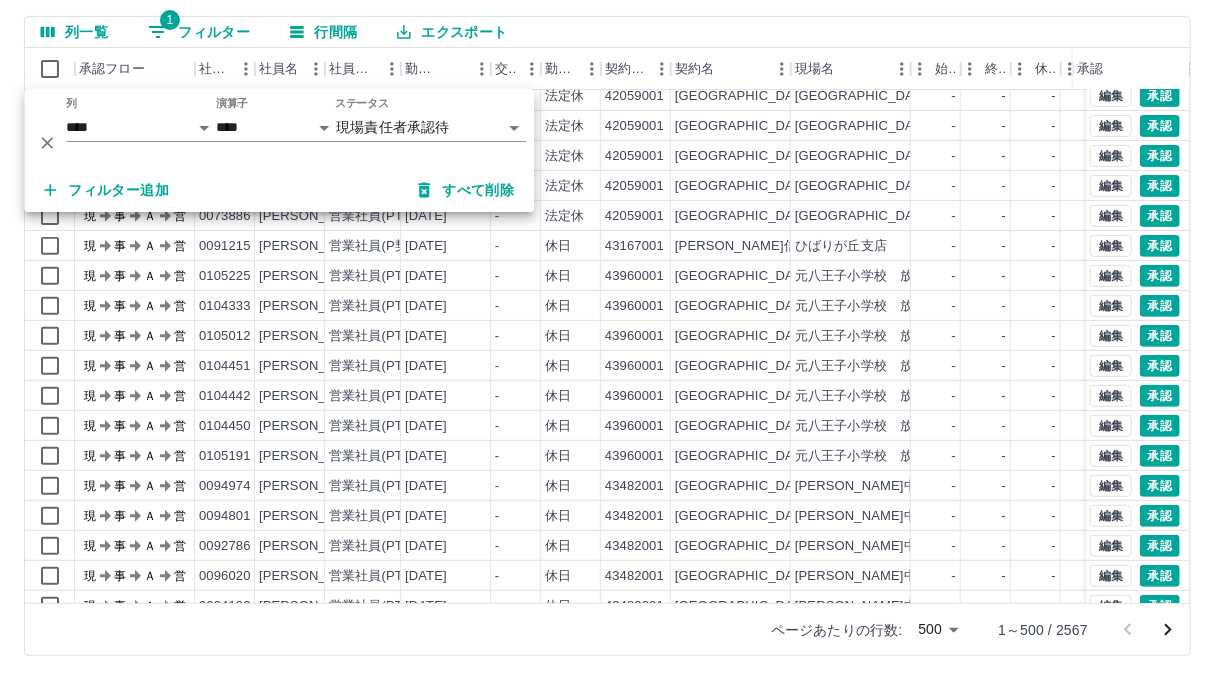 click 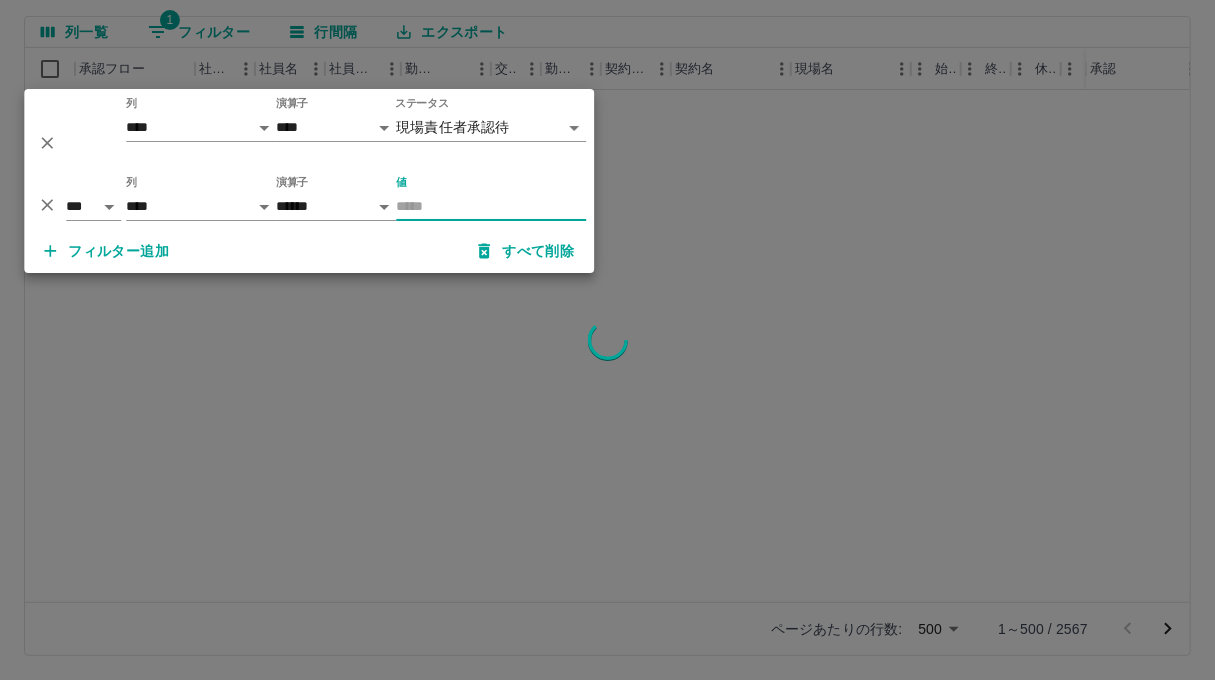 scroll, scrollTop: 0, scrollLeft: 0, axis: both 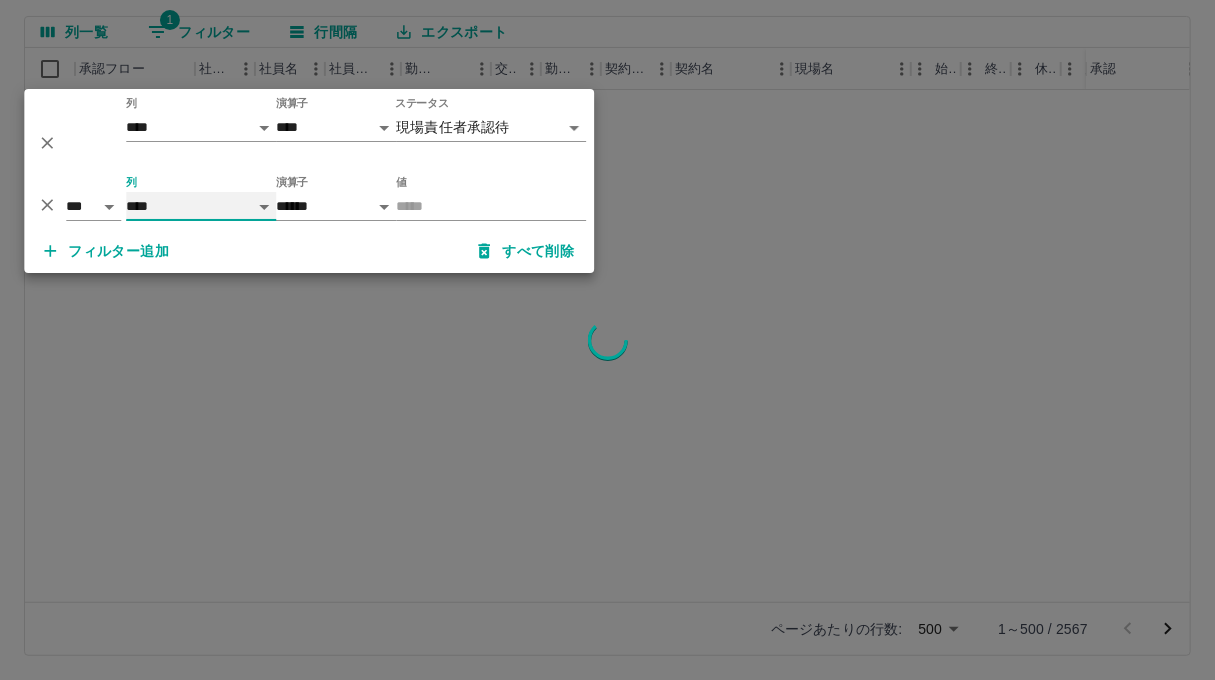 click on "**** *** **** *** *** **** ***** *** *** ** ** ** **** **** **** ** ** *** **** *****" at bounding box center [201, 206] 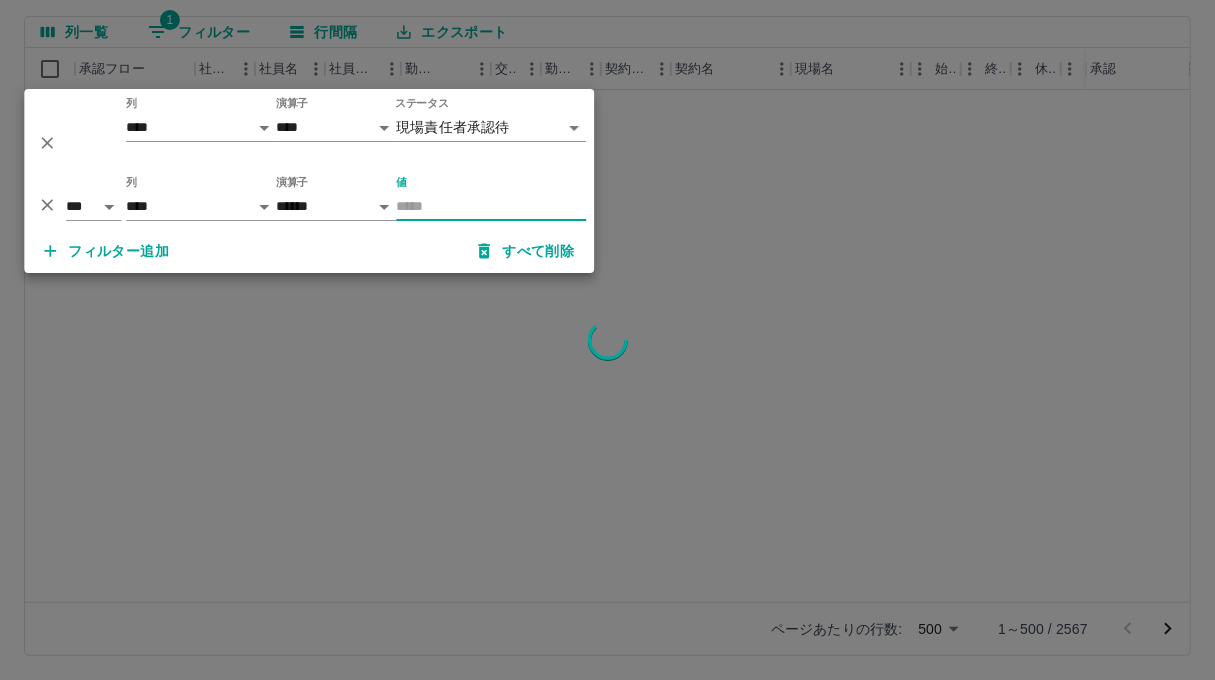 click on "値" at bounding box center [491, 206] 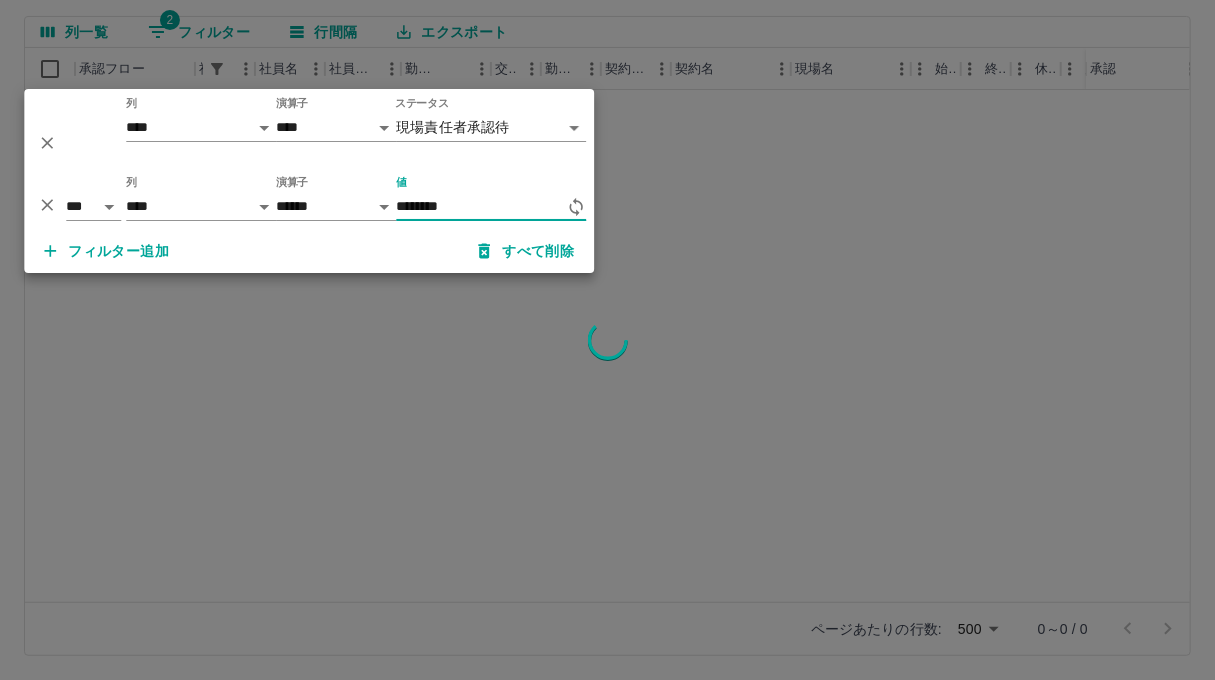 type on "********" 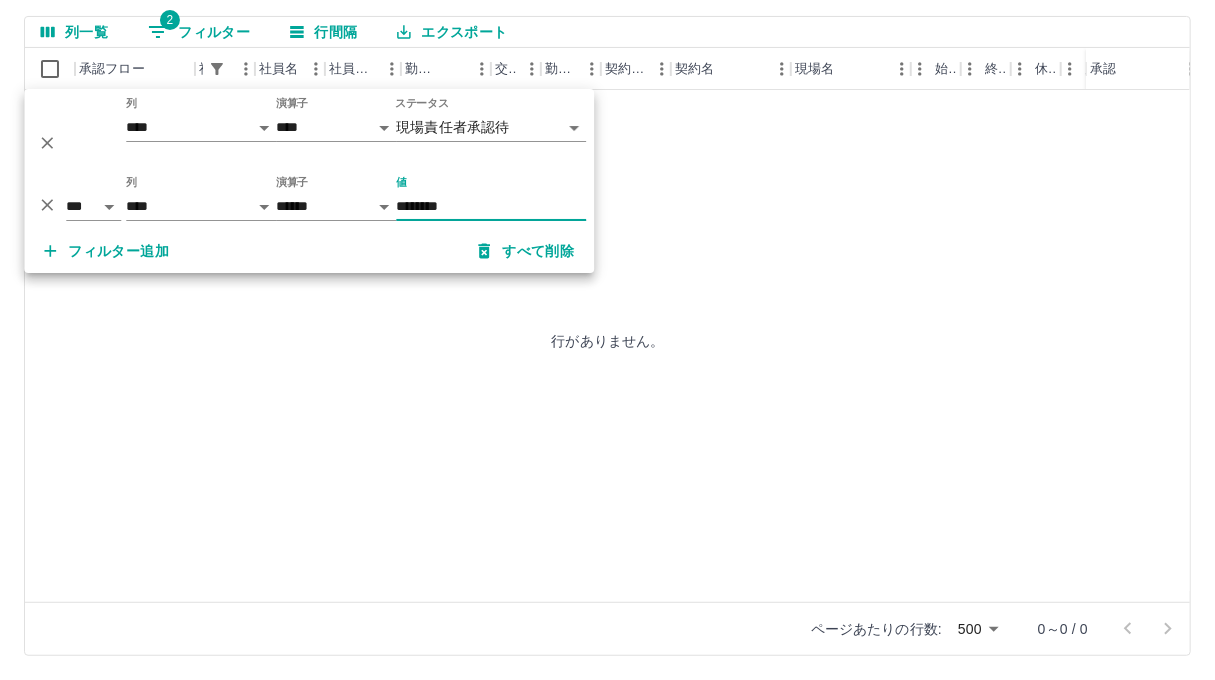 click 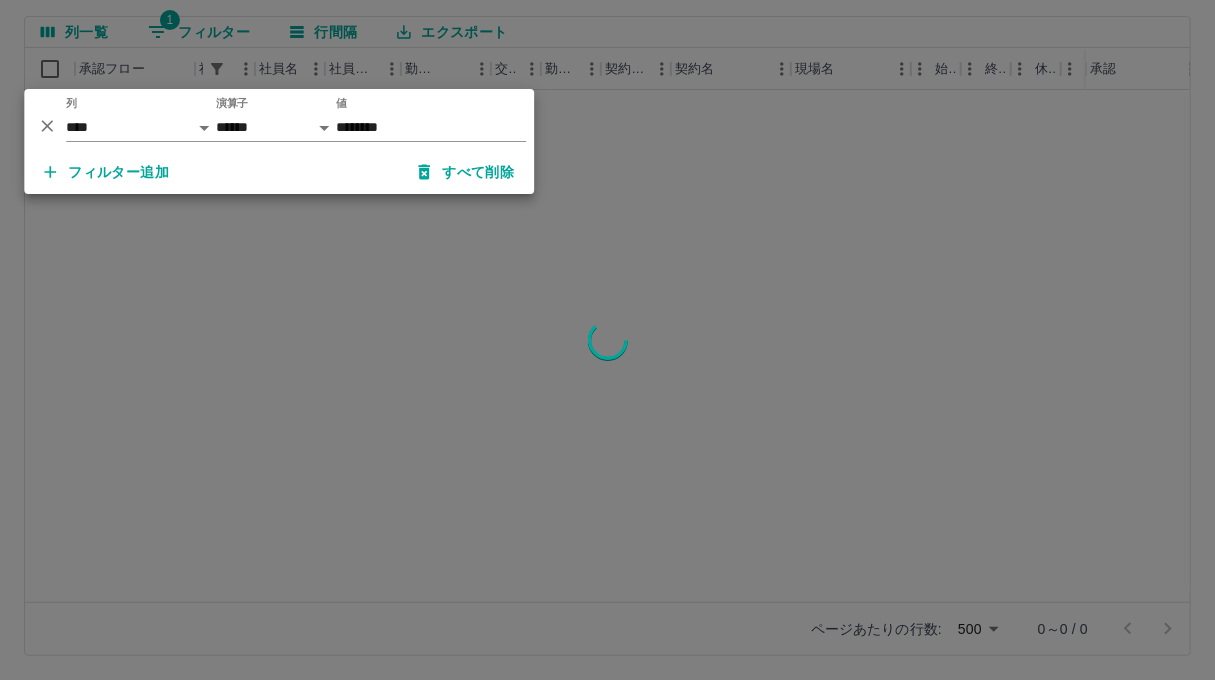 click at bounding box center (607, 340) 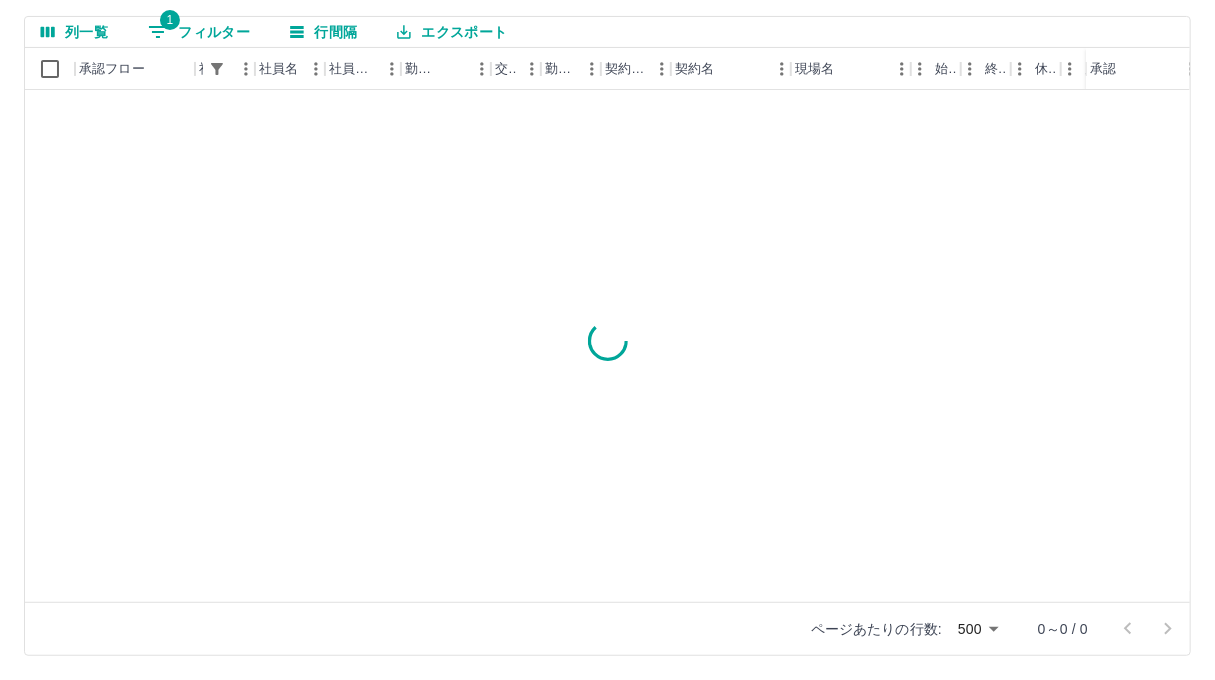 scroll, scrollTop: 0, scrollLeft: 0, axis: both 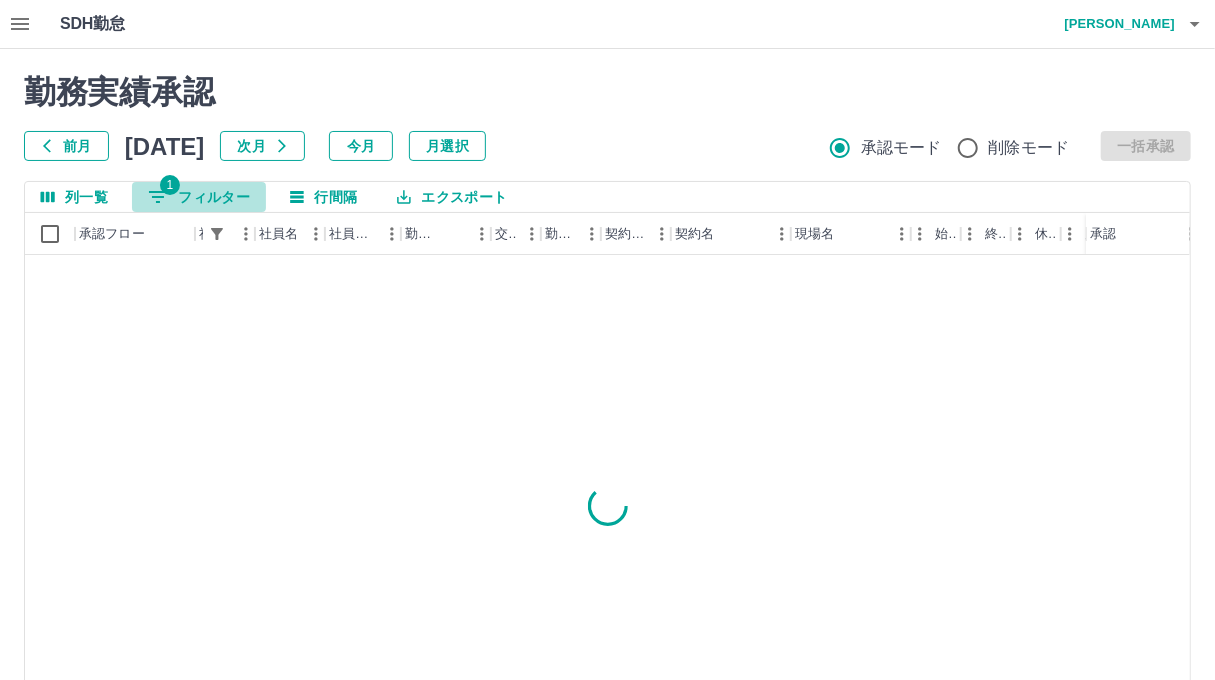 click on "1 フィルター" at bounding box center [199, 197] 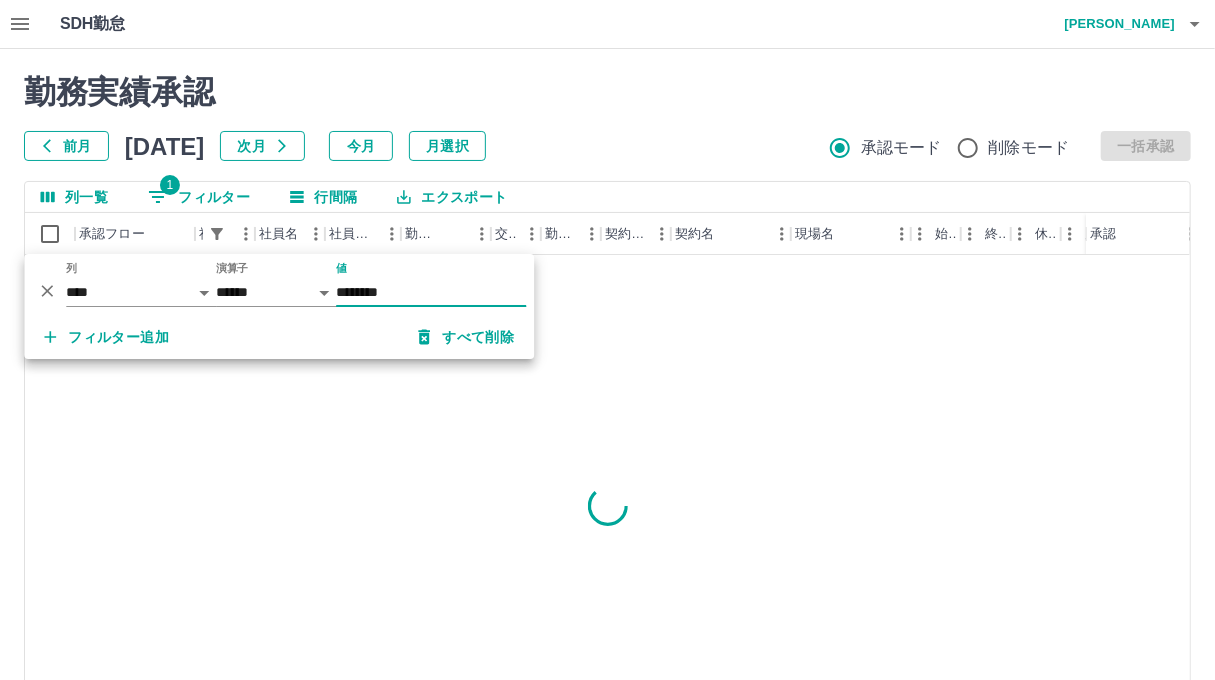 click on "********" at bounding box center (431, 292) 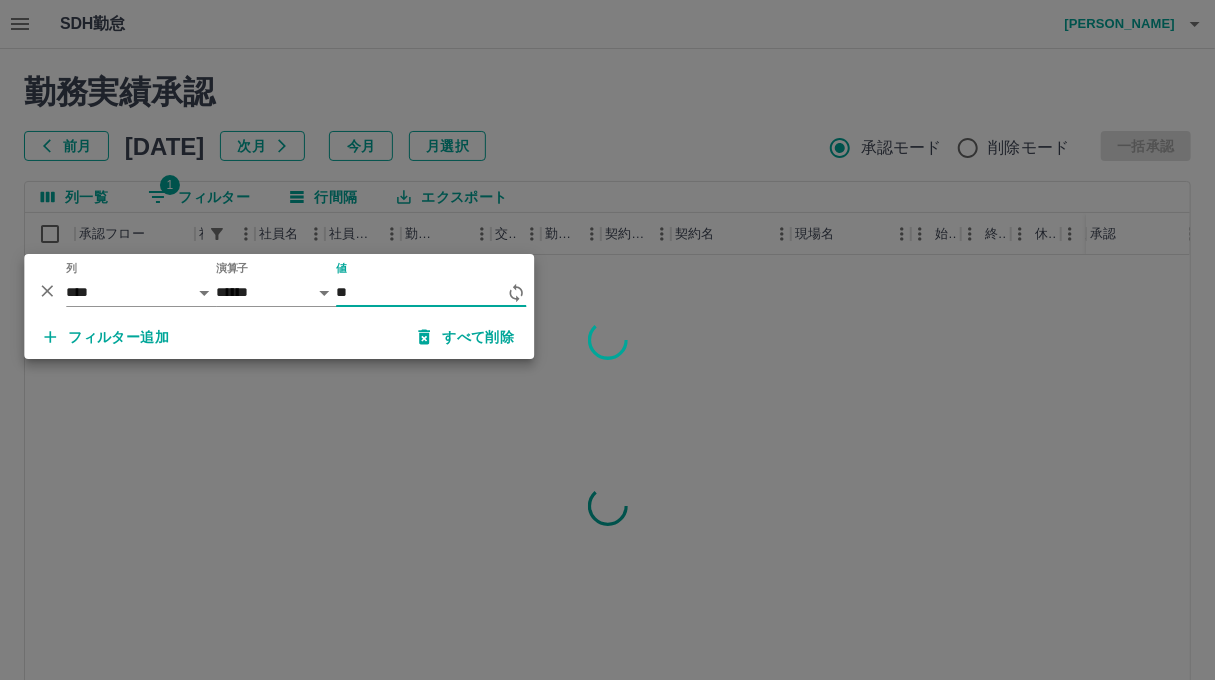 type on "*" 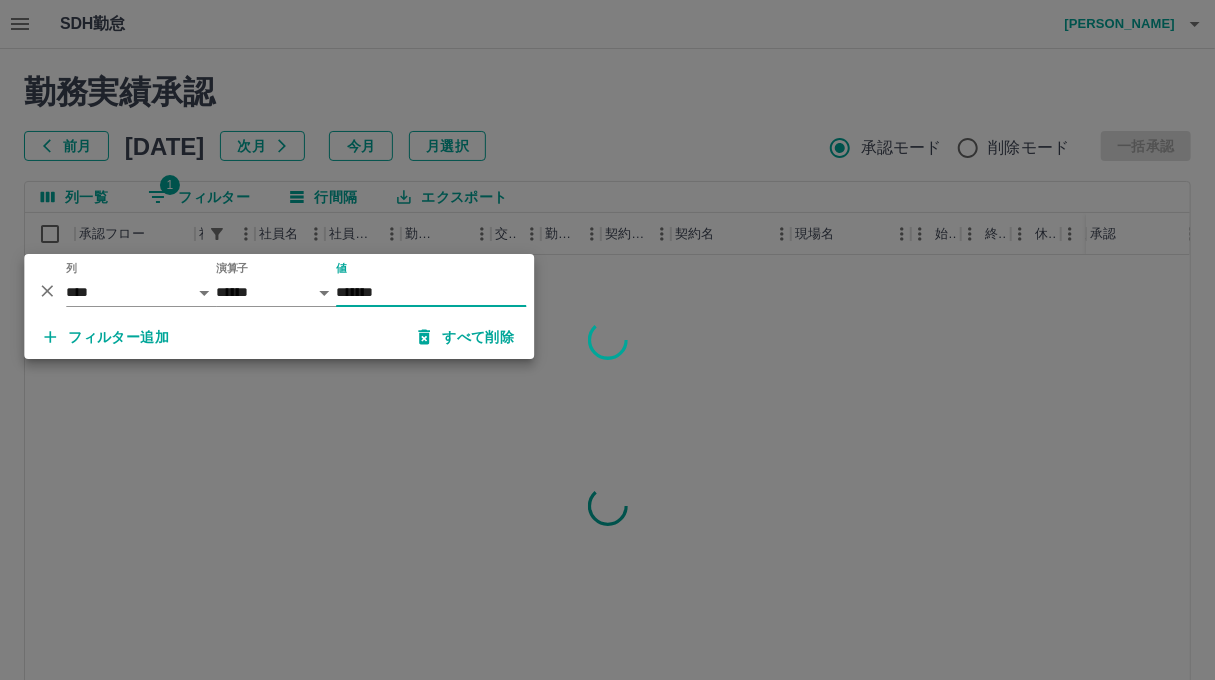 type on "*******" 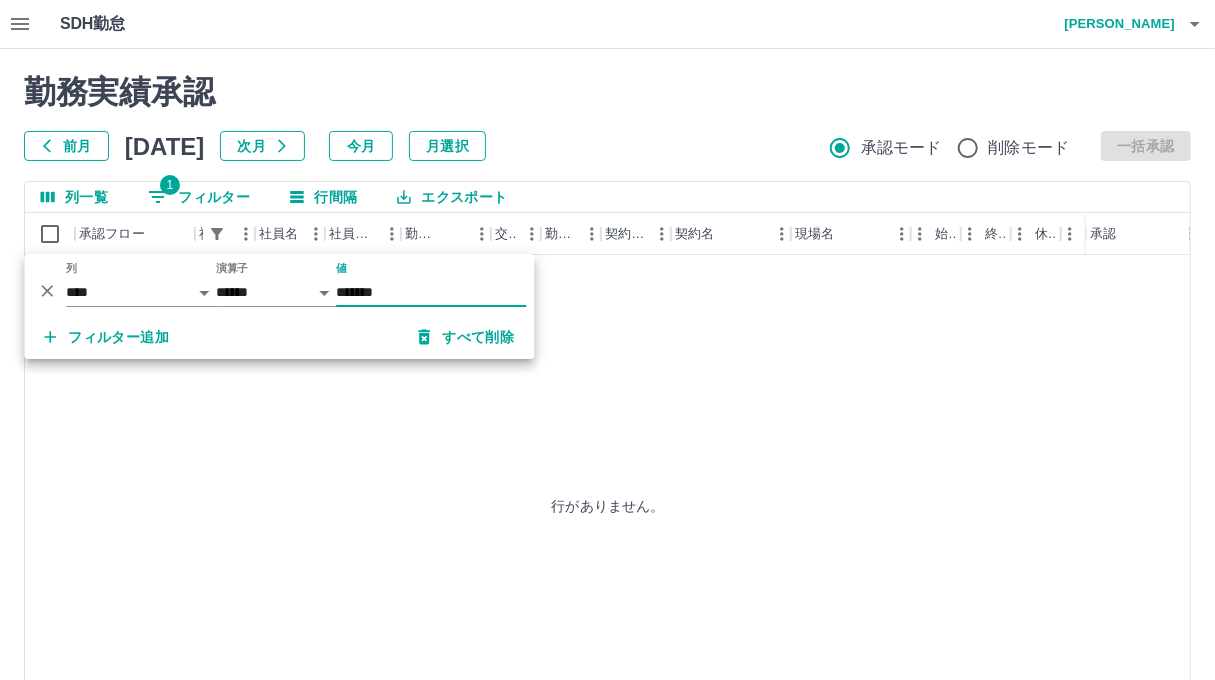 click on "勤務実績承認 前月 [DATE] 次月 今月 月選択 承認モード 削除モード 一括承認" at bounding box center [607, 117] 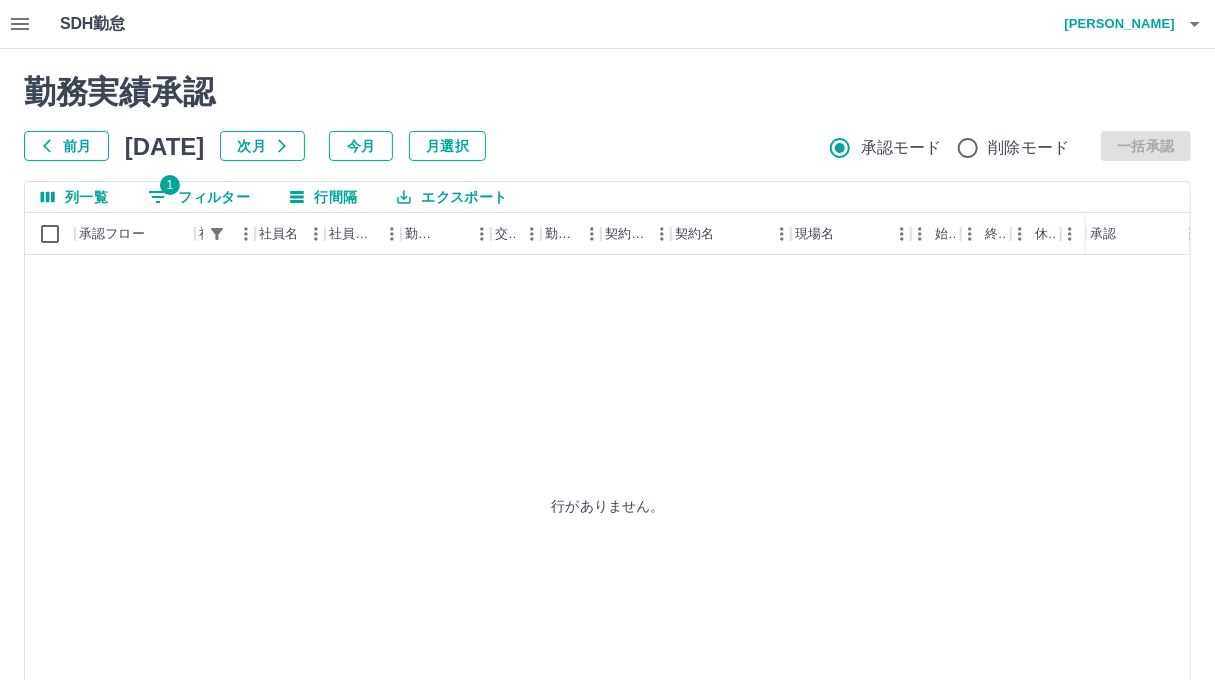 click on "行がありません。" at bounding box center [608, 505] 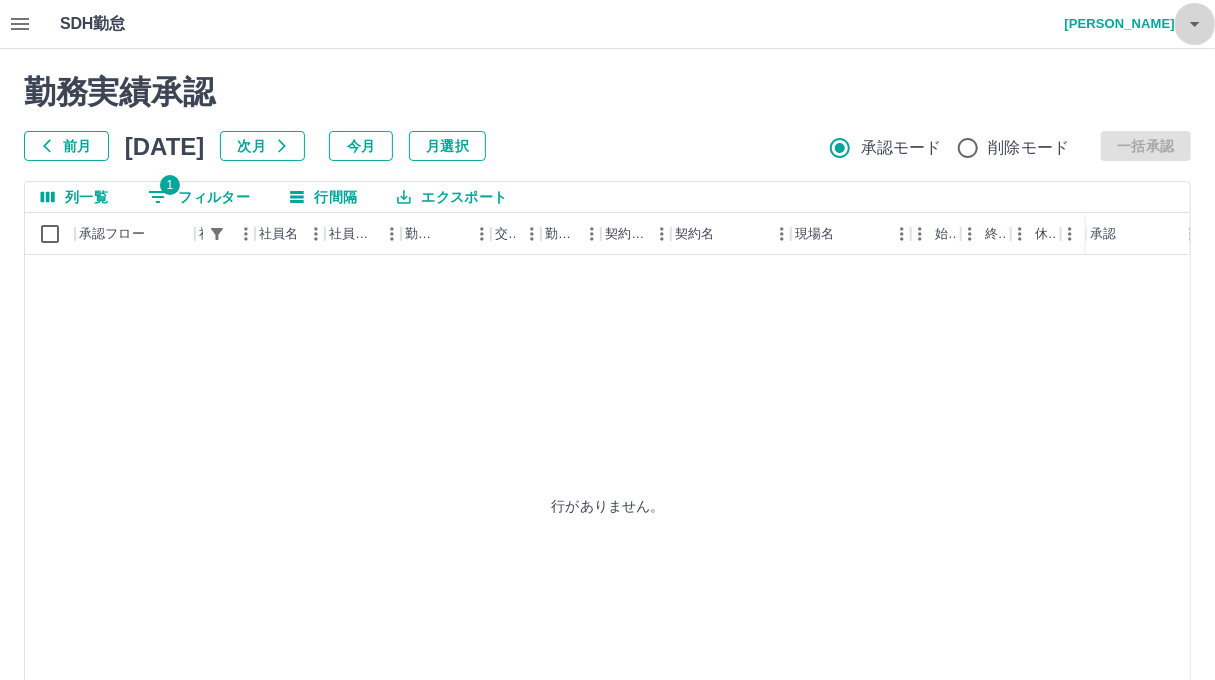 click at bounding box center (1195, 24) 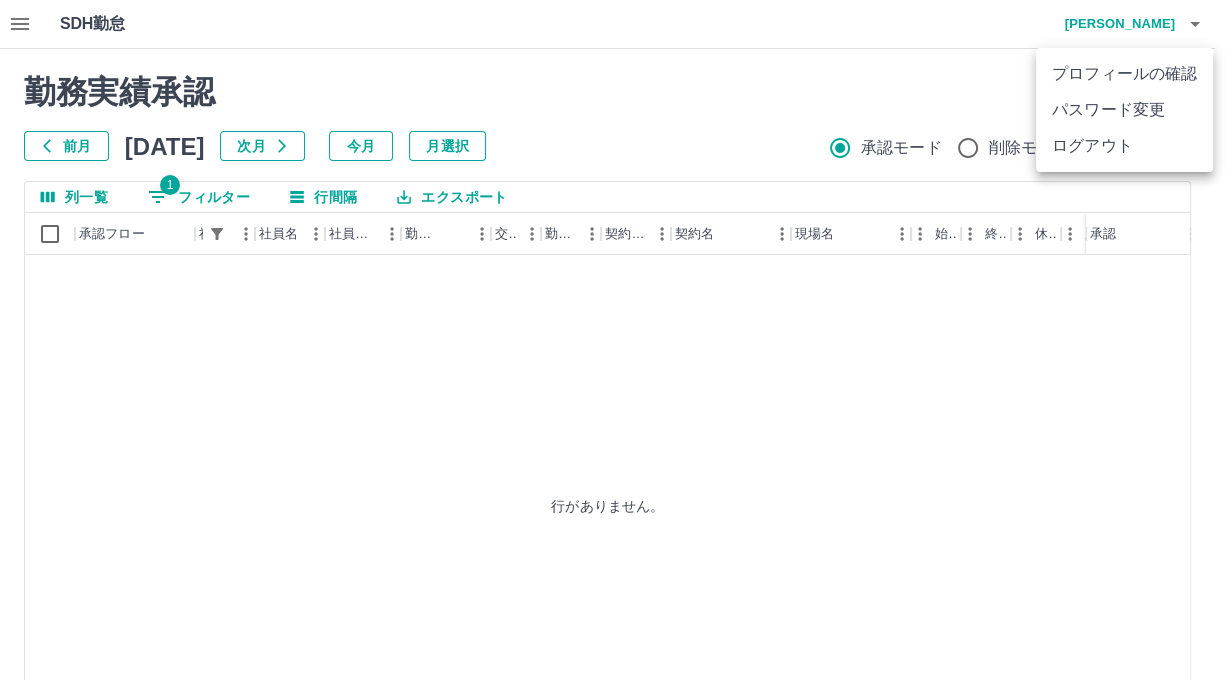 click on "ログアウト" at bounding box center [1124, 146] 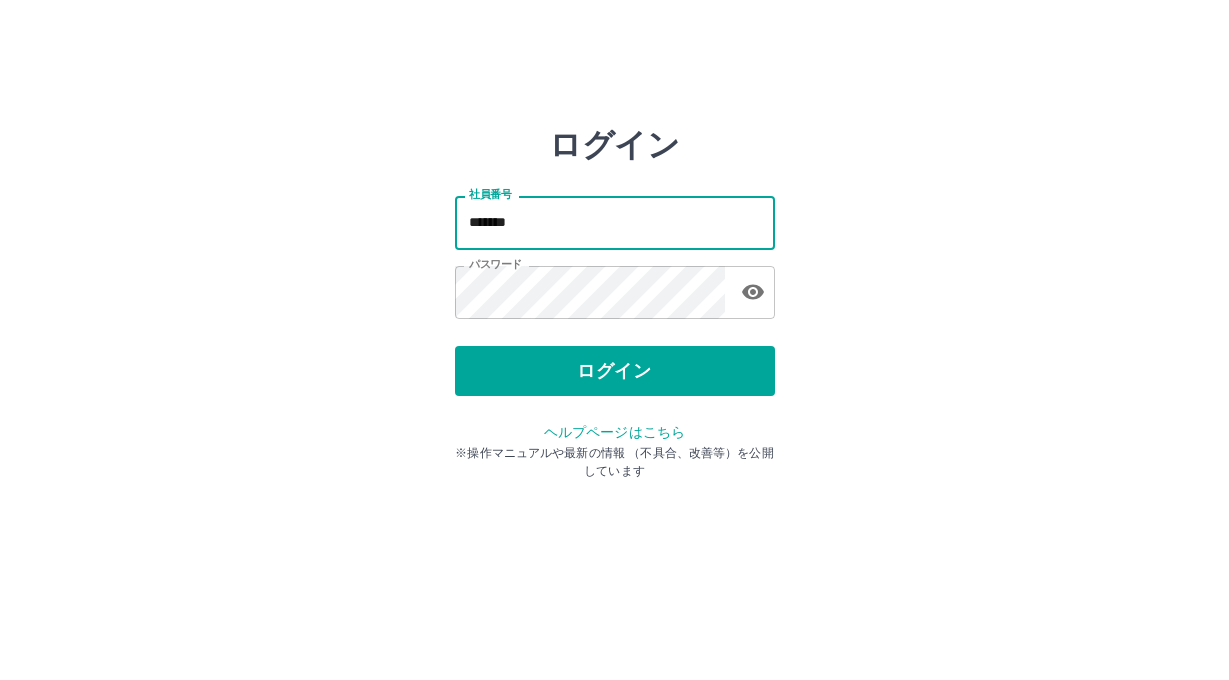 scroll, scrollTop: 0, scrollLeft: 0, axis: both 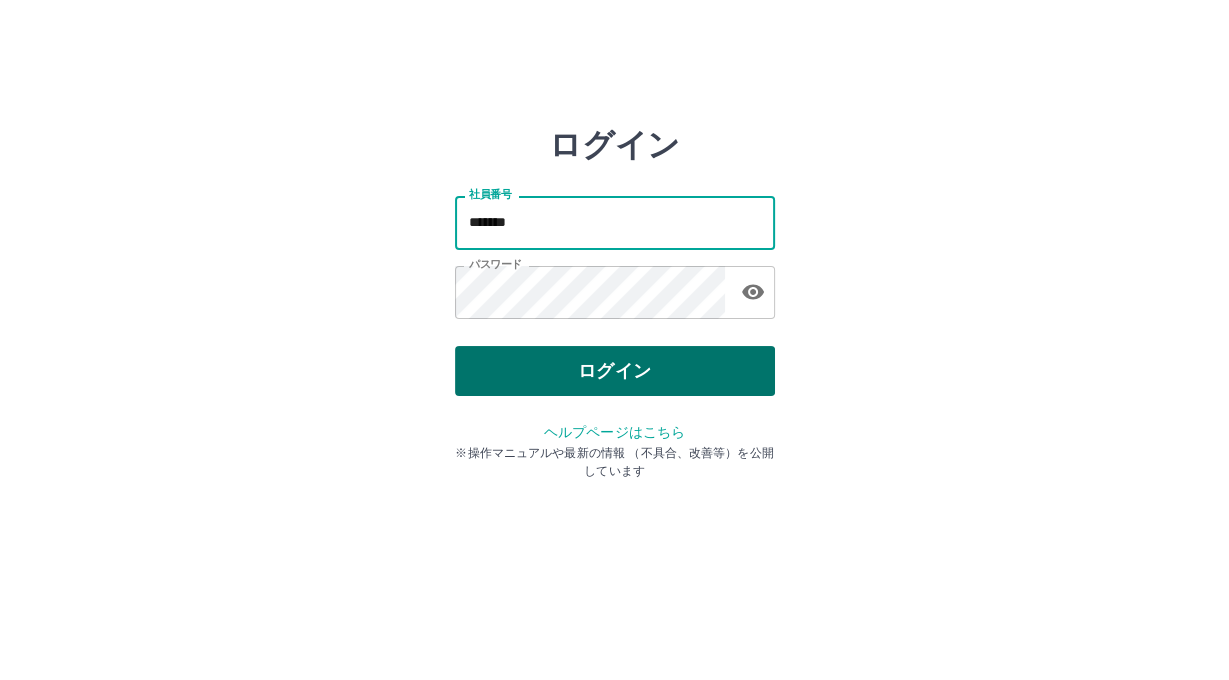 click on "ログイン" at bounding box center [615, 371] 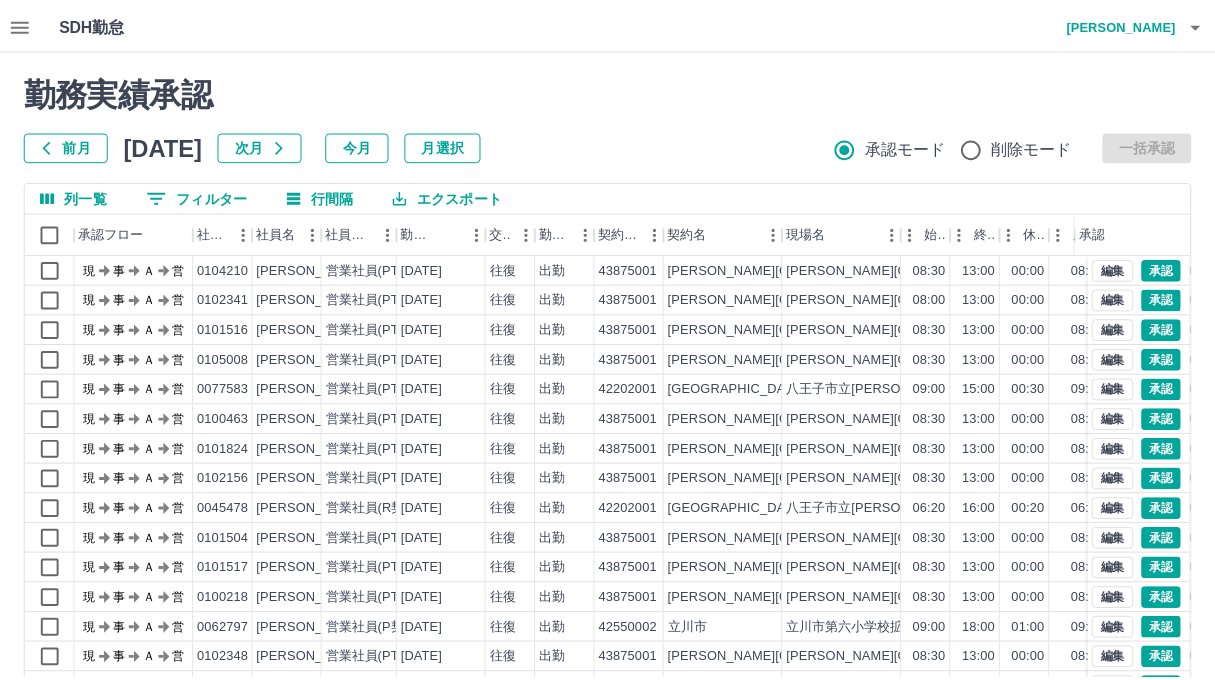 scroll, scrollTop: 0, scrollLeft: 0, axis: both 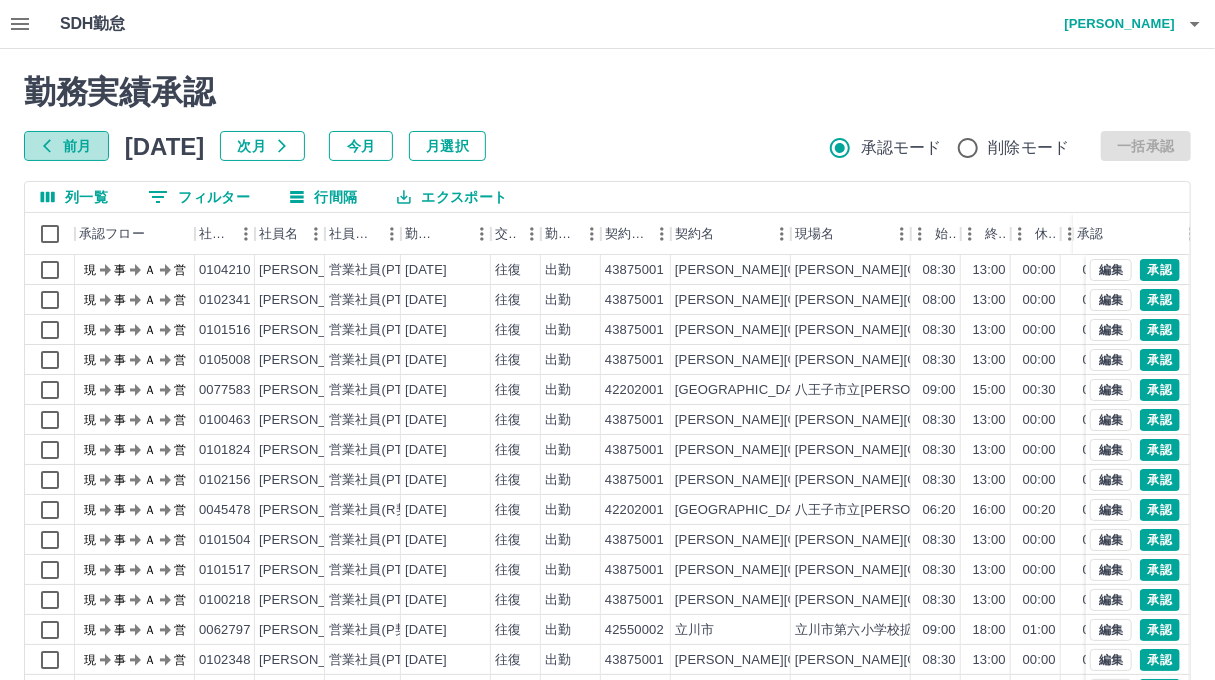 click on "前月" at bounding box center (66, 146) 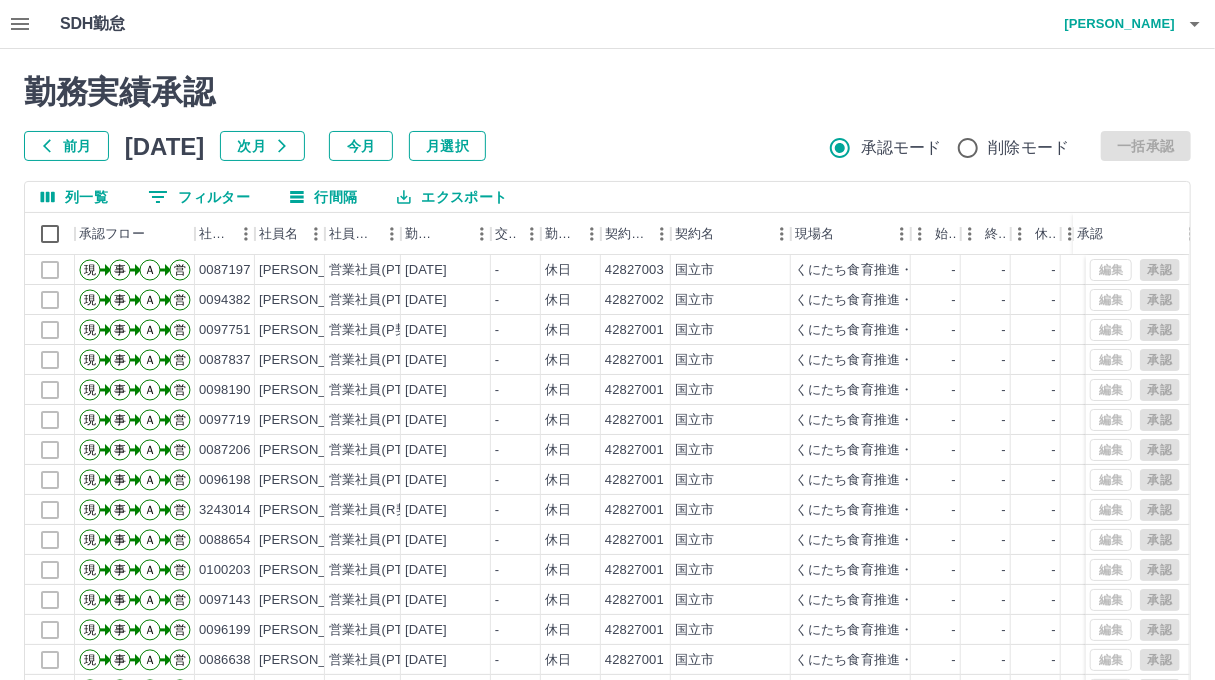 click on "0 フィルター" at bounding box center [199, 197] 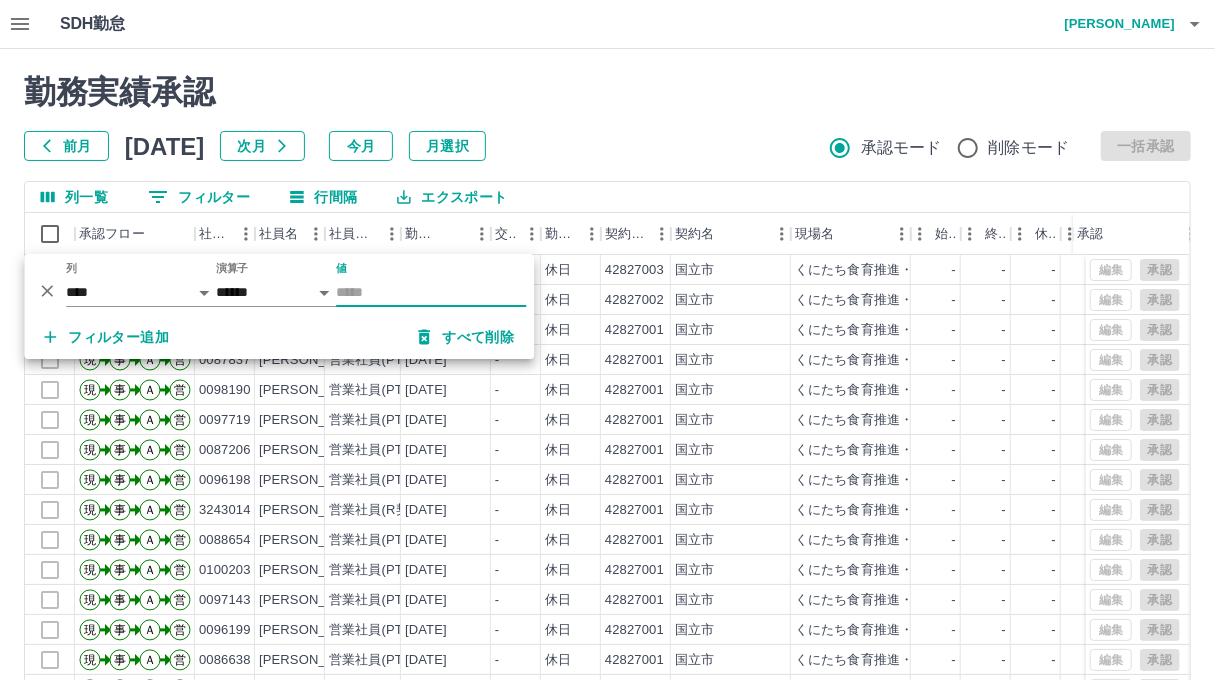 click on "値" at bounding box center [431, 292] 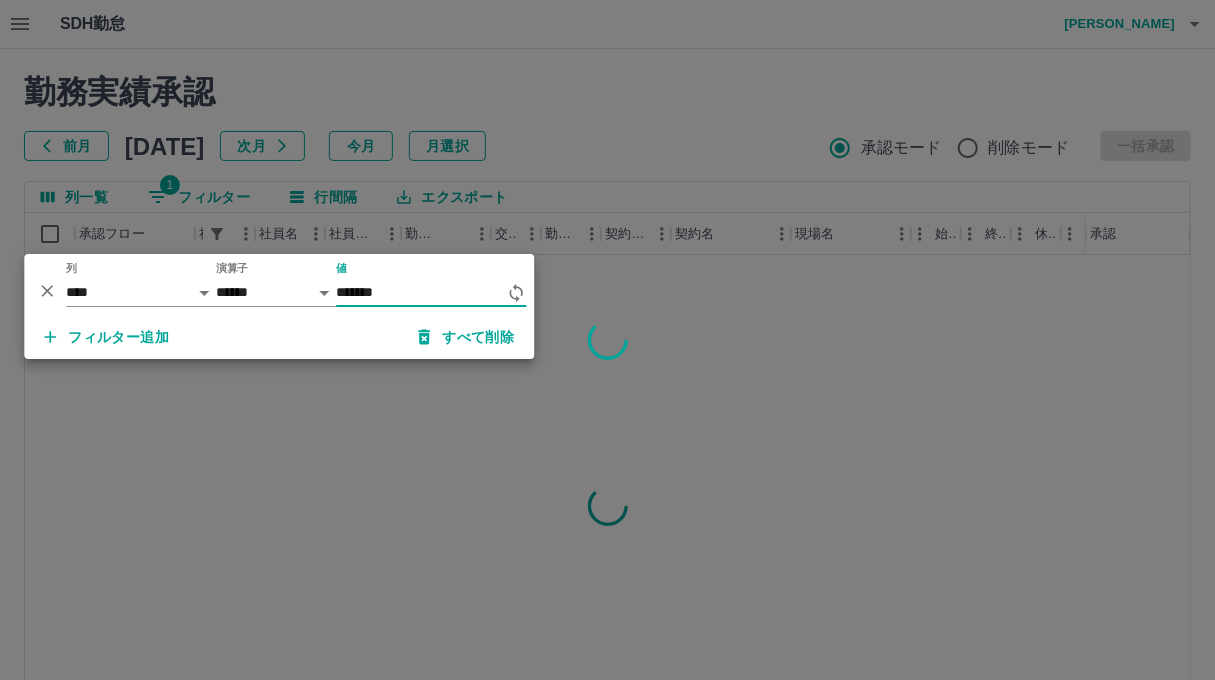 type on "*******" 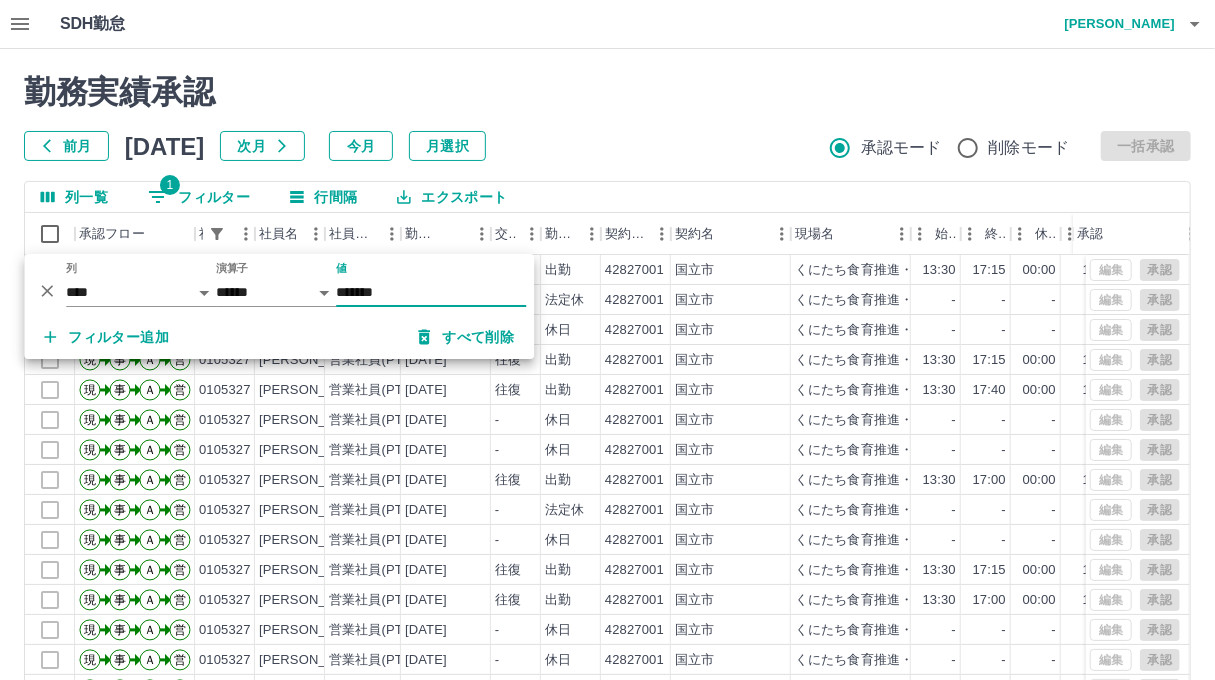click on "勤務実績承認 前月 [DATE] 次月 今月 月選択 承認モード 削除モード 一括承認" at bounding box center [607, 117] 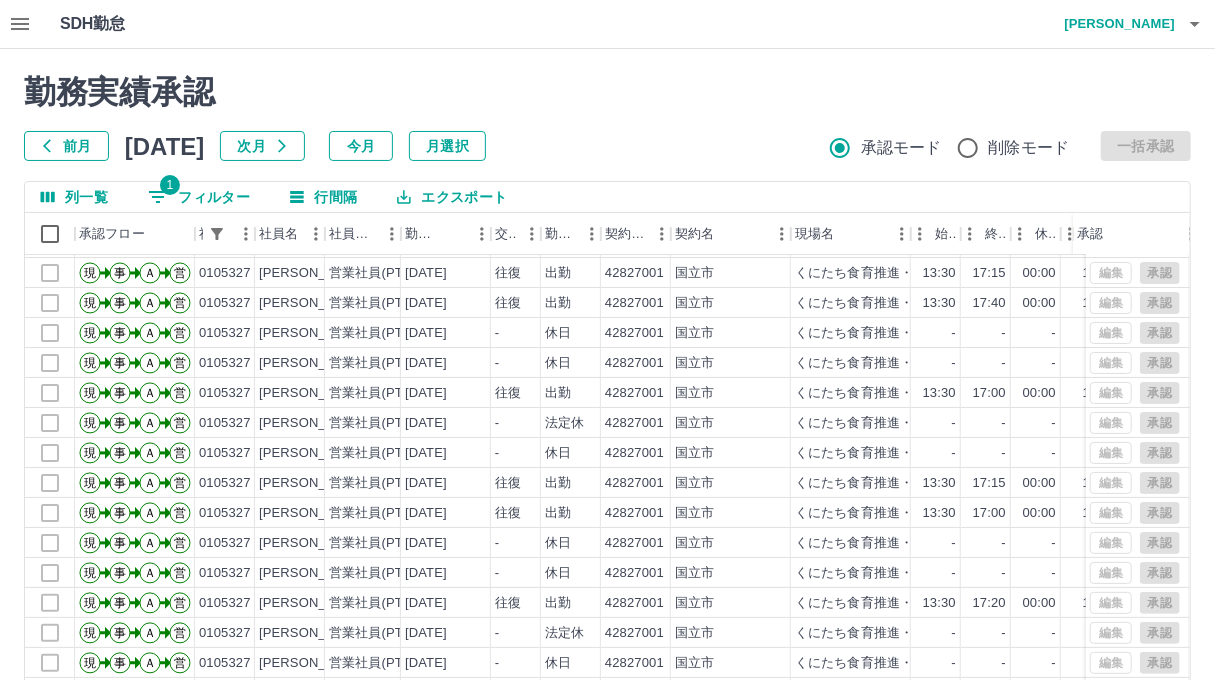 scroll, scrollTop: 99, scrollLeft: 0, axis: vertical 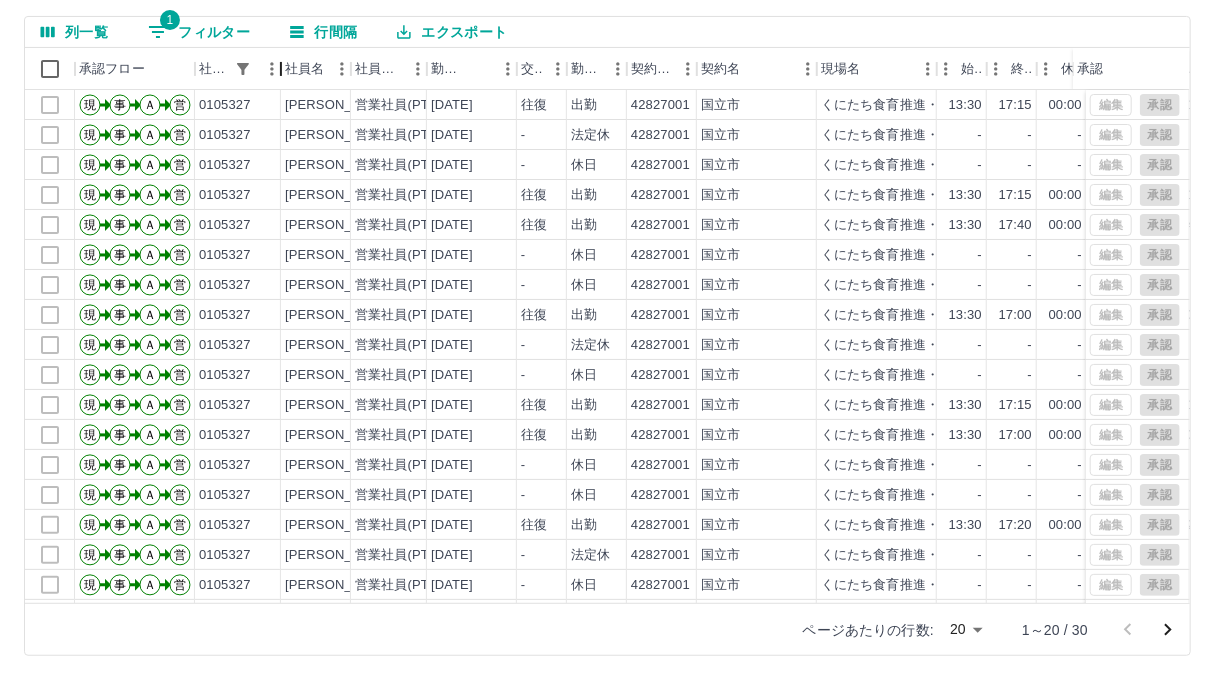 drag, startPoint x: 254, startPoint y: 78, endPoint x: 280, endPoint y: 60, distance: 31.622776 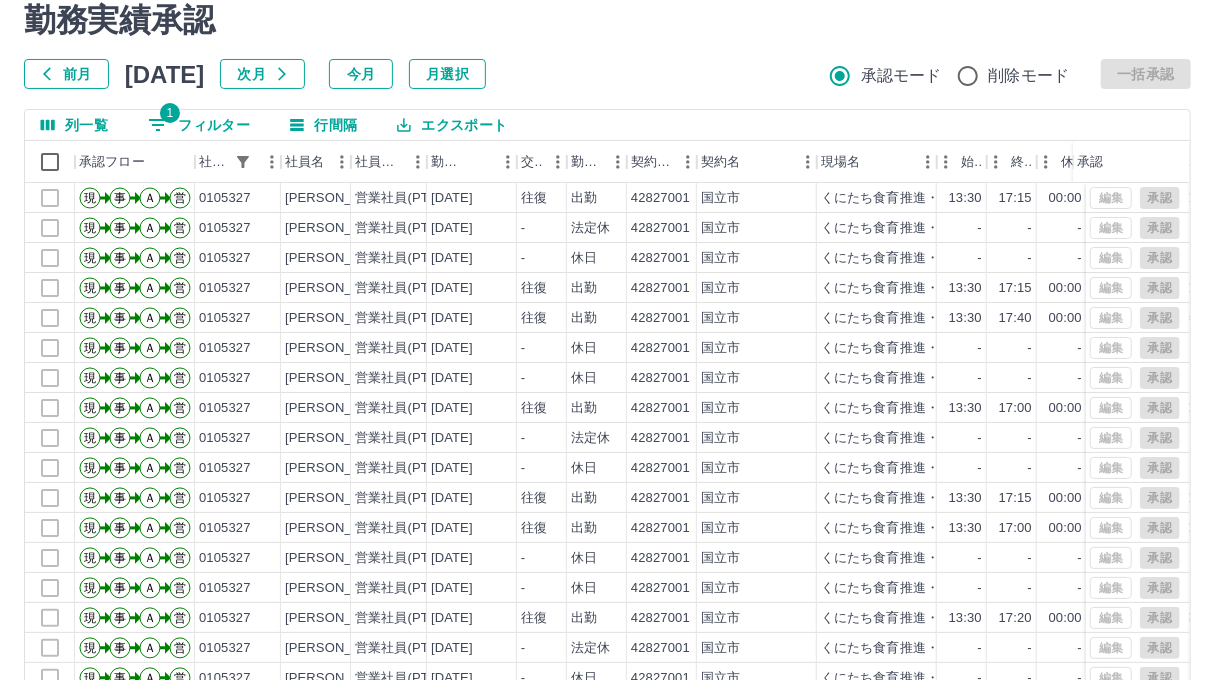 scroll, scrollTop: 0, scrollLeft: 0, axis: both 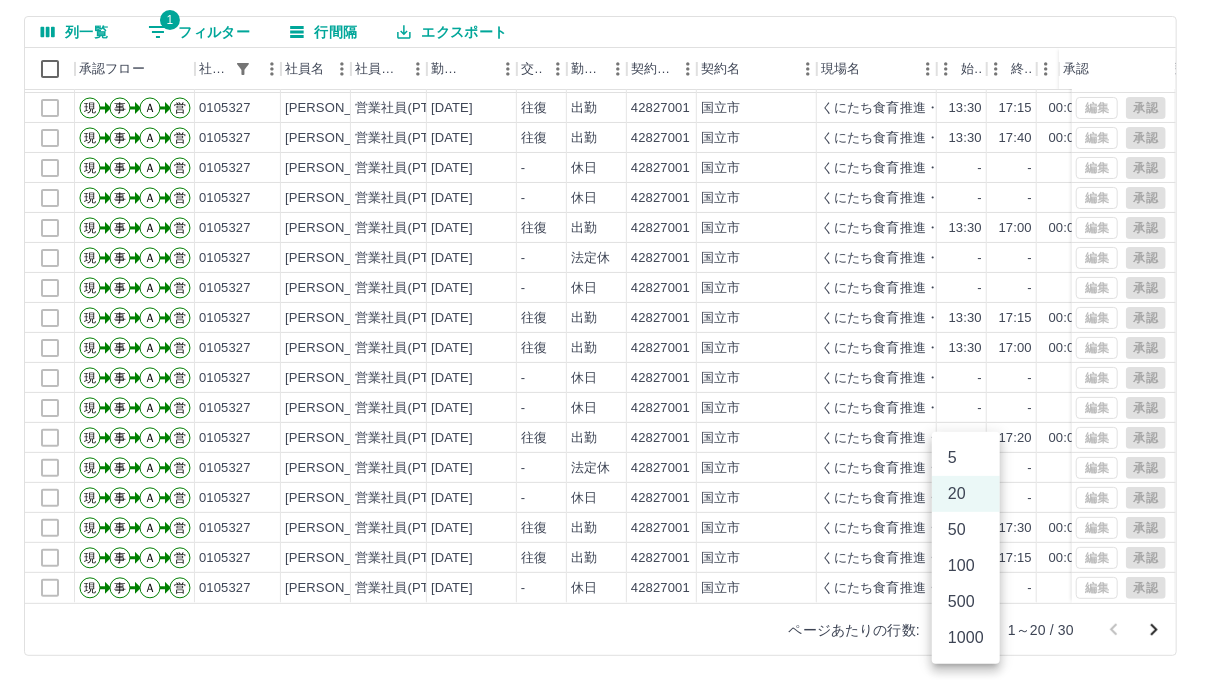 click on "SDH勤怠 [PERSON_NAME]哲 勤務実績承認 前月 [DATE] 次月 今月 月選択 承認モード 削除モード 一括承認 列一覧 1 フィルター 行間隔 エクスポート 承認フロー 社員番号 社員名 社員区分 勤務日 交通費 勤務区分 契約コード 契約名 現場名 始業 終業 休憩 所定開始 所定終業 所定休憩 拘束 勤務 承認 現 事 Ａ 営 0105327 [PERSON_NAME] 営業社員(PT契約) [DATE]  -  法定休 42827001 国立市 くにたち食育推進・給食ステーション - - - - - - 00:00 00:00 現 事 Ａ 営 0105327 [PERSON_NAME] 営業社員(PT契約) [DATE]  -  休日 42827001 国立市 くにたち食育推進・給食ステーション - - - - - - 00:00 00:00 現 事 Ａ 営 0105327 [PERSON_NAME] 営業社員(PT契約) [DATE] 往復 出勤 42827001 国立市 くにたち食育推進・給食ステーション 13:30 17:15 00:00 13:30 17:15 00:00 03:45 03:45 現 事 Ａ 営 0105327 [PERSON_NAME] [DATE] 往復 現" at bounding box center [607, 257] 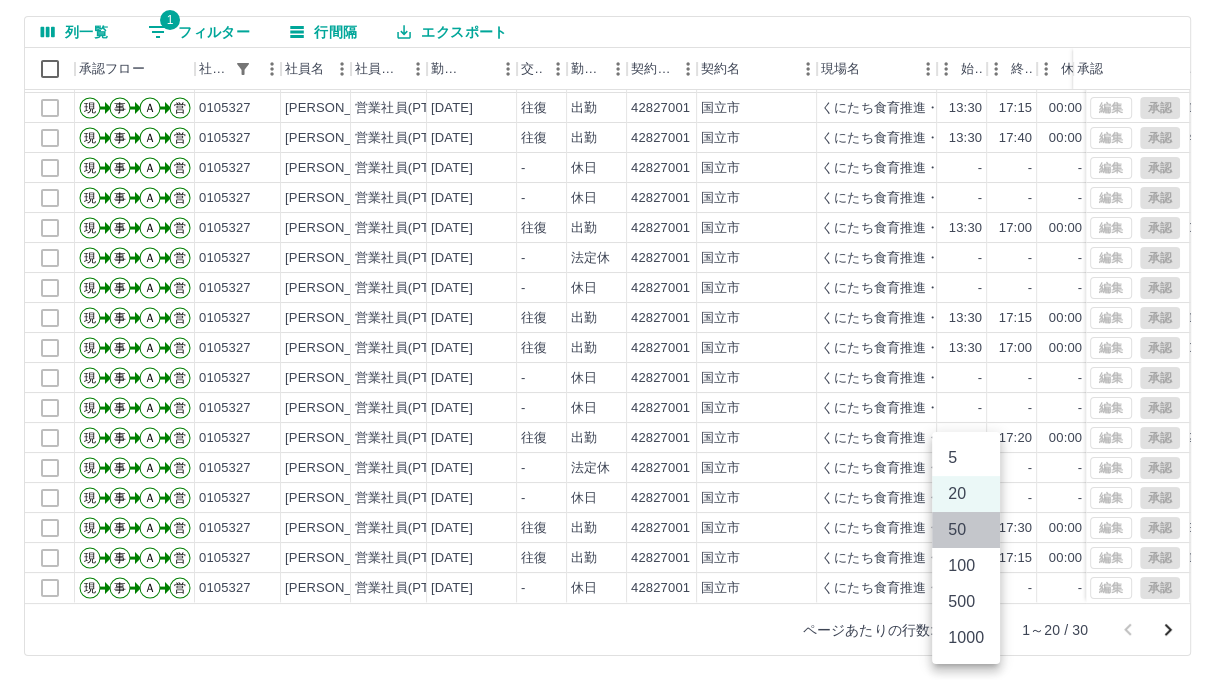 click on "50" at bounding box center [966, 530] 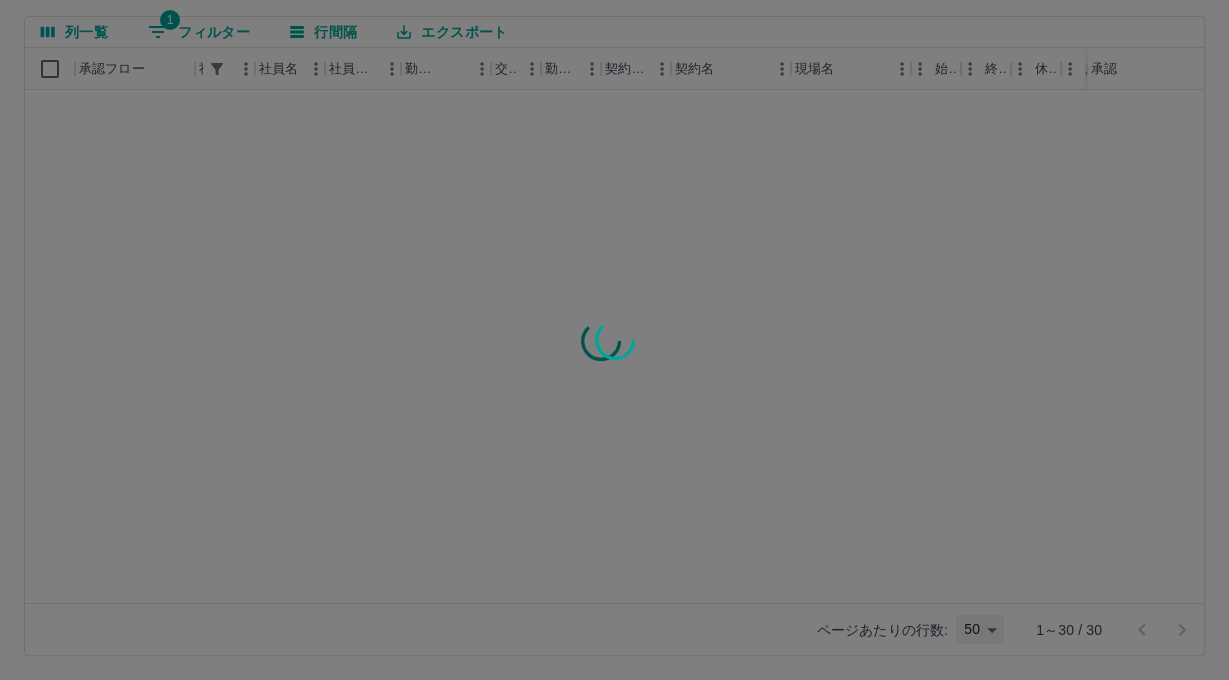 type on "**" 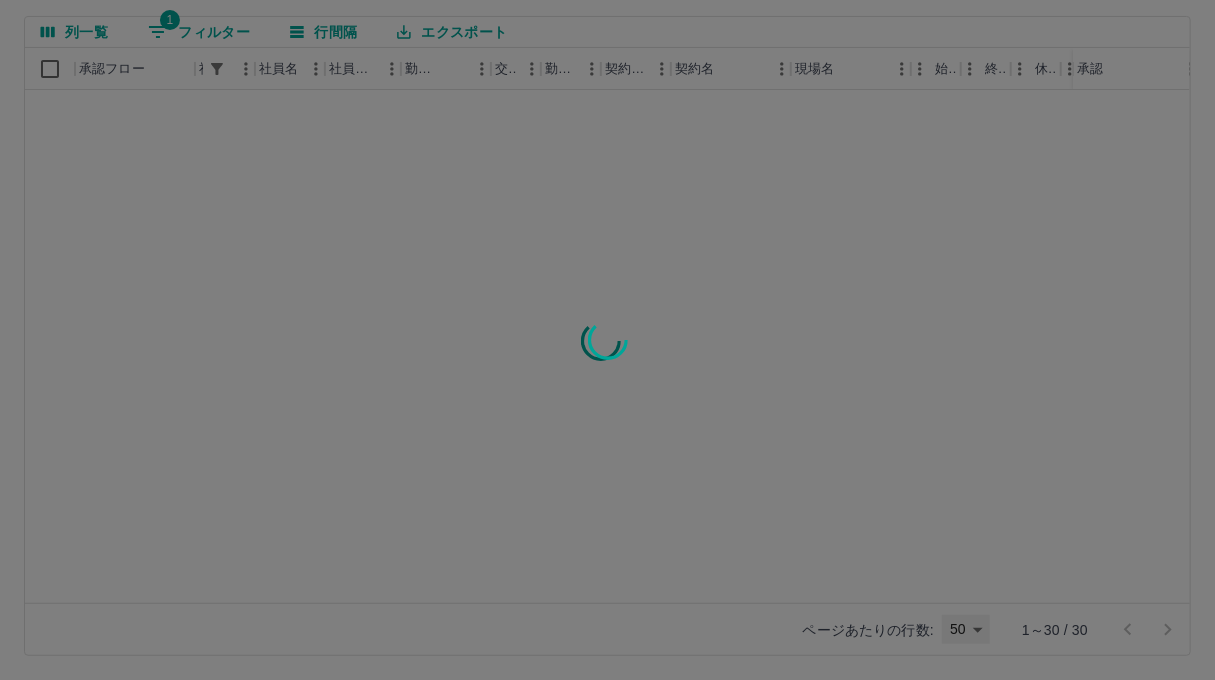 scroll, scrollTop: 0, scrollLeft: 0, axis: both 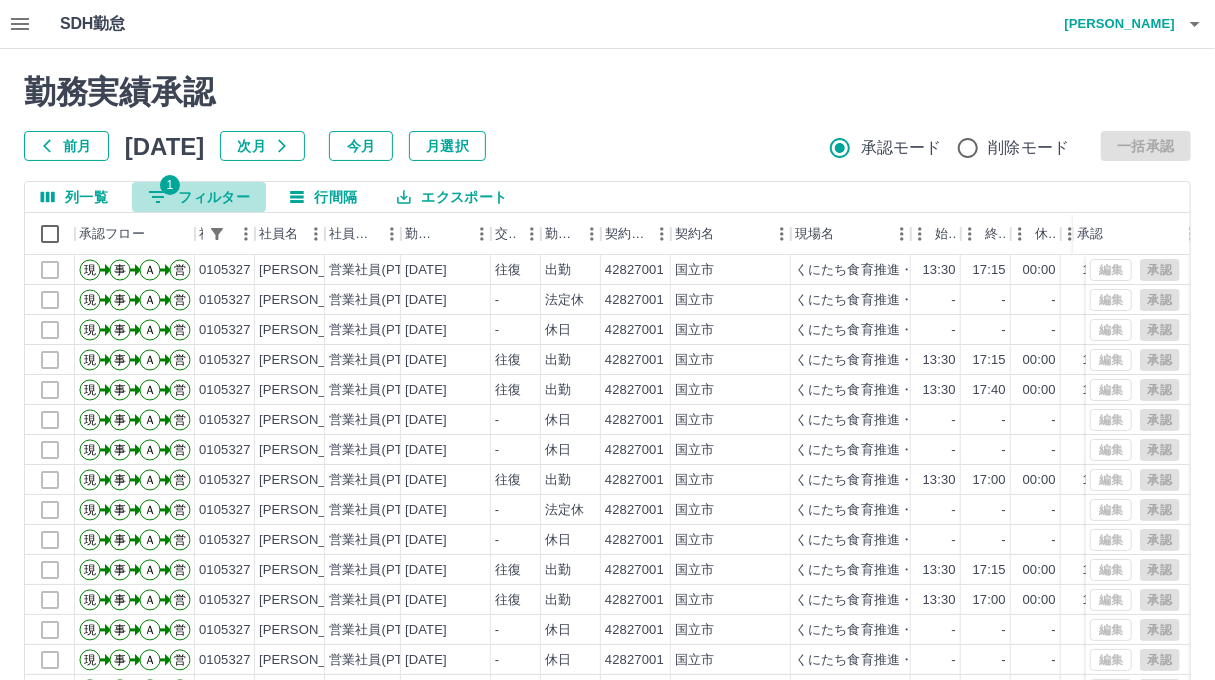 click on "1 フィルター" at bounding box center [199, 197] 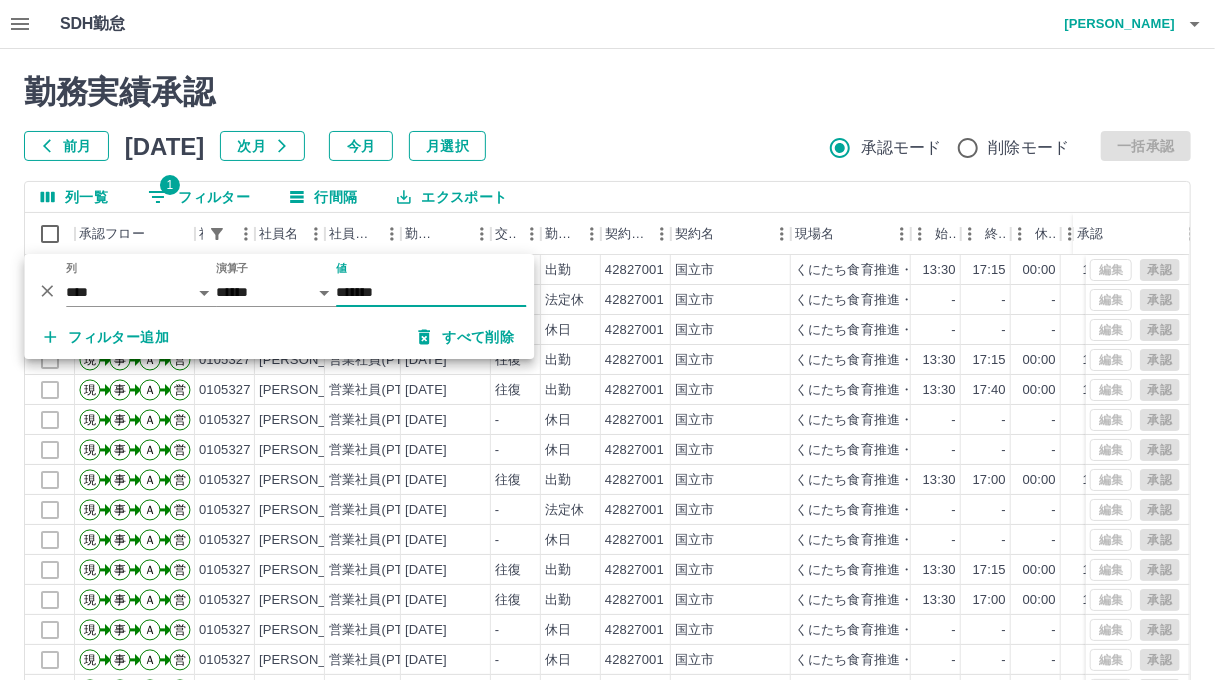 click on "前月 [DATE] 次月 今月 月選択 承認モード 削除モード 一括承認" at bounding box center (607, 146) 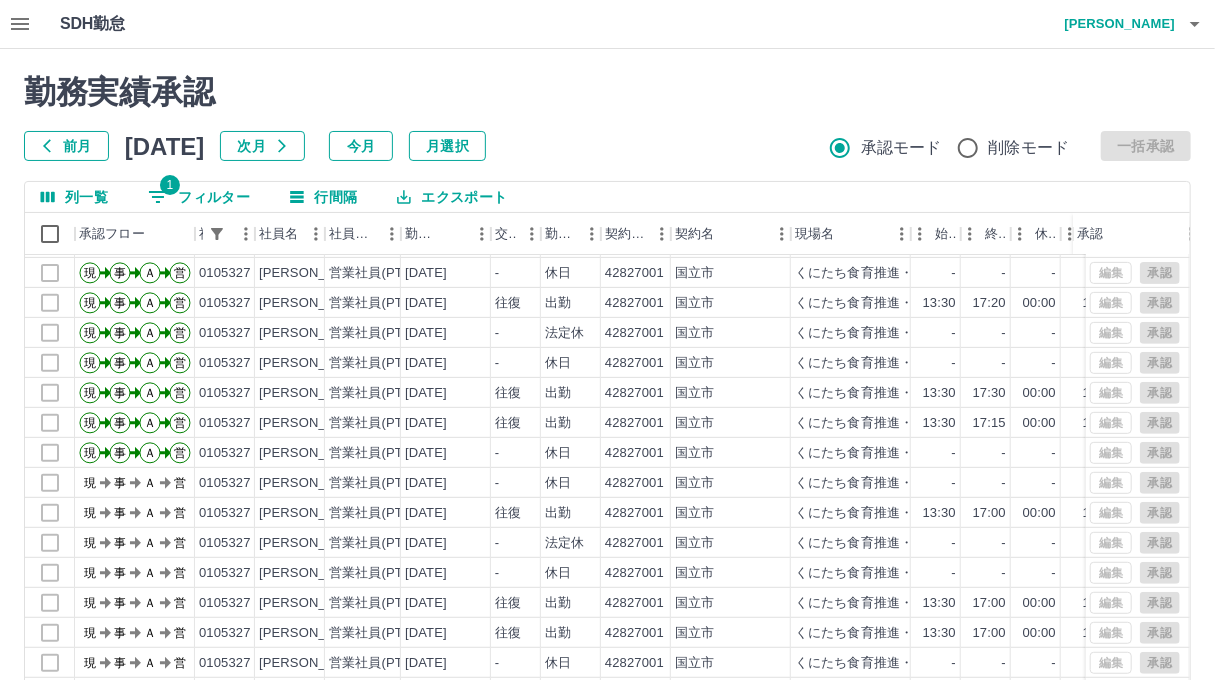 scroll, scrollTop: 399, scrollLeft: 0, axis: vertical 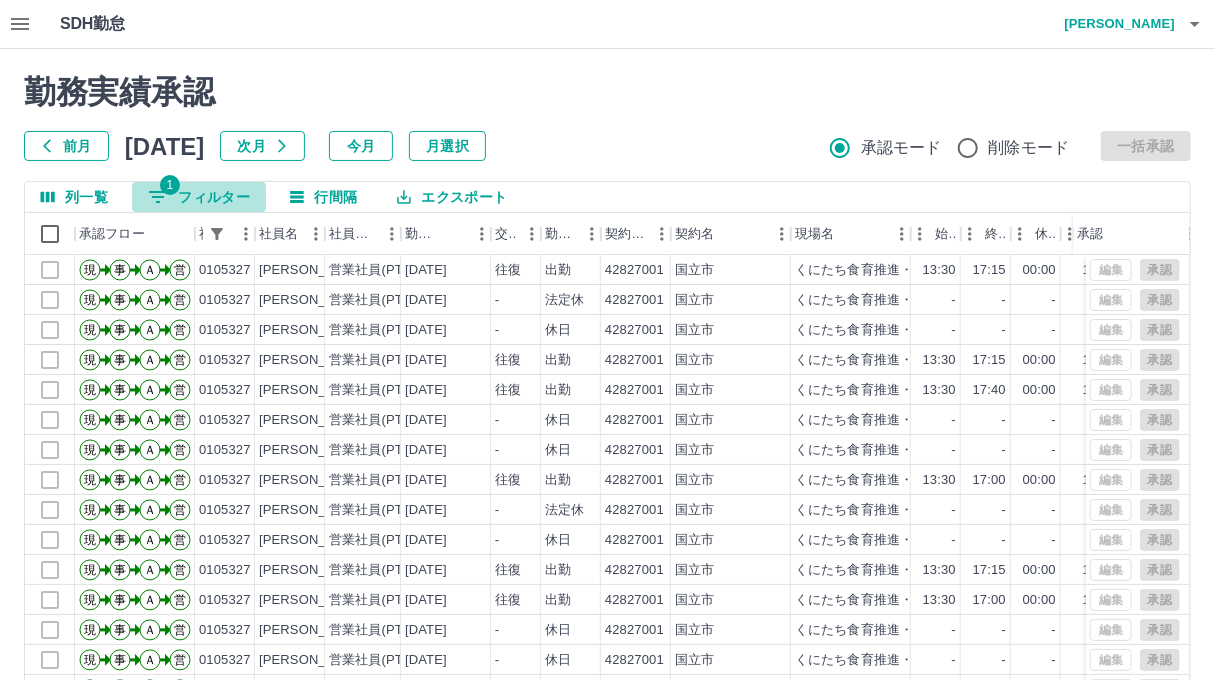 click on "1 フィルター" at bounding box center (199, 197) 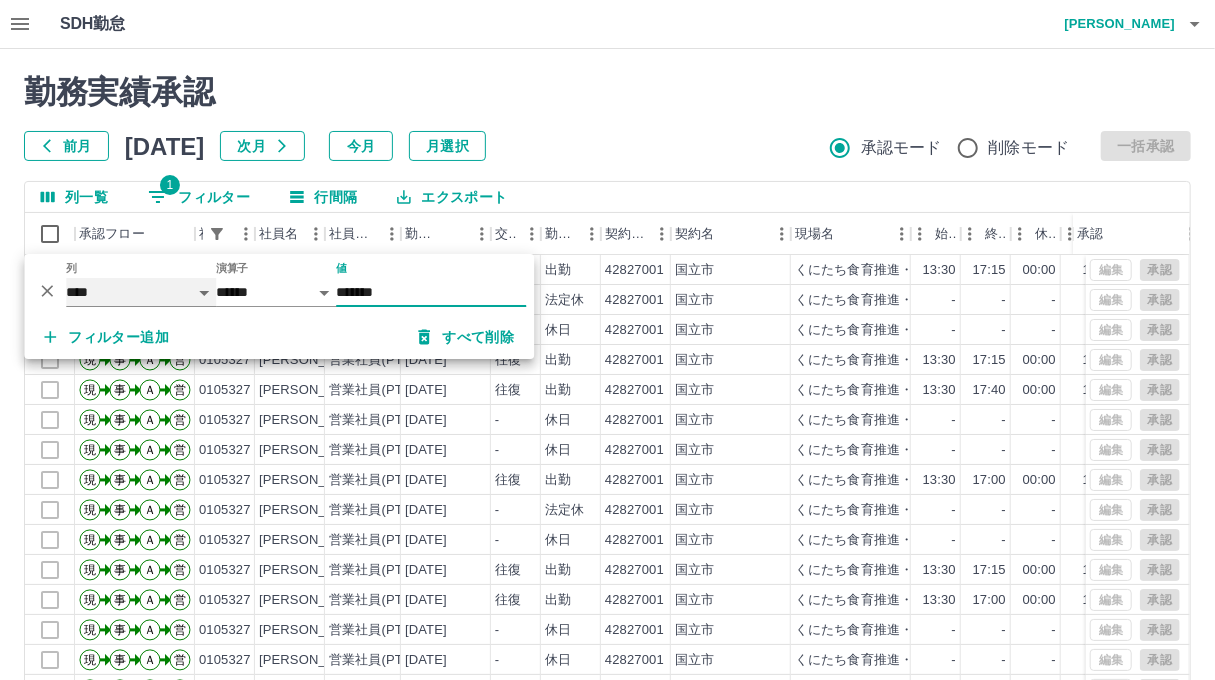 click on "**** *** **** *** *** **** ***** *** *** ** ** ** **** **** **** ** ** *** **** *****" at bounding box center [141, 292] 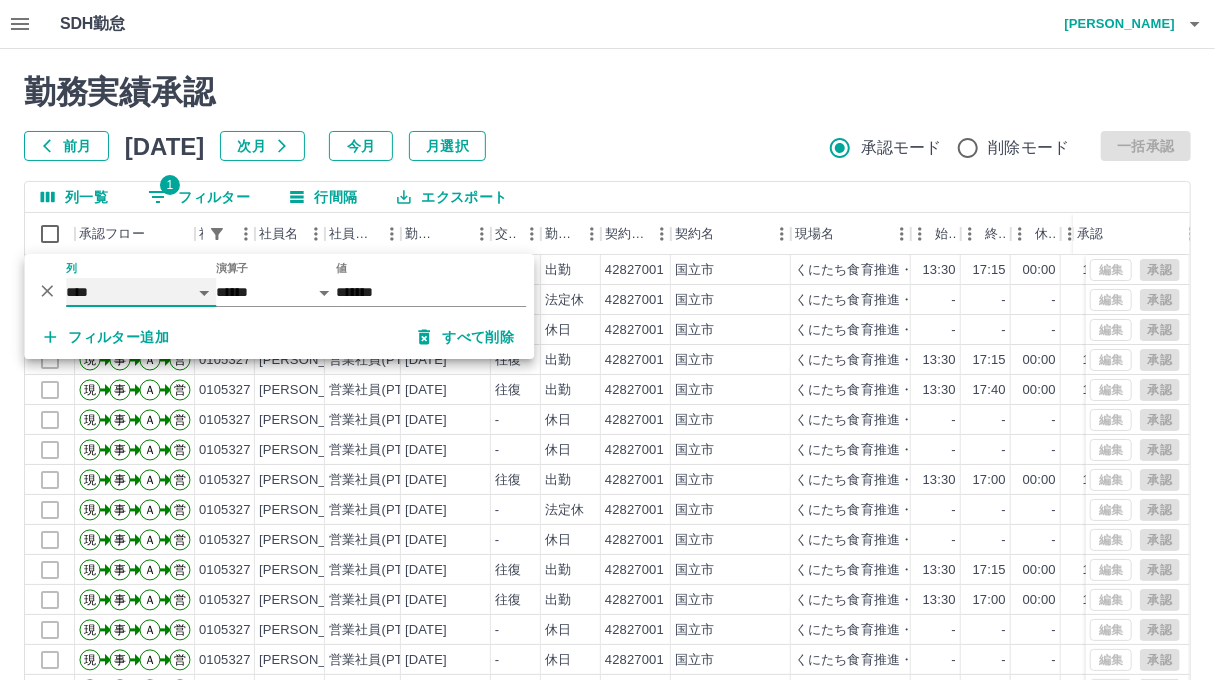 click on "**** *** **** *** *** **** ***** *** *** ** ** ** **** **** **** ** ** *** **** *****" at bounding box center (141, 292) 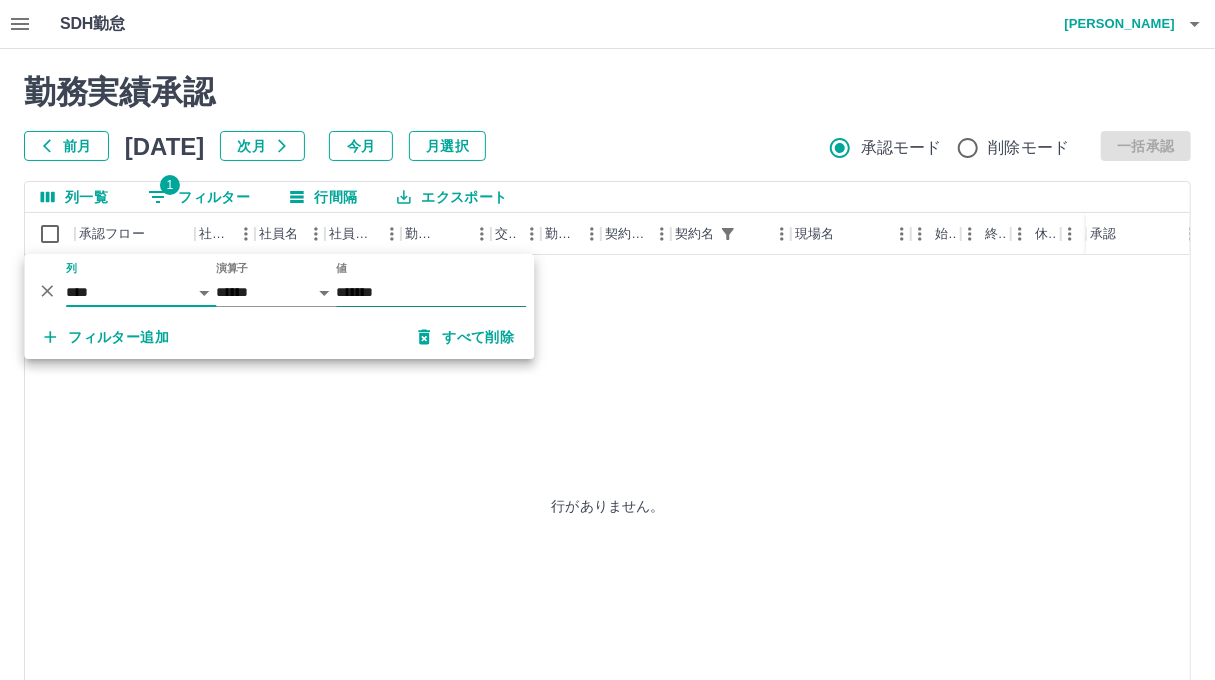 click on "*******" at bounding box center (431, 292) 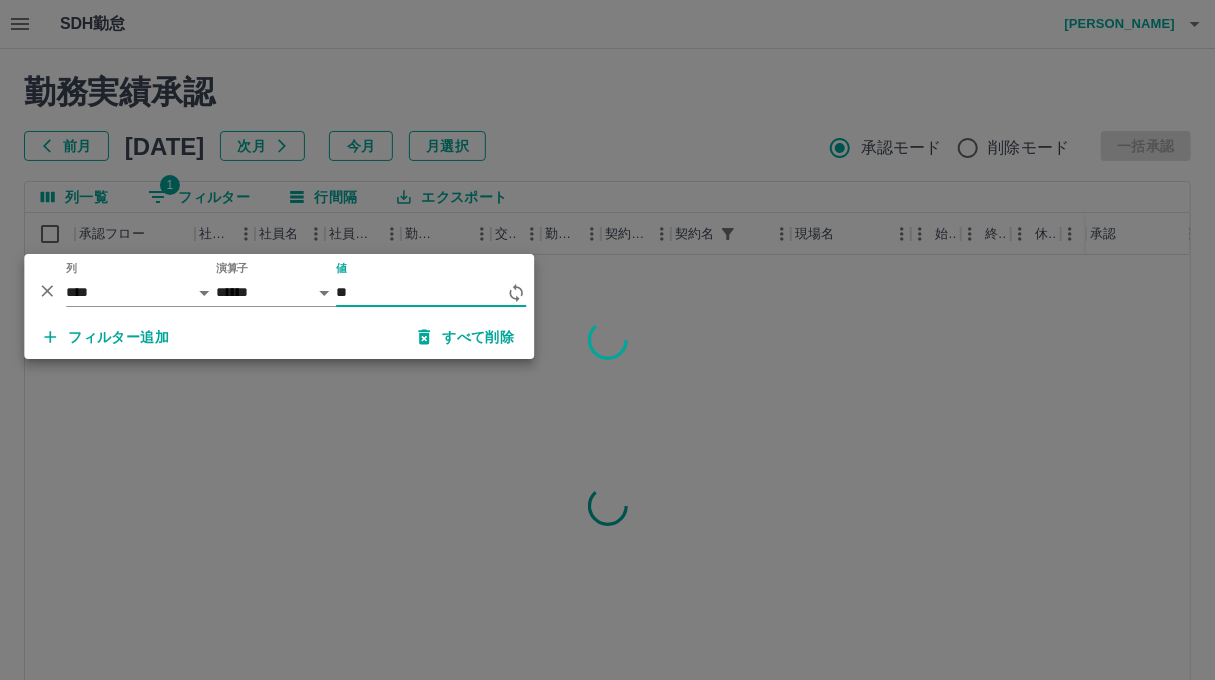 type on "*" 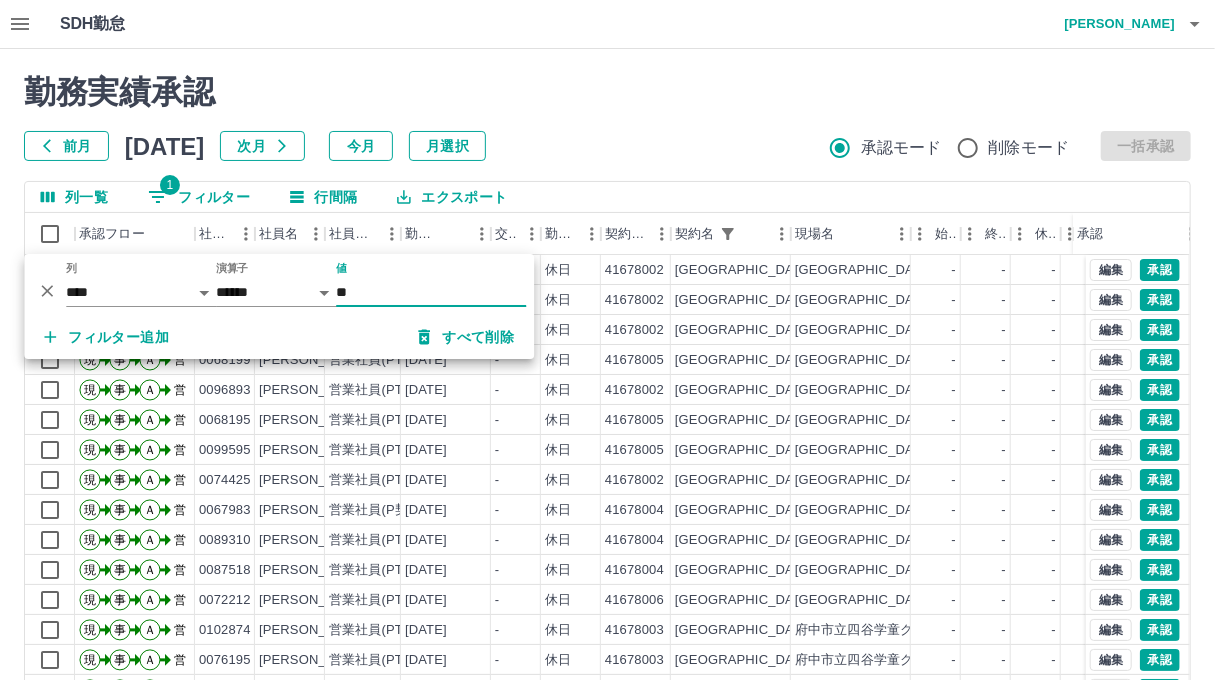 type on "**" 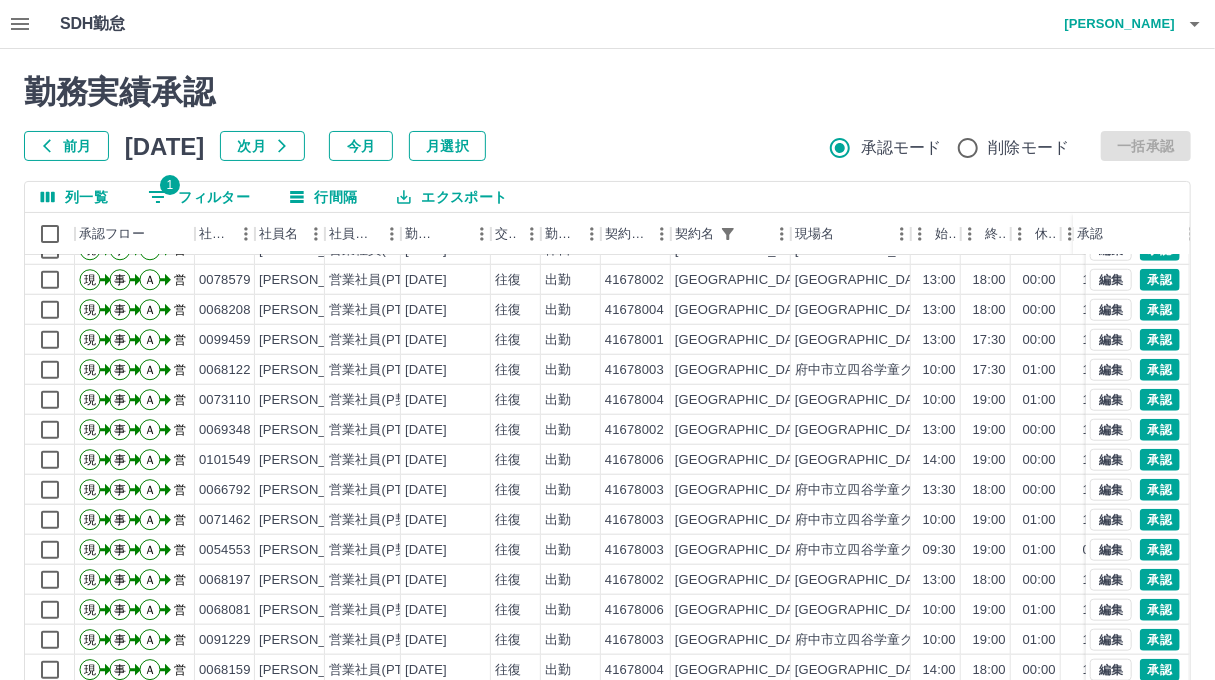 scroll, scrollTop: 999, scrollLeft: 0, axis: vertical 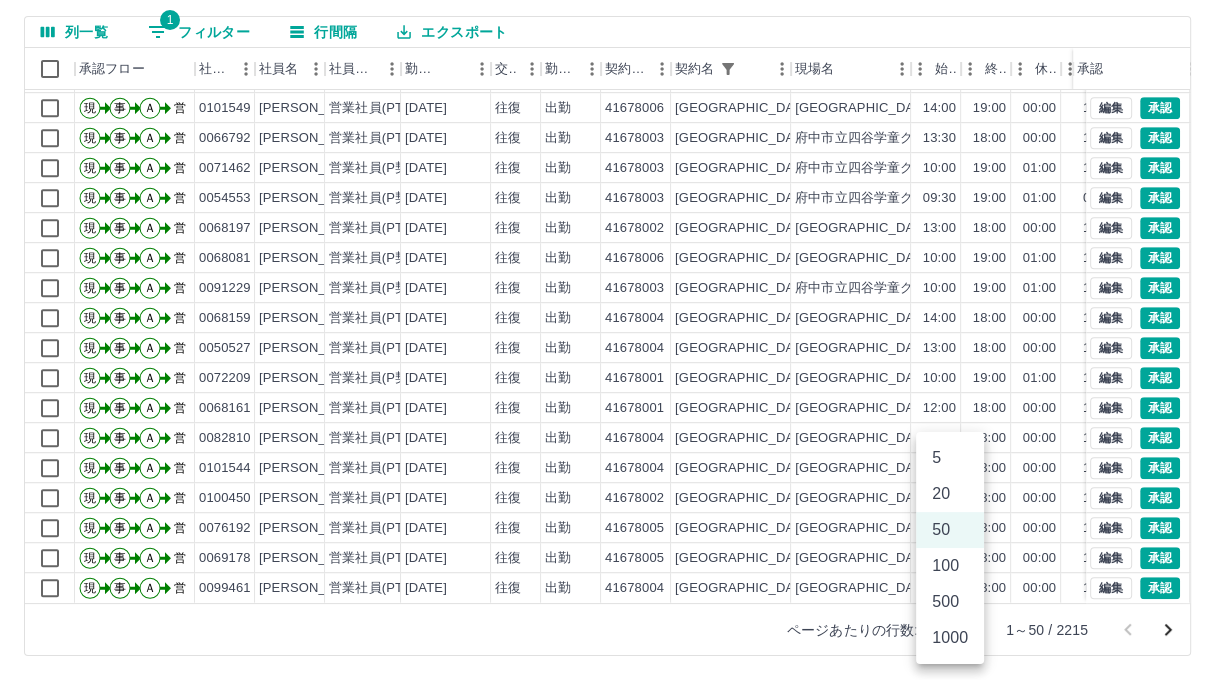 click on "SDH勤怠 [PERSON_NAME]哲 勤務実績承認 前月 [DATE] 次月 今月 月選択 承認モード 削除モード 一括承認 列一覧 1 フィルター 行間隔 エクスポート 承認フロー 社員番号 社員名 社員区分 勤務日 交通費 勤務区分 契約コード 契約名 現場名 始業 終業 休憩 所定開始 所定終業 所定休憩 拘束 勤務 承認 現 事 Ａ 営 0073110 [PERSON_NAME] 営業社員(P契約) [DATE] 往復 出勤 41678004 [GEOGRAPHIC_DATA] [GEOGRAPHIC_DATA]立日新学童クラブ 10:00 19:00 01:00 10:00 19:00 01:00 09:00 08:00 現 事 Ａ 営 0069348 [PERSON_NAME] 営業社員(PT契約) [DATE] 往復 出勤 41678002 [GEOGRAPHIC_DATA]クラブ 13:00 19:00 00:00 13:00 19:00 00:00 06:00 06:00 現 事 Ａ 営 0101549 角[PERSON_NAME] 営業社員(PT契約) [DATE] 往復 出勤 41678006 [GEOGRAPHIC_DATA]立武蔵台学童クラブ 14:00 19:00 00:00 14:00 19:00 00:00 05:00 05:00 現 事 Ａ 営 0066792 [PERSON_NAME] [DATE] 往復 5" at bounding box center [614, 257] 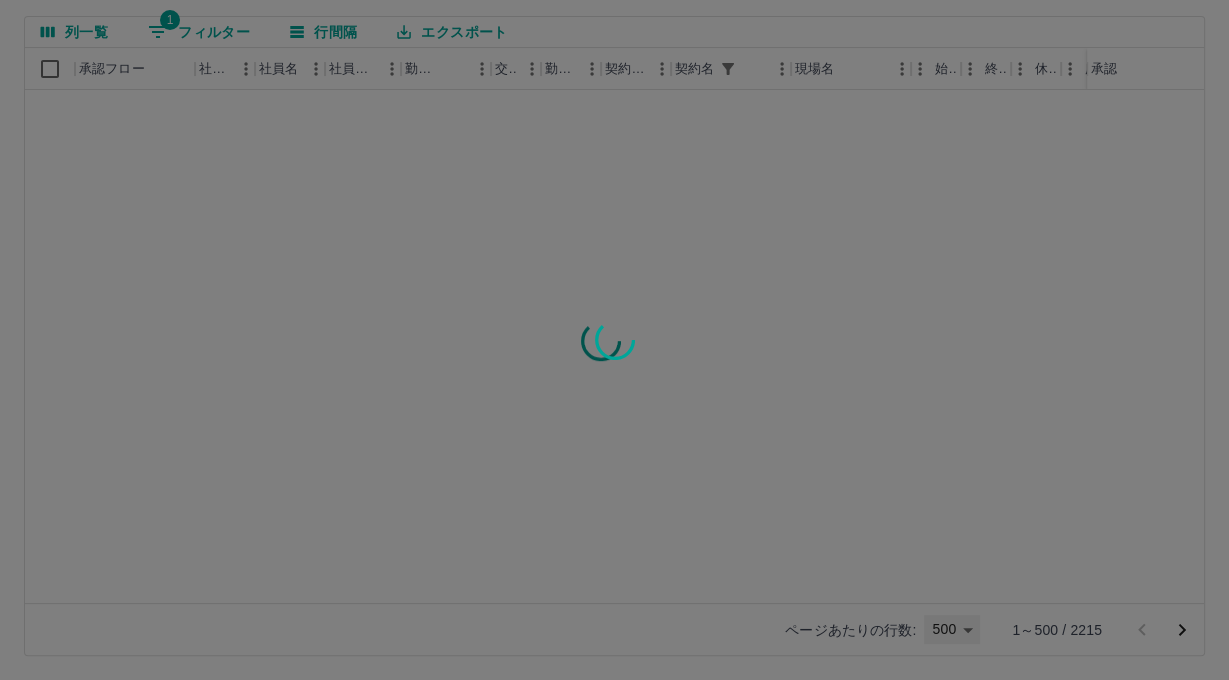 type on "***" 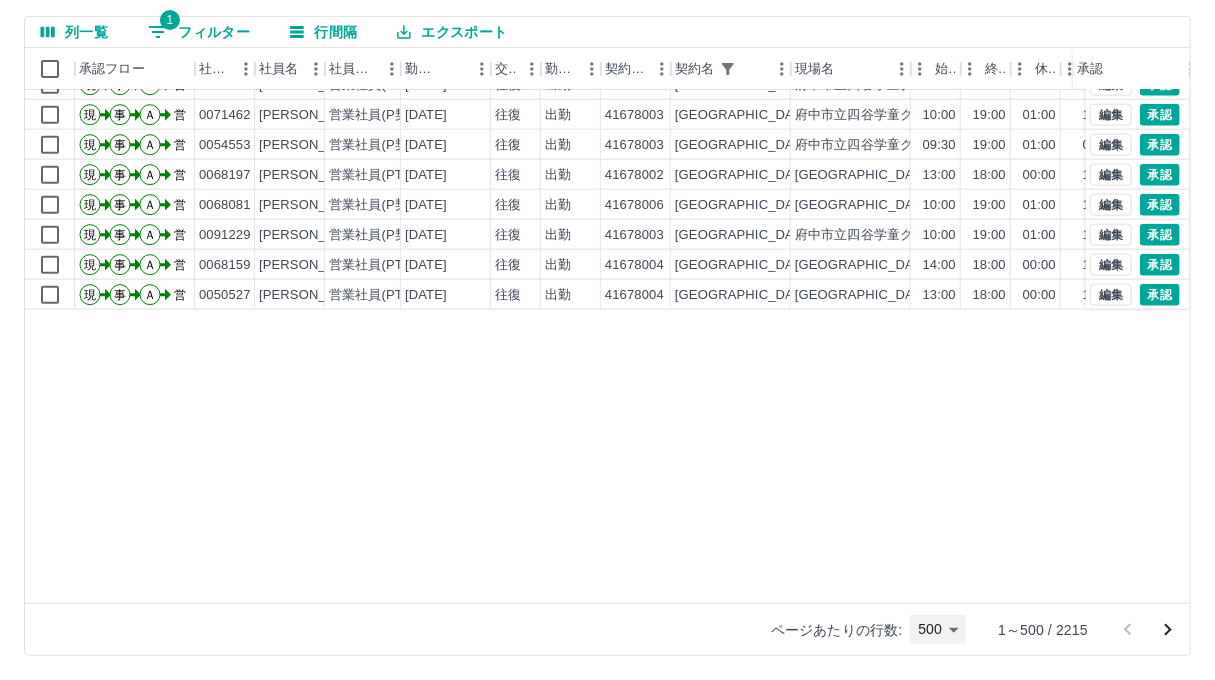 scroll, scrollTop: 640, scrollLeft: 0, axis: vertical 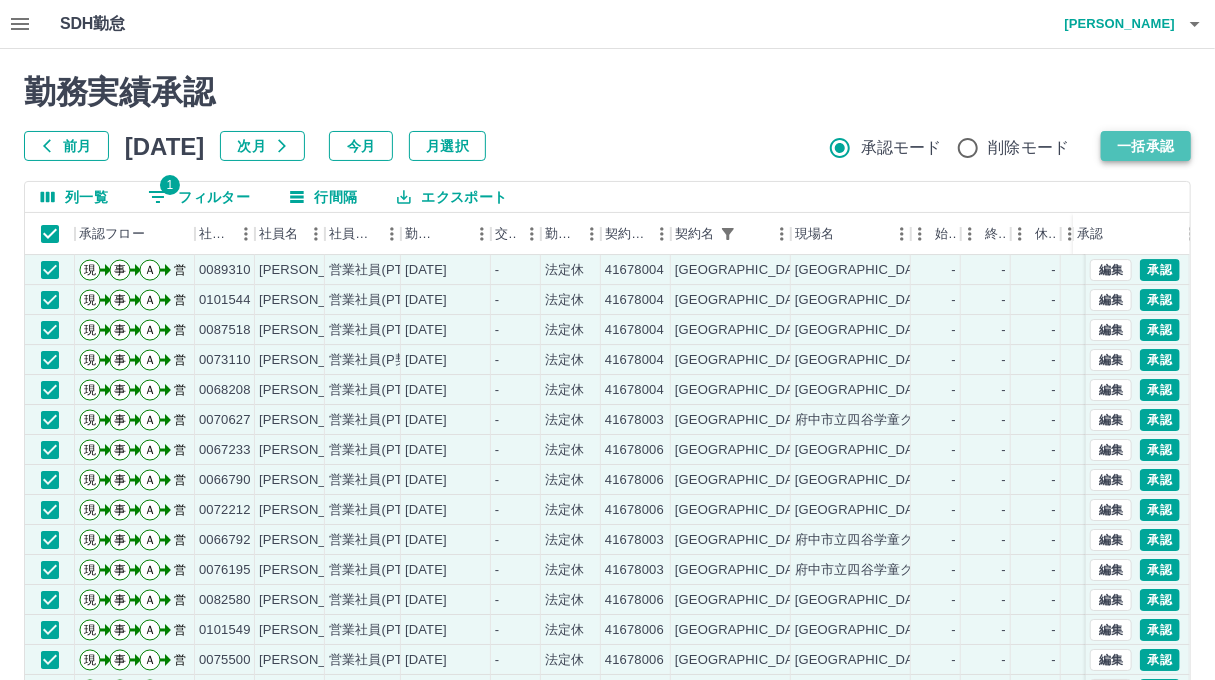 click on "一括承認" at bounding box center [1146, 146] 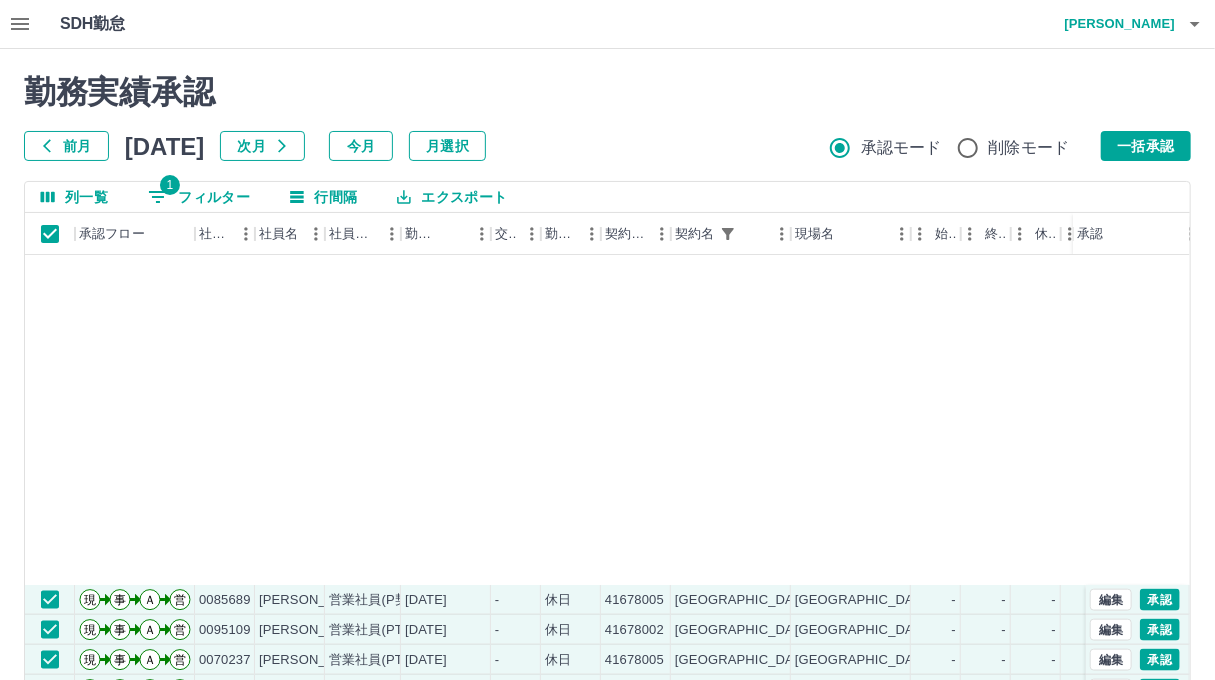 scroll, scrollTop: 4720, scrollLeft: 0, axis: vertical 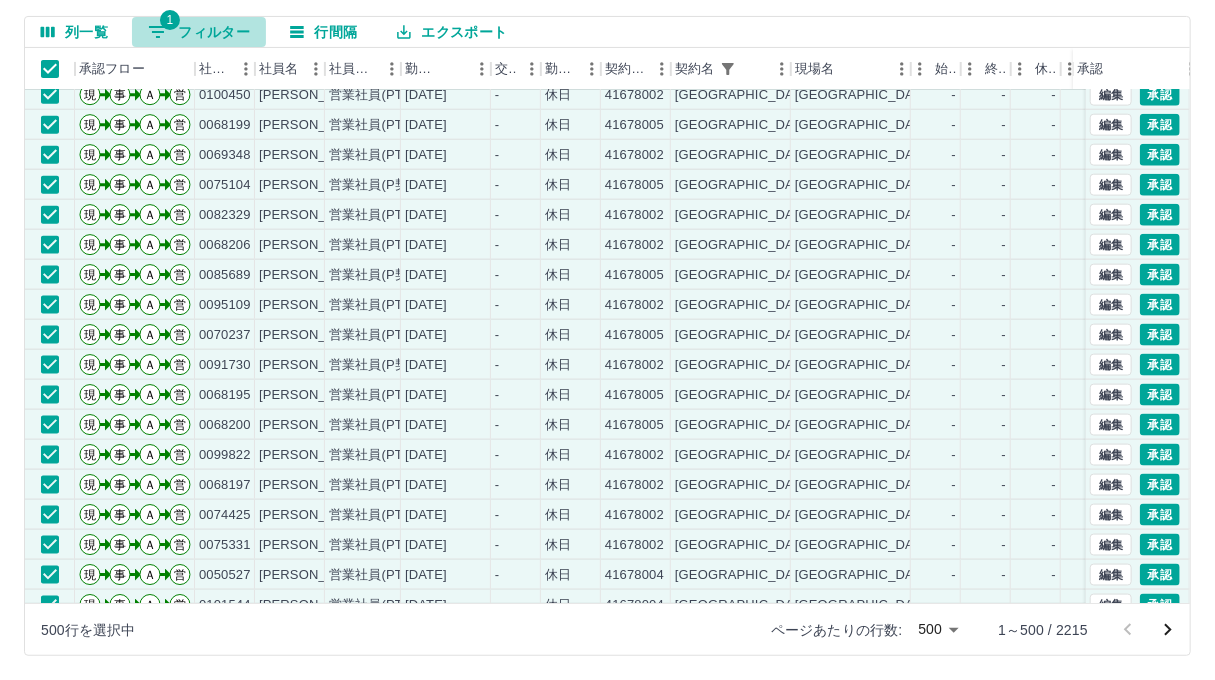 click on "1 フィルター" at bounding box center (199, 32) 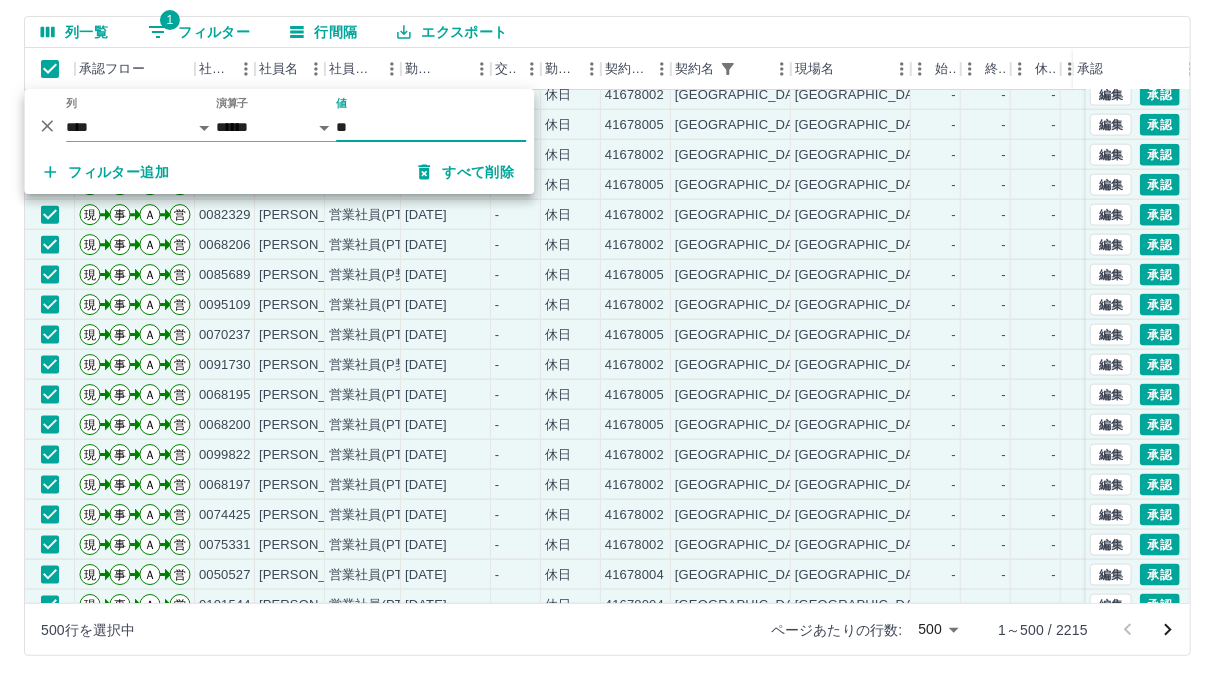 click 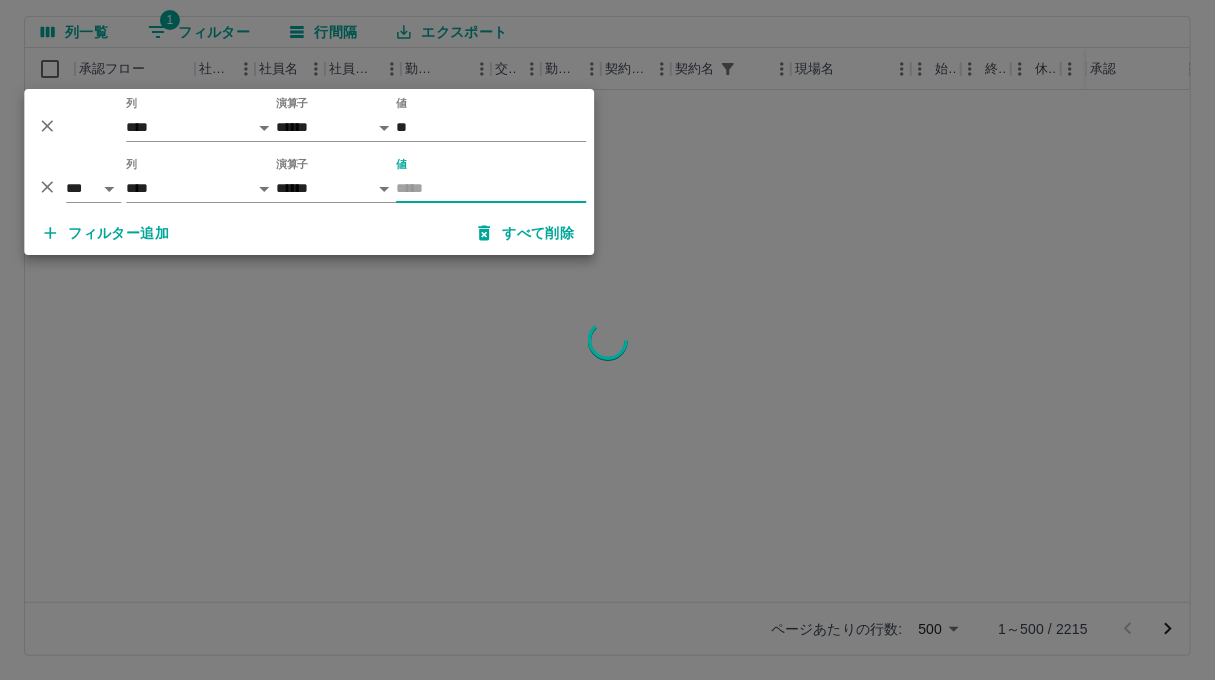 scroll, scrollTop: 0, scrollLeft: 0, axis: both 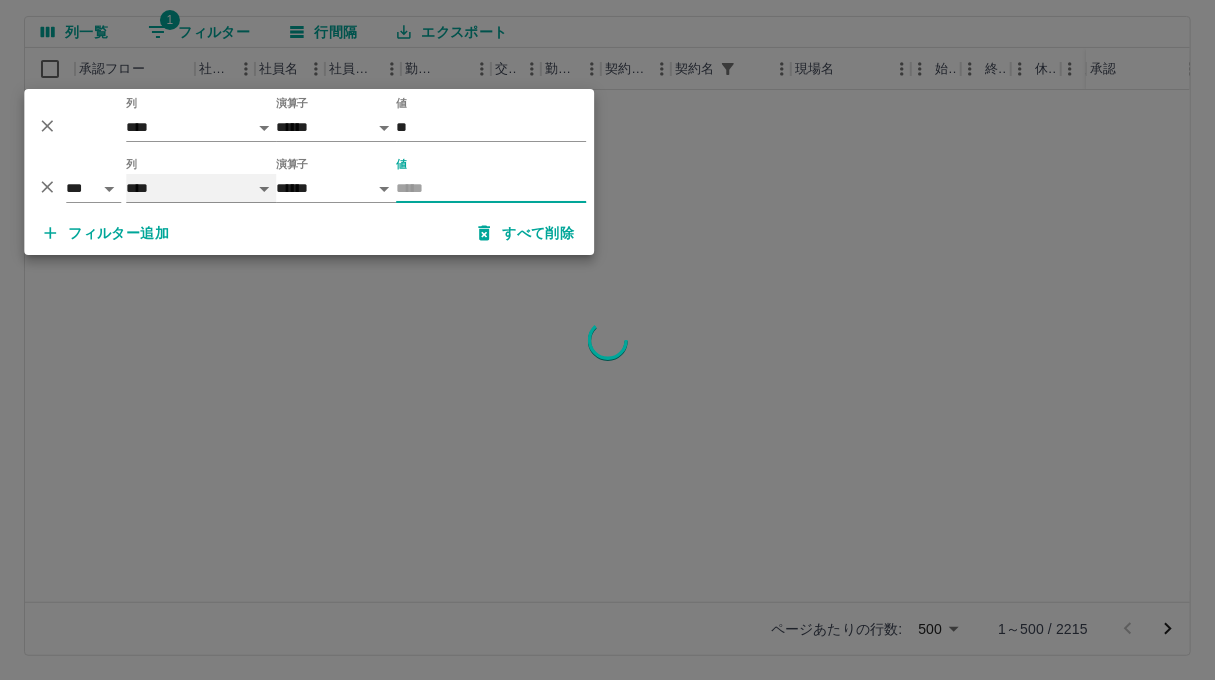 click on "**** *** **** *** *** **** ***** *** *** ** ** ** **** **** **** ** ** *** **** *****" at bounding box center (201, 188) 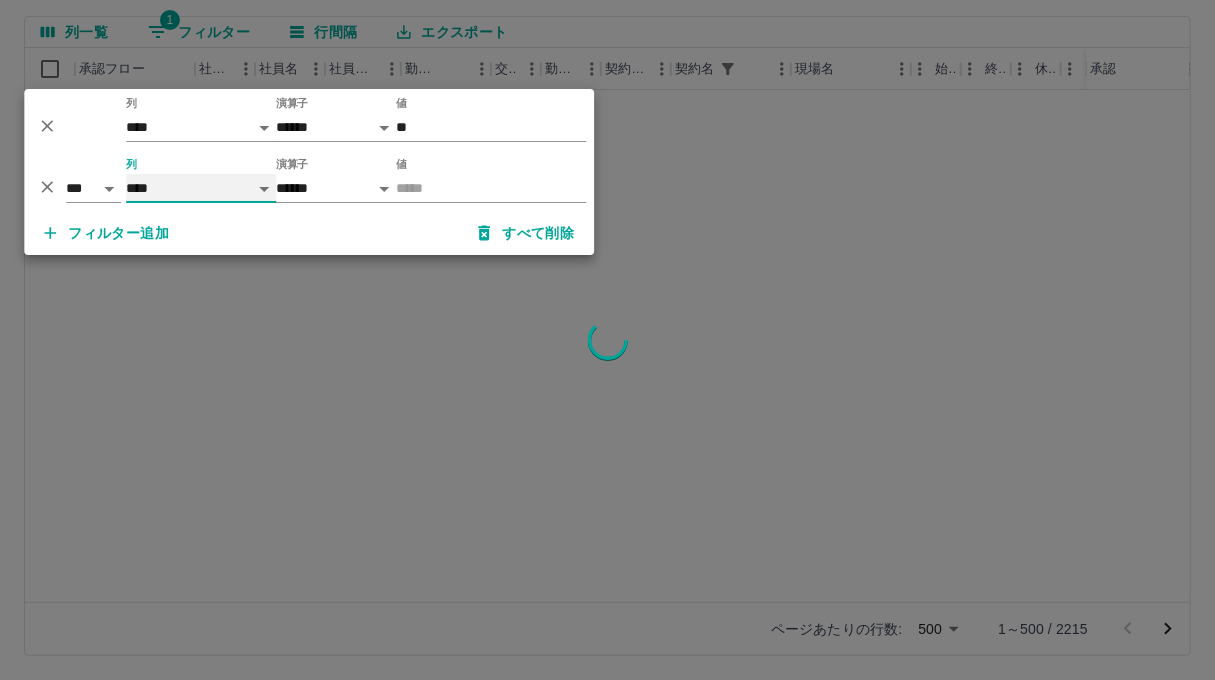 click on "**** *** **** *** *** **** ***** *** *** ** ** ** **** **** **** ** ** *** **** *****" at bounding box center (201, 188) 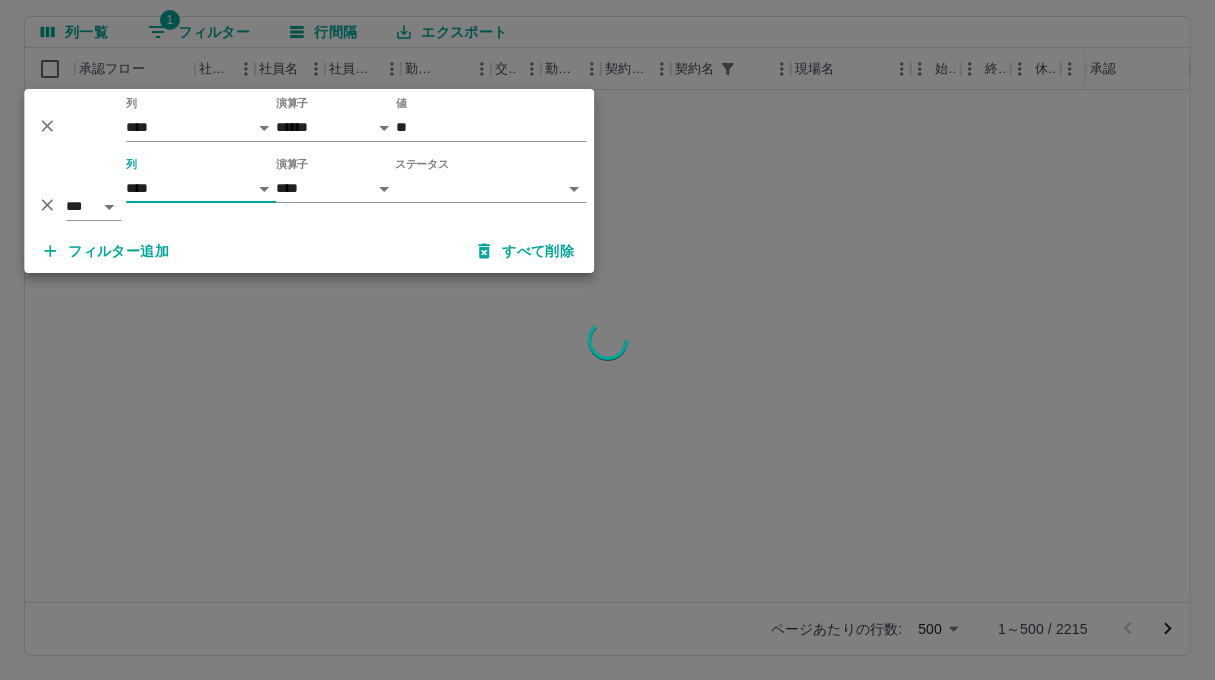 click on "SDH勤怠 [PERSON_NAME]哲 勤務実績承認 前月 [DATE] 次月 今月 月選択 承認モード 削除モード 一括承認 列一覧 1 フィルター 行間隔 エクスポート 承認フロー 社員番号 社員名 社員区分 勤務日 交通費 勤務区分 契約コード 契約名 現場名 始業 終業 休憩 所定開始 所定終業 所定休憩 拘束 勤務 承認 ページあたりの行数: 500 *** 1～500 / 2215 SDH勤怠 *** ** 列 **** *** **** *** *** **** ***** *** *** ** ** ** **** **** **** ** ** *** **** ***** 演算子 ****** ******* 値 ** *** ** 列 **** *** **** *** *** **** ***** *** *** ** ** ** **** **** **** ** ** *** **** ***** 演算子 **** ****** ステータス ​ ********* フィルター追加 すべて削除" at bounding box center (607, 257) 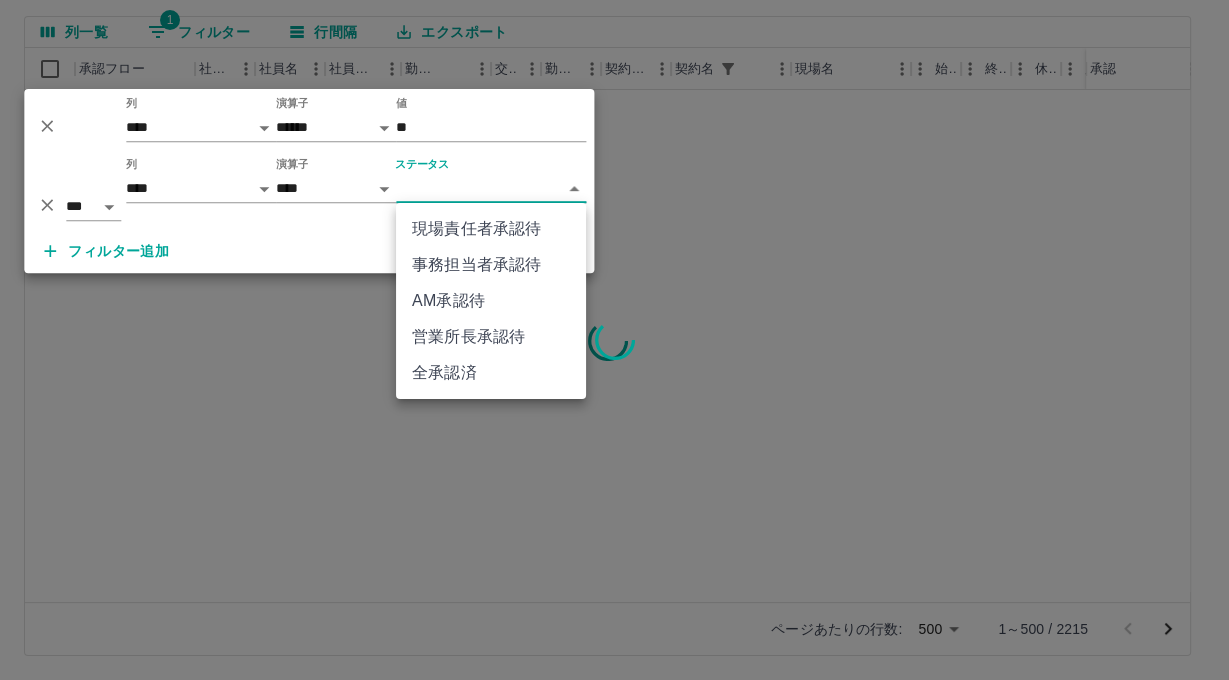 click on "営業所長承認待" at bounding box center [491, 337] 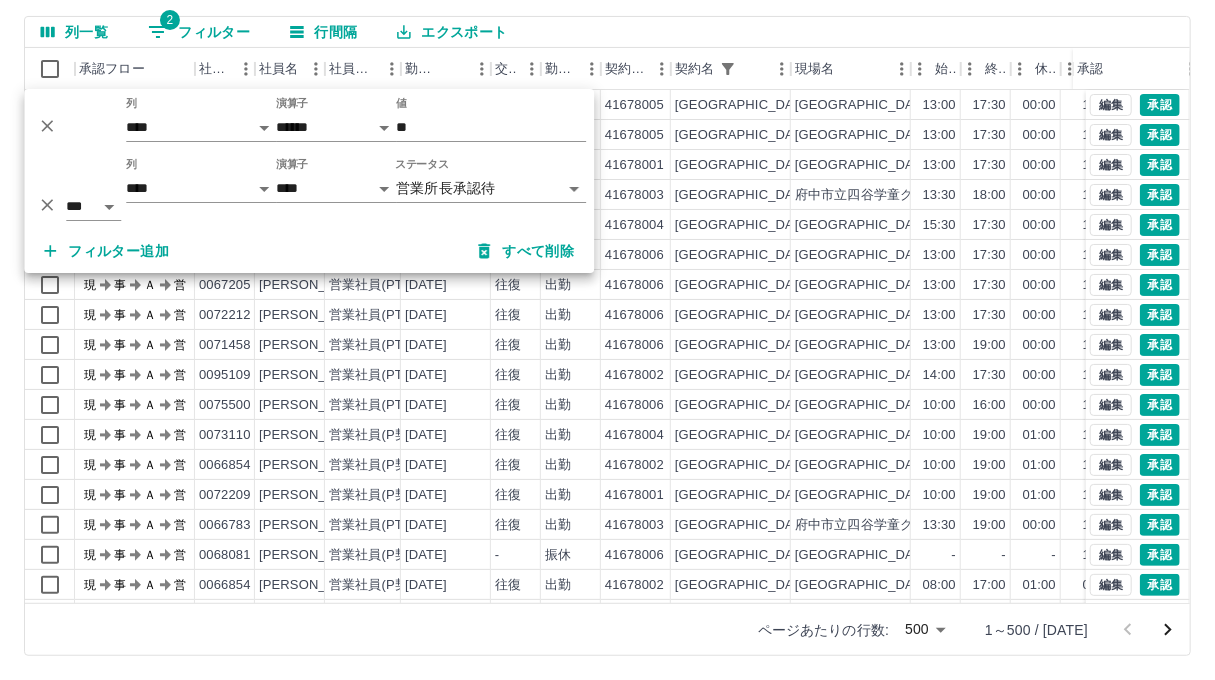 scroll, scrollTop: 0, scrollLeft: 0, axis: both 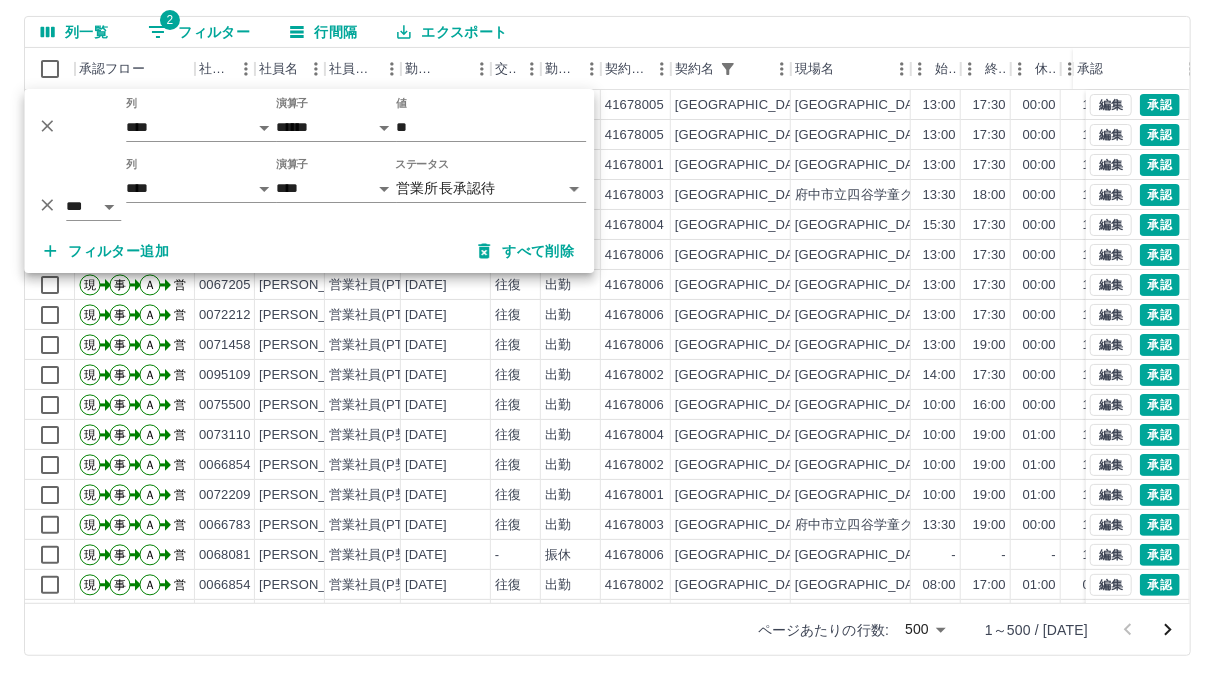click on "列一覧 2 フィルター 行間隔 エクスポート" at bounding box center [607, 32] 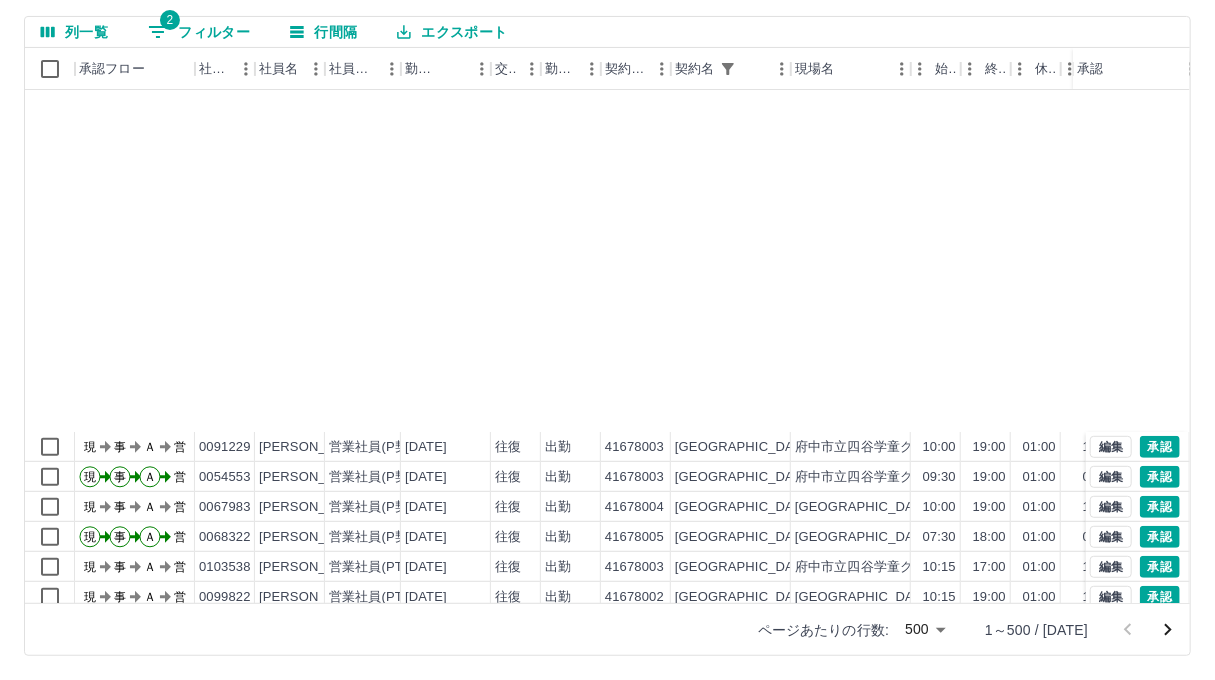 scroll, scrollTop: 720, scrollLeft: 0, axis: vertical 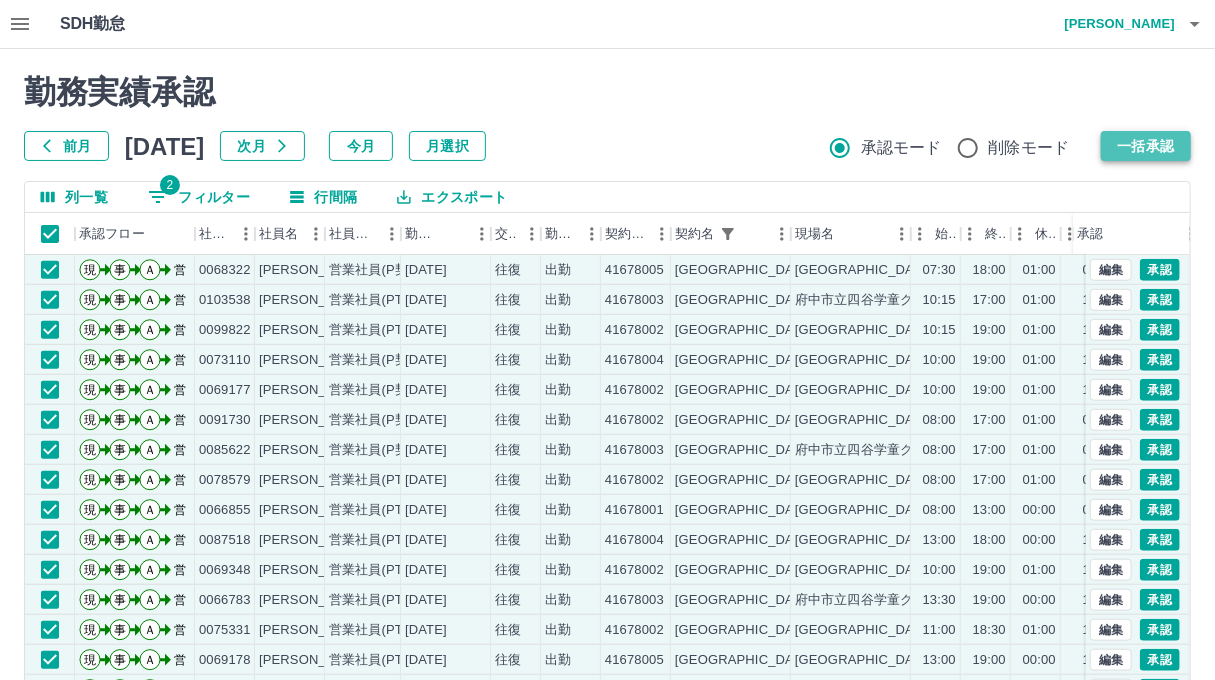 click on "一括承認" at bounding box center (1146, 146) 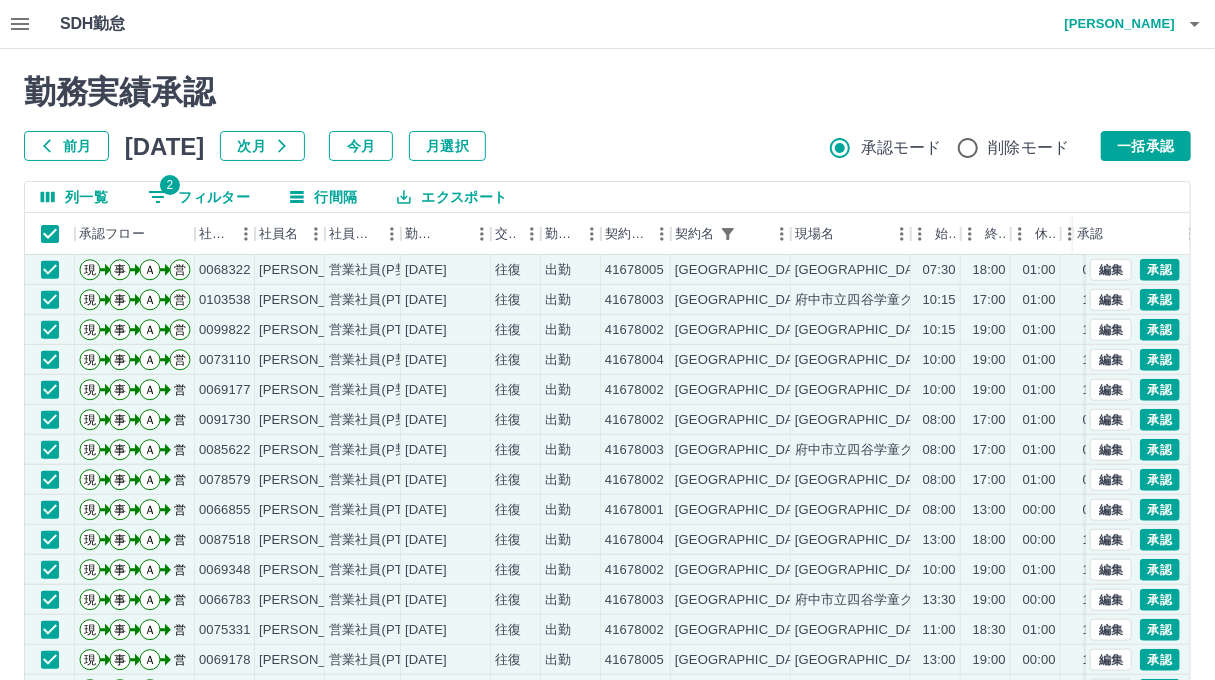 scroll, scrollTop: 165, scrollLeft: 0, axis: vertical 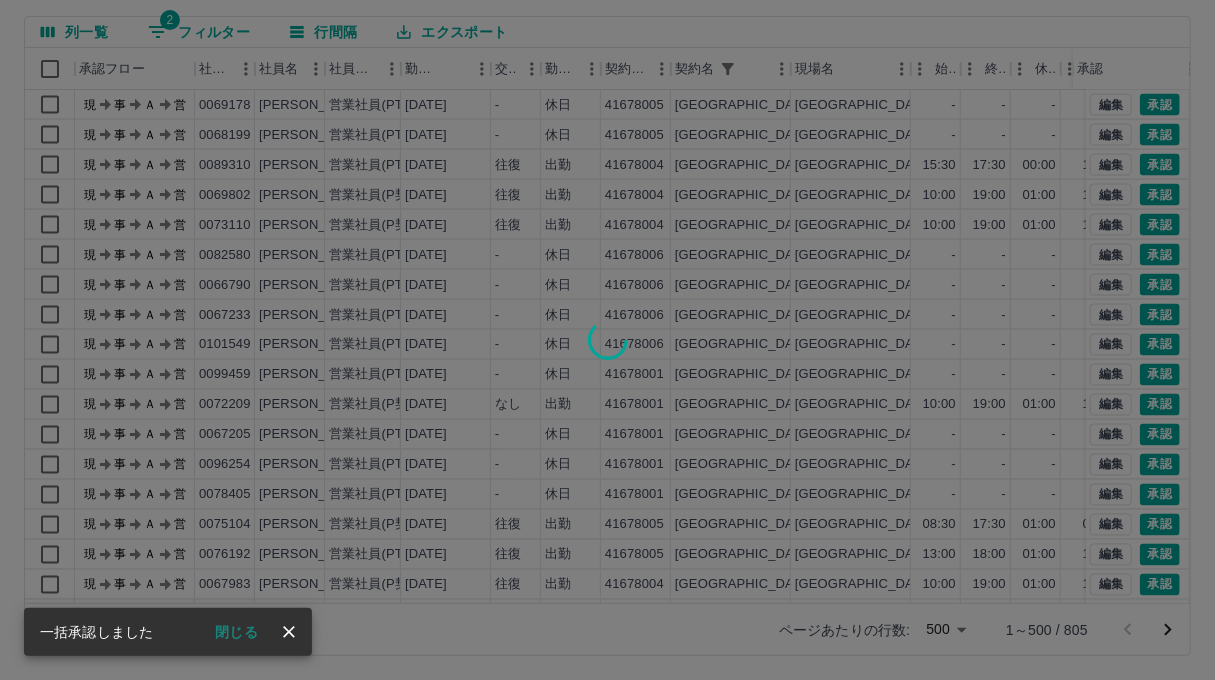 click on "閉じる" at bounding box center (236, 632) 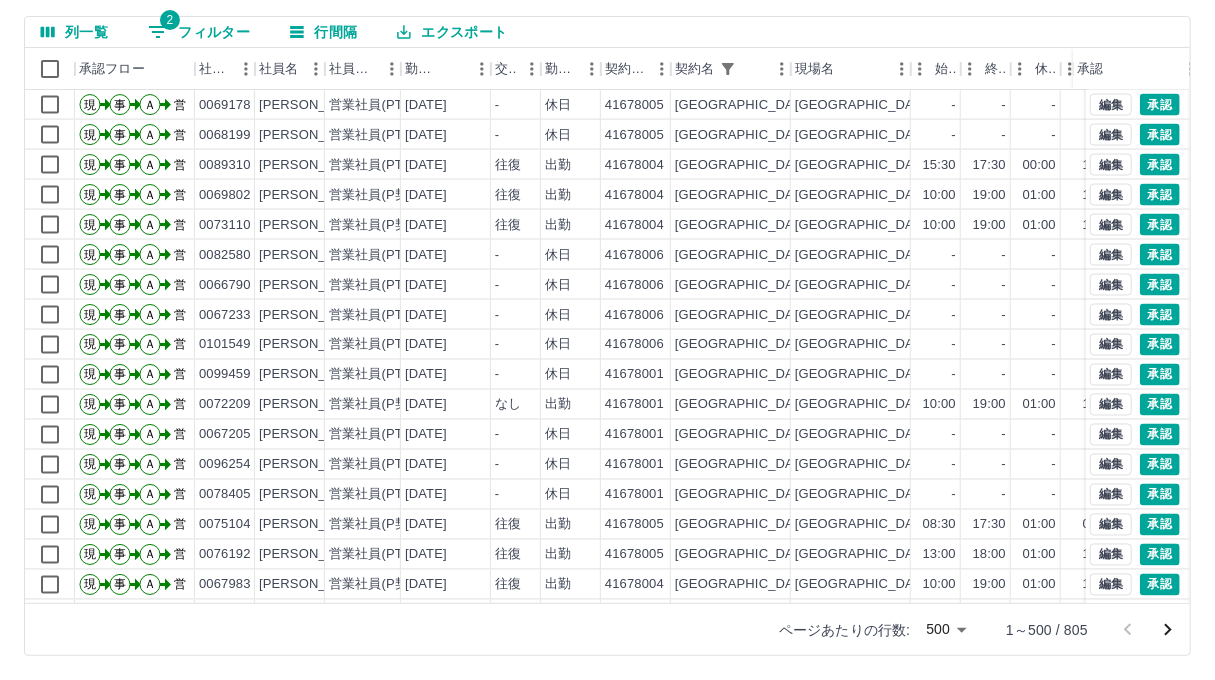 scroll, scrollTop: 0, scrollLeft: 0, axis: both 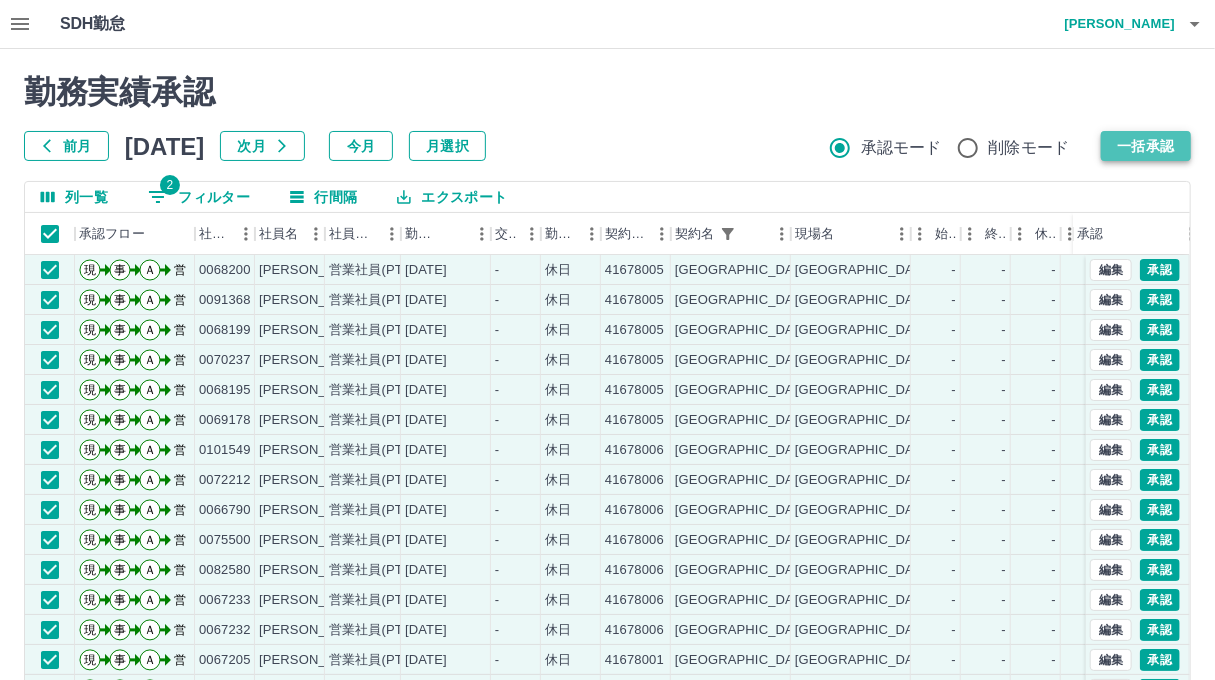 click on "一括承認" at bounding box center (1146, 146) 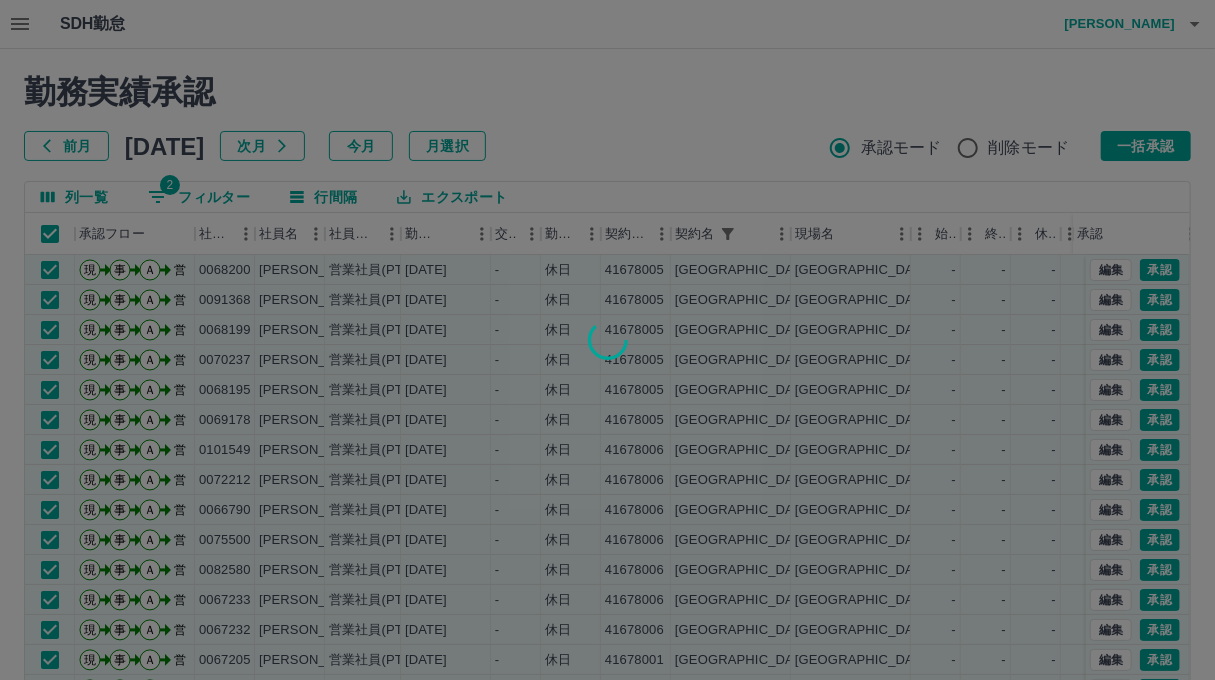 click at bounding box center (607, 340) 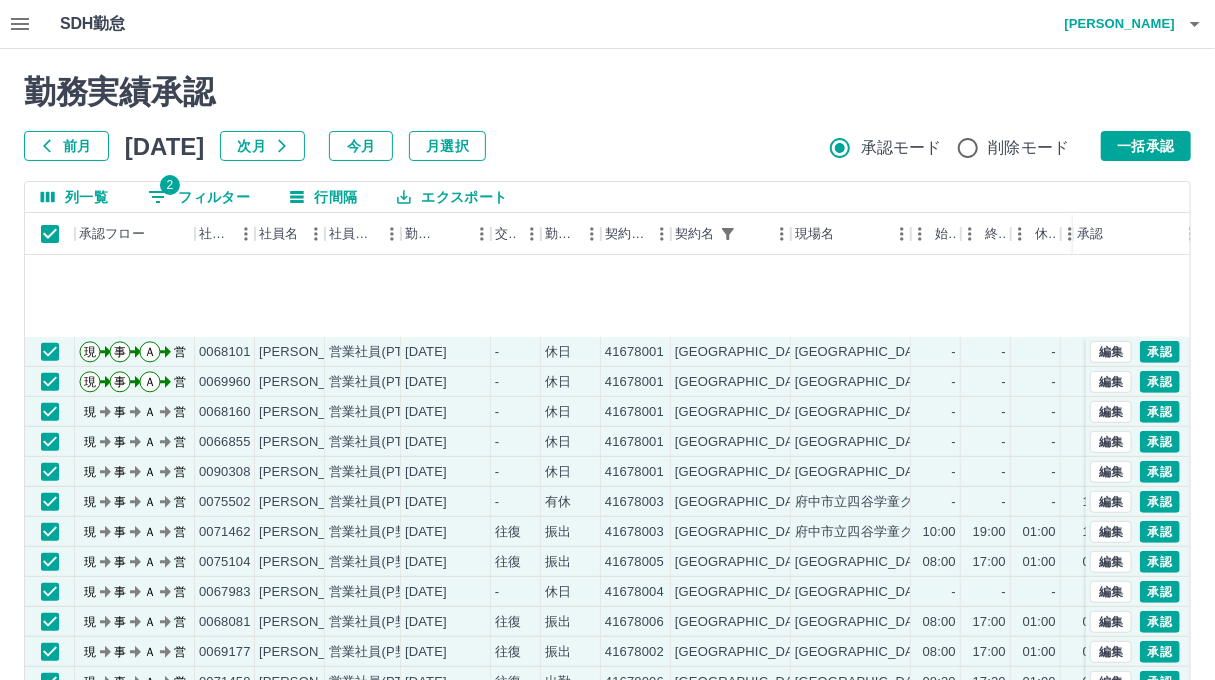 scroll, scrollTop: 640, scrollLeft: 0, axis: vertical 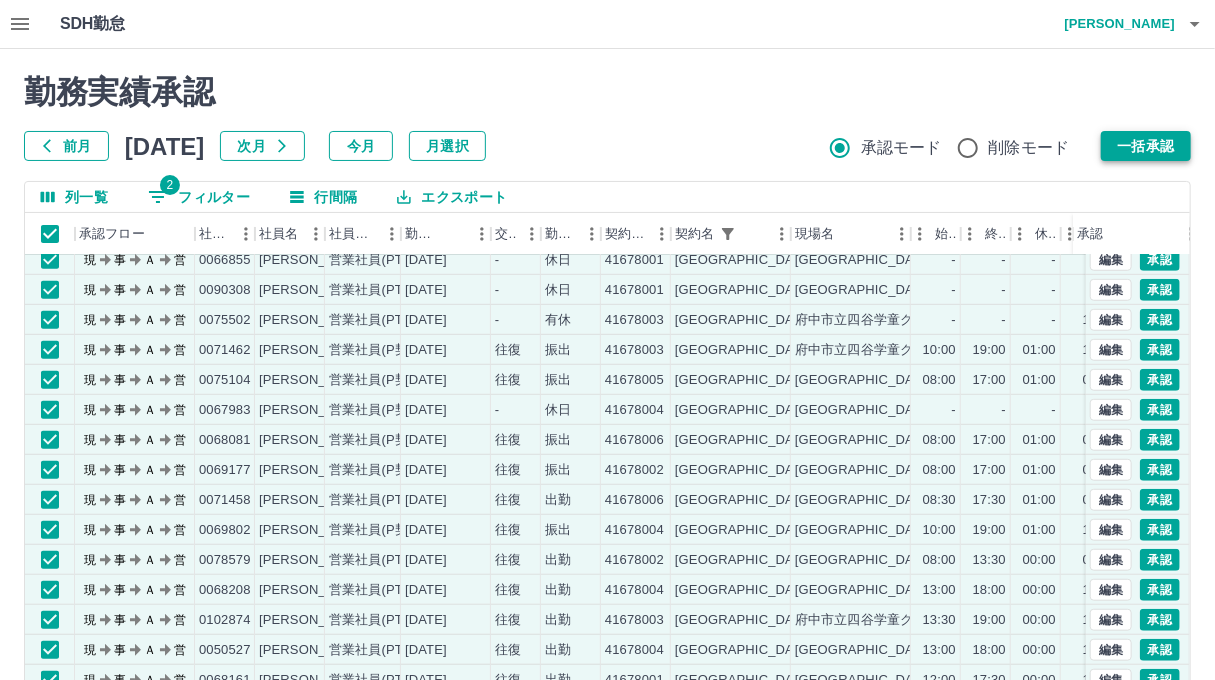 click on "一括承認" at bounding box center (1146, 146) 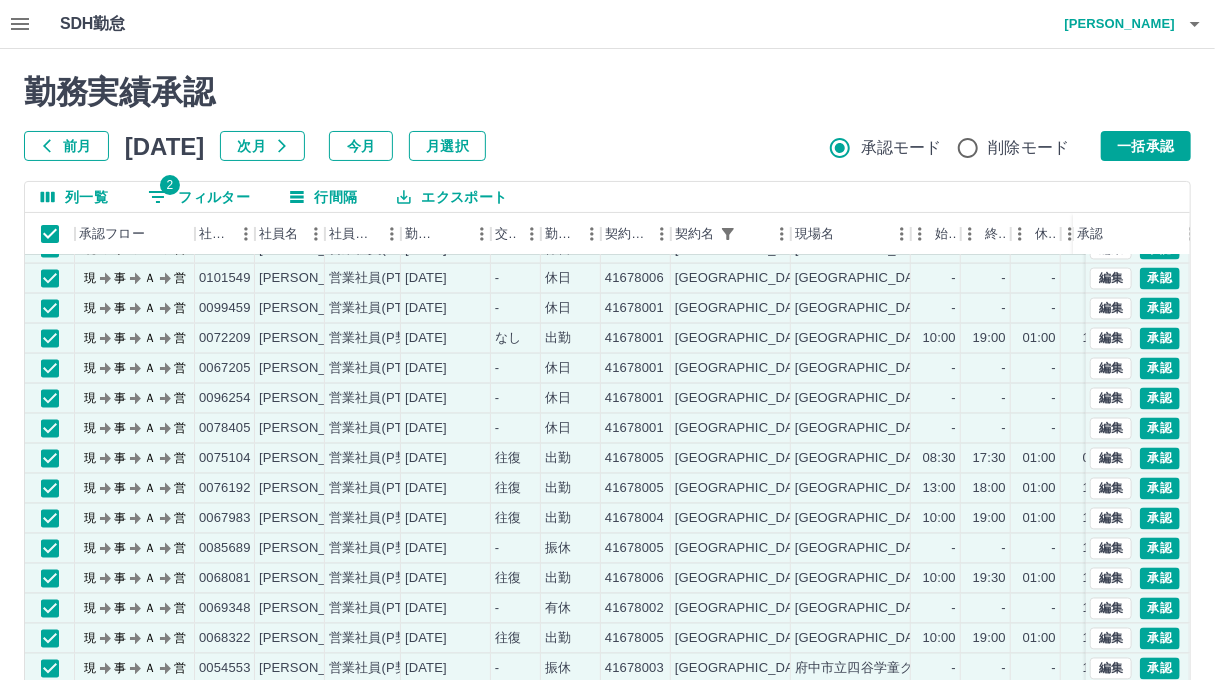 scroll, scrollTop: 1680, scrollLeft: 0, axis: vertical 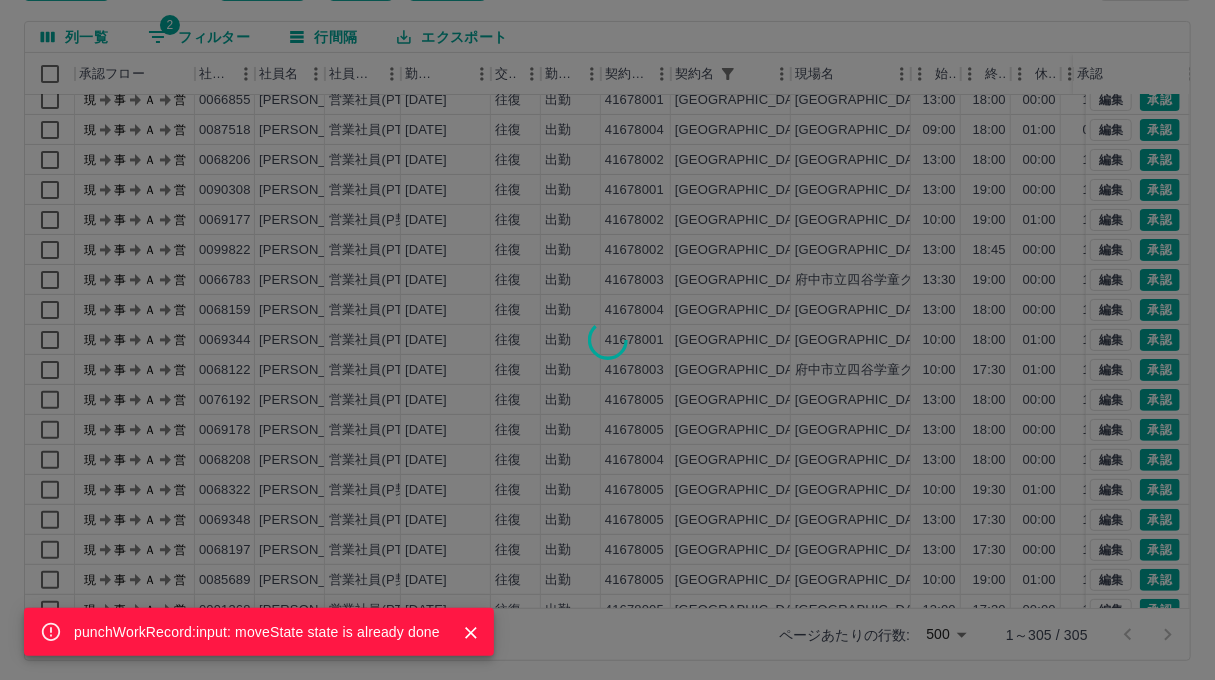 click at bounding box center [471, 633] 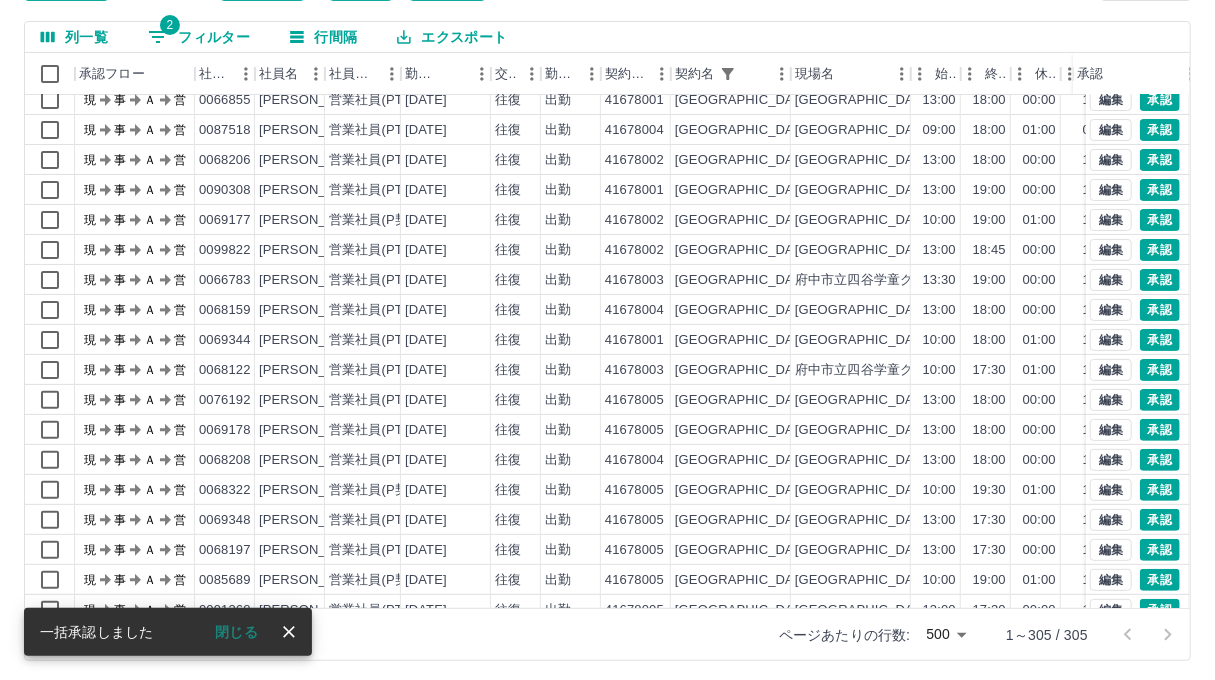 scroll, scrollTop: 165, scrollLeft: 0, axis: vertical 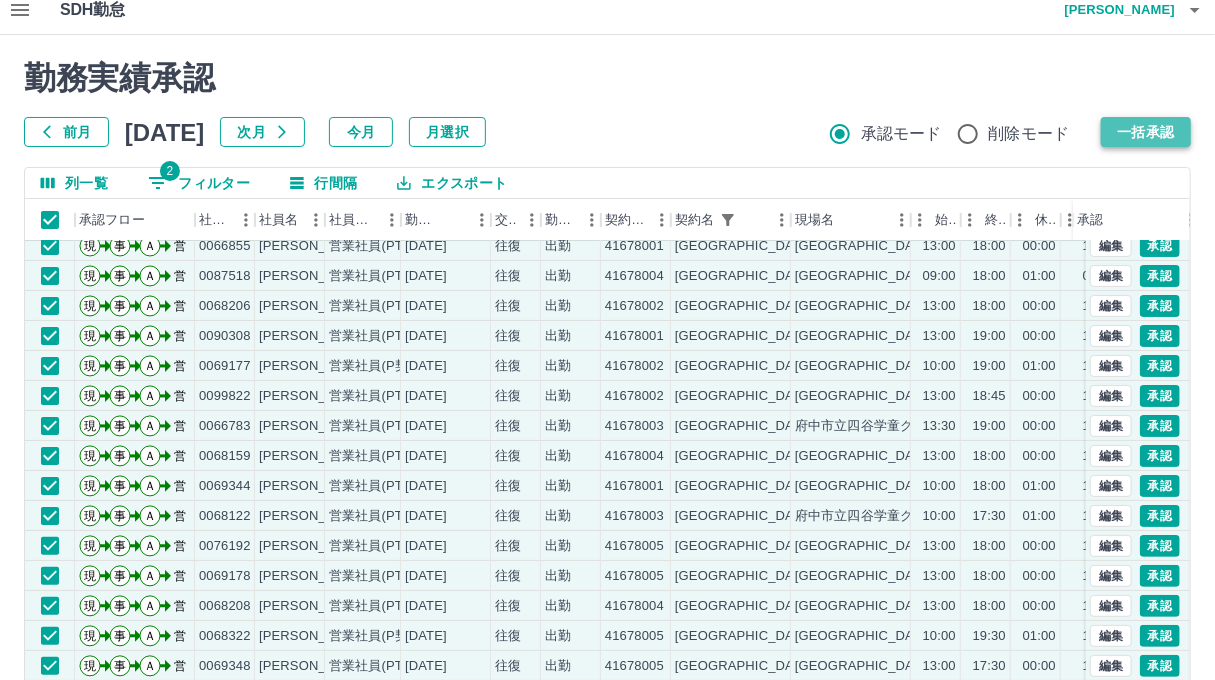 click on "一括承認" at bounding box center (1146, 132) 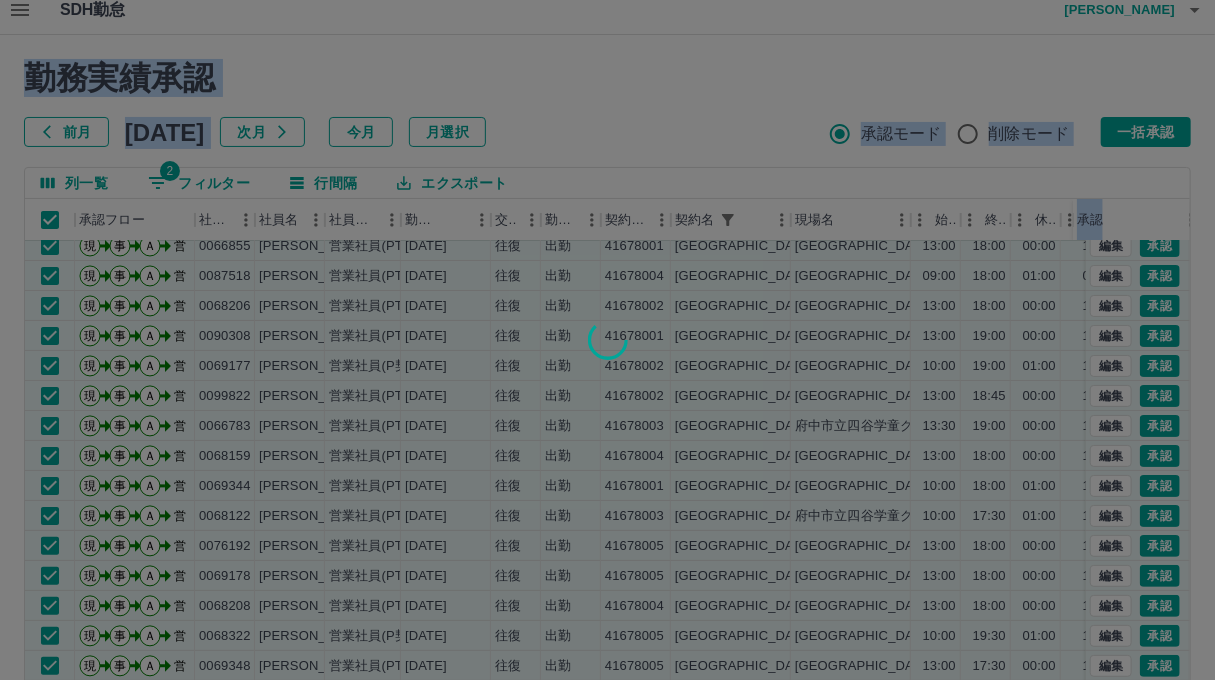 drag, startPoint x: 1214, startPoint y: 320, endPoint x: 1219, endPoint y: 288, distance: 32.38827 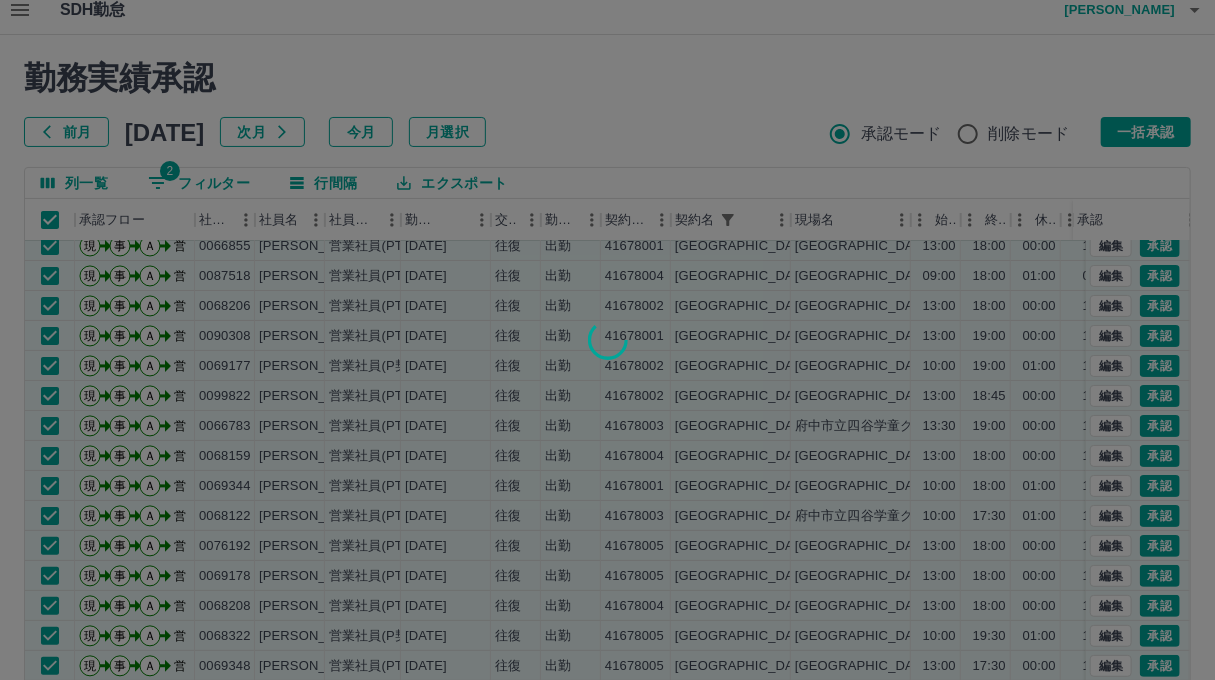 click at bounding box center (607, 340) 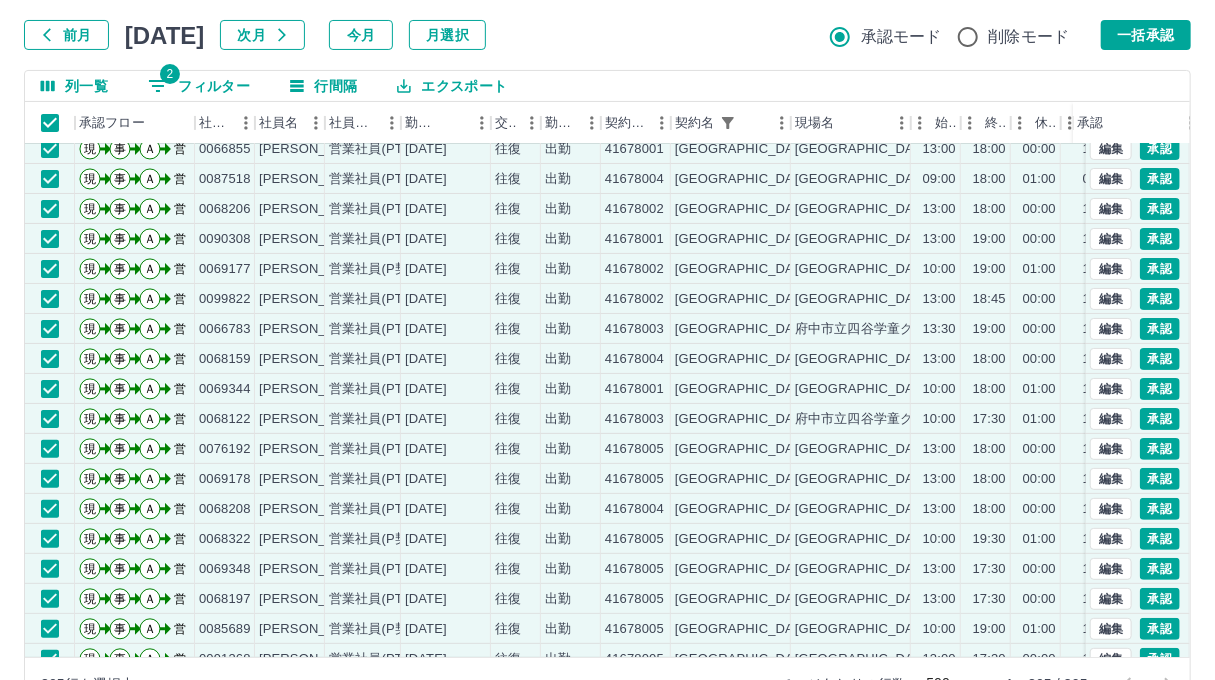 scroll, scrollTop: 165, scrollLeft: 0, axis: vertical 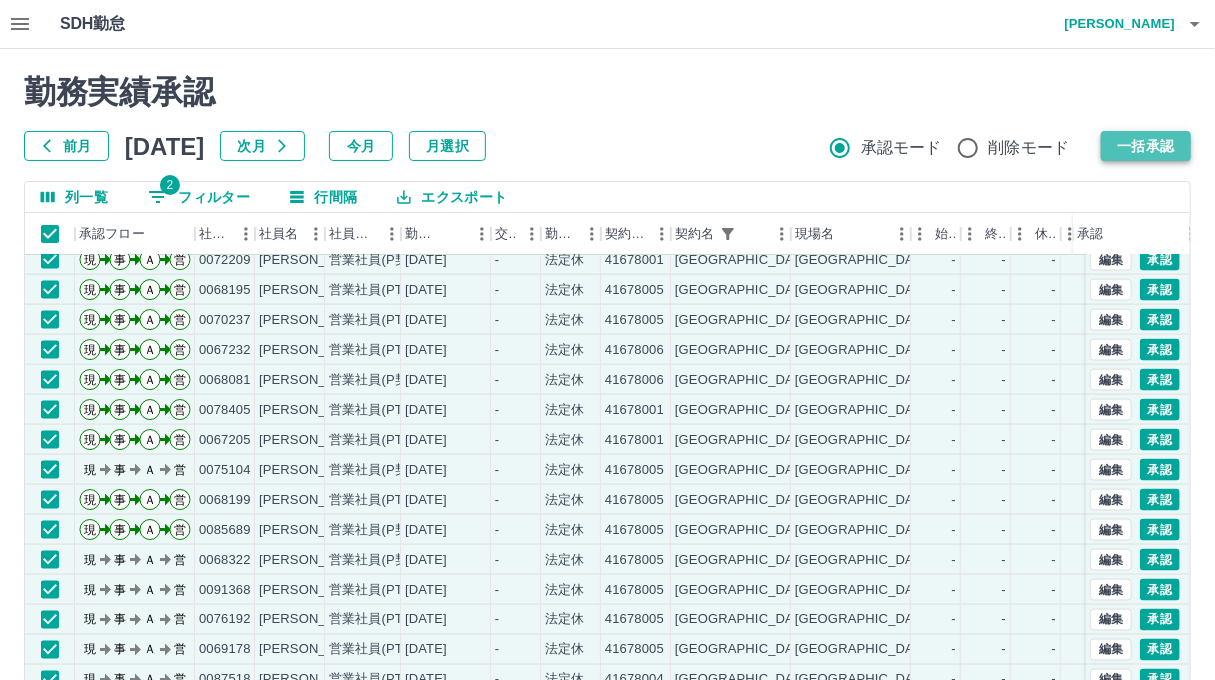 click on "一括承認" at bounding box center [1146, 146] 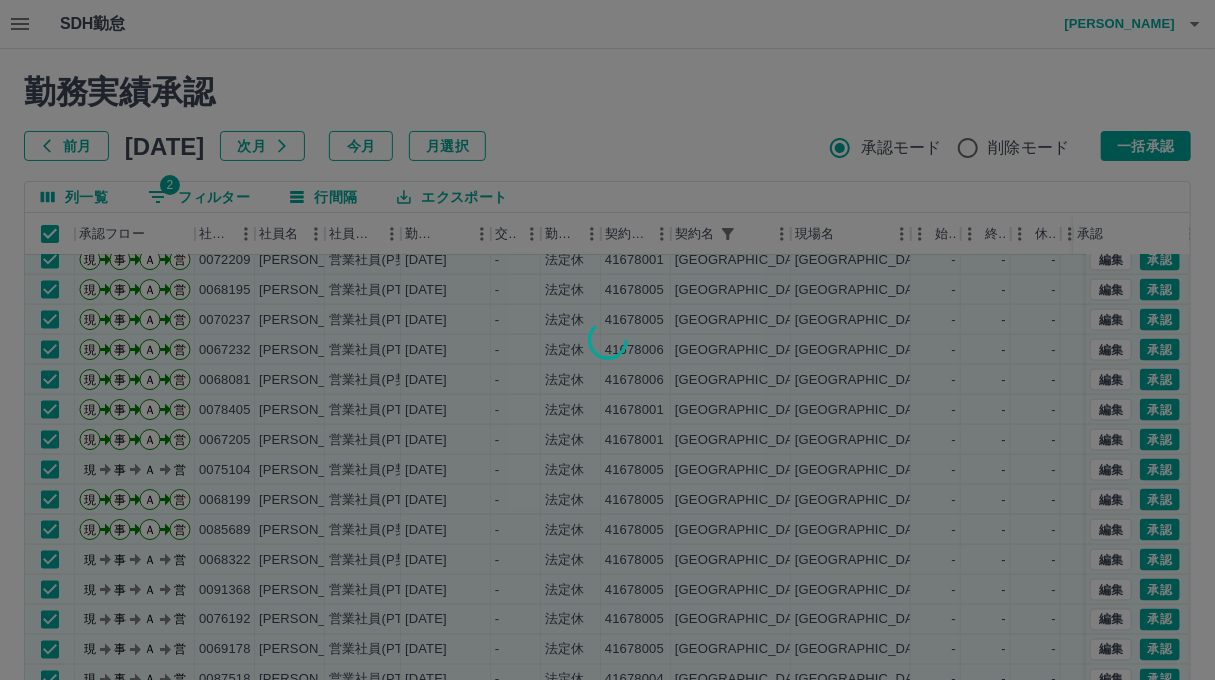scroll, scrollTop: 165, scrollLeft: 0, axis: vertical 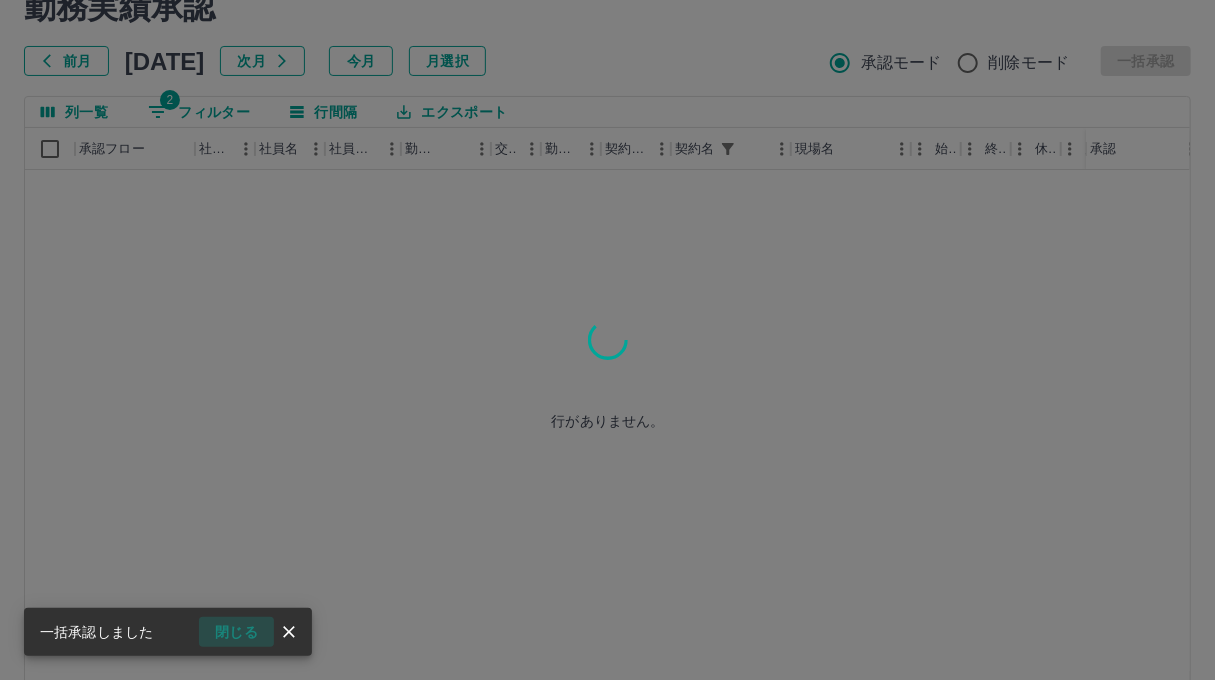 click on "閉じる" at bounding box center (236, 632) 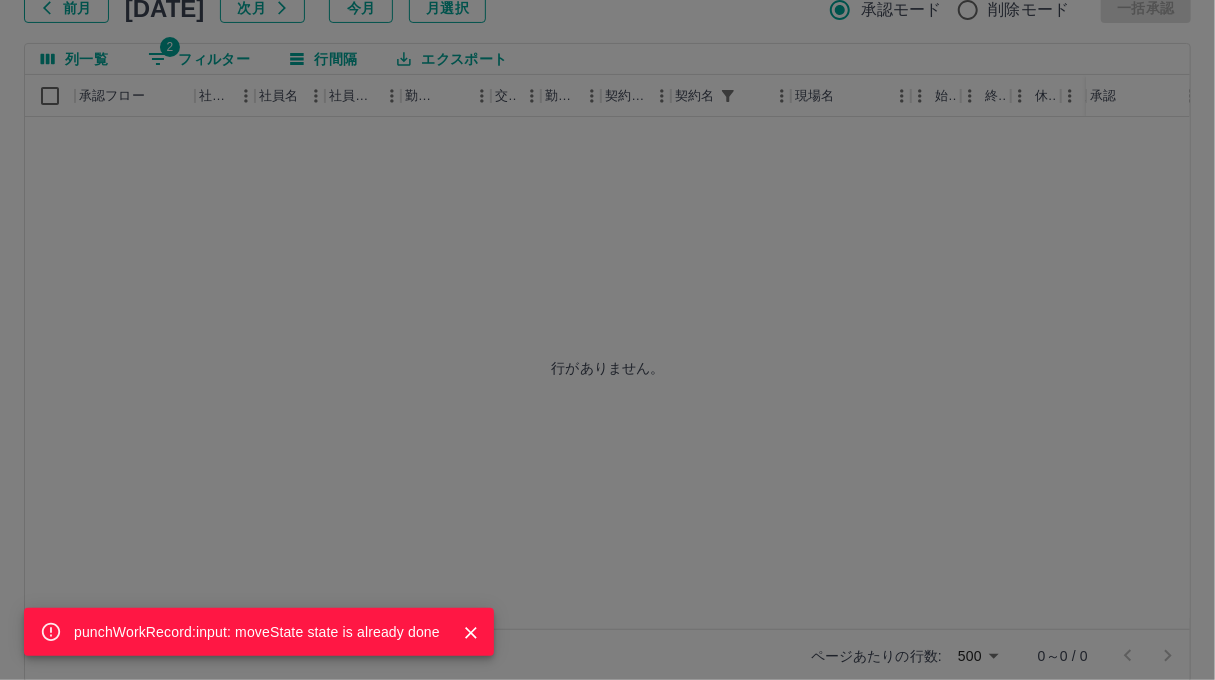 scroll, scrollTop: 165, scrollLeft: 0, axis: vertical 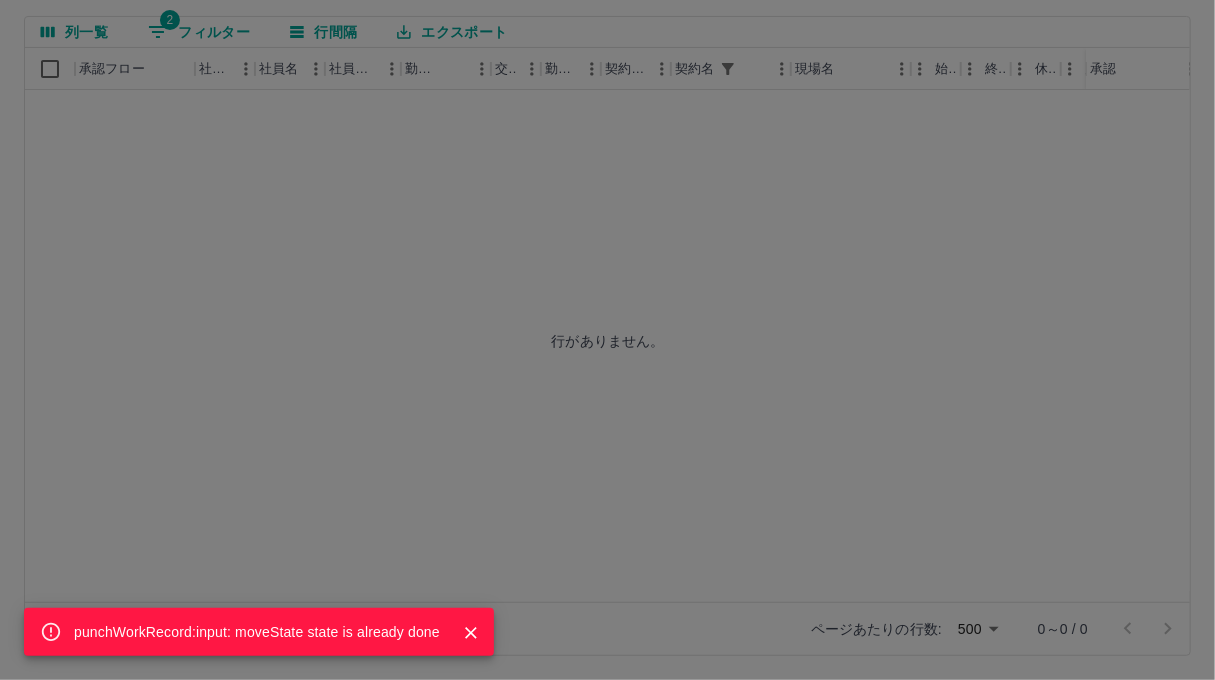click 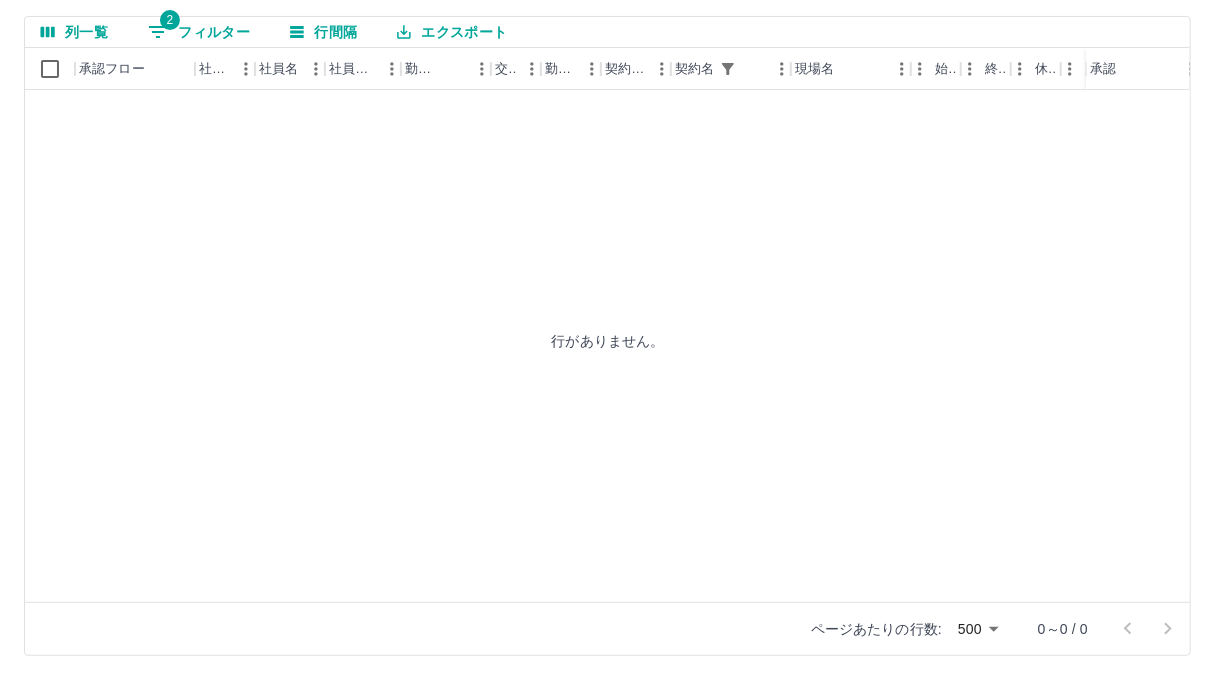 scroll, scrollTop: 0, scrollLeft: 0, axis: both 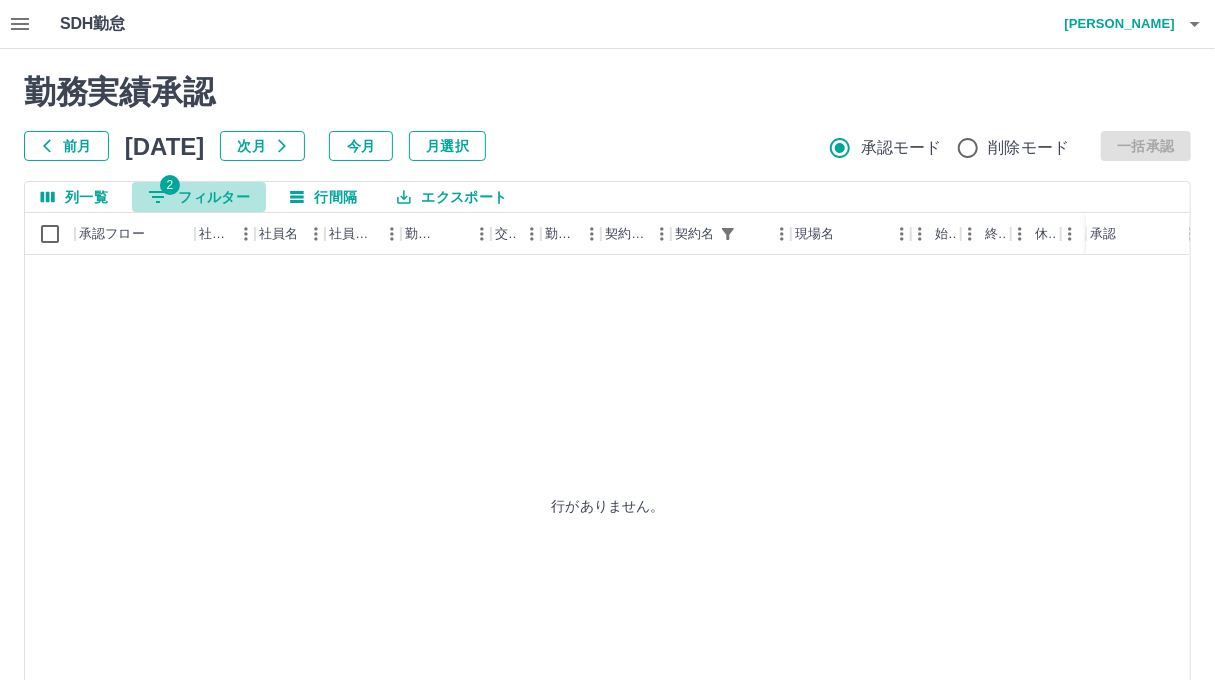 click on "2 フィルター" at bounding box center (199, 197) 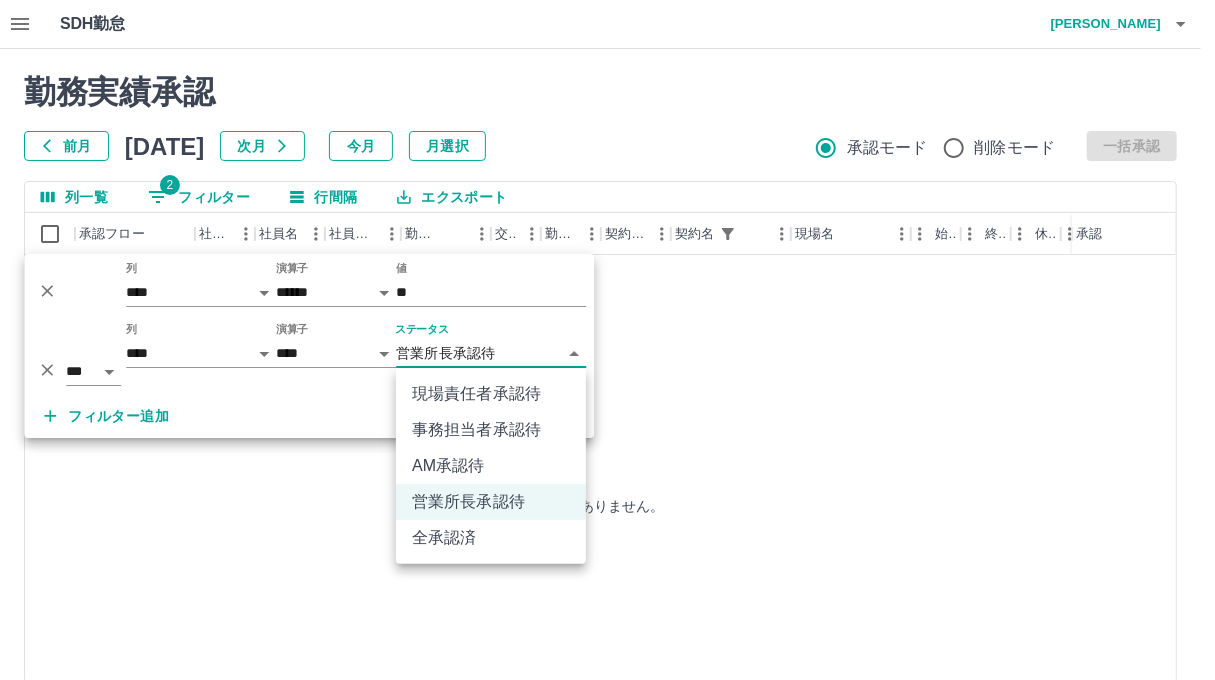 drag, startPoint x: 510, startPoint y: 347, endPoint x: 508, endPoint y: 364, distance: 17.117243 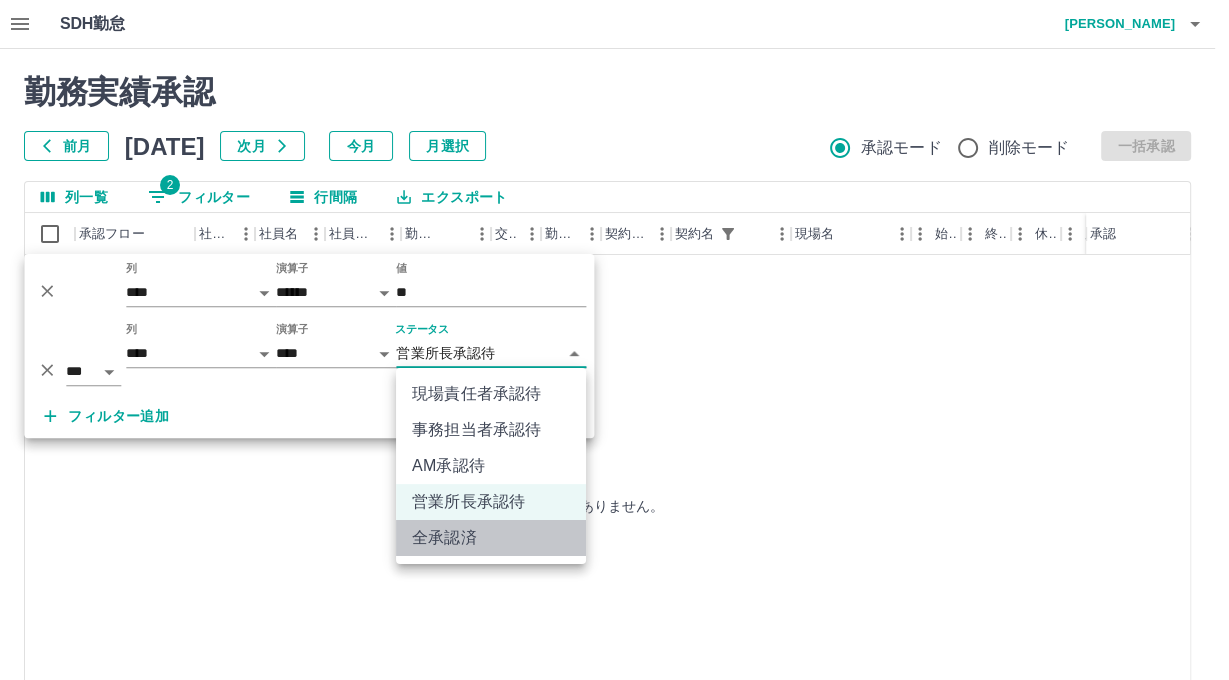 drag, startPoint x: 478, startPoint y: 530, endPoint x: 497, endPoint y: 485, distance: 48.8467 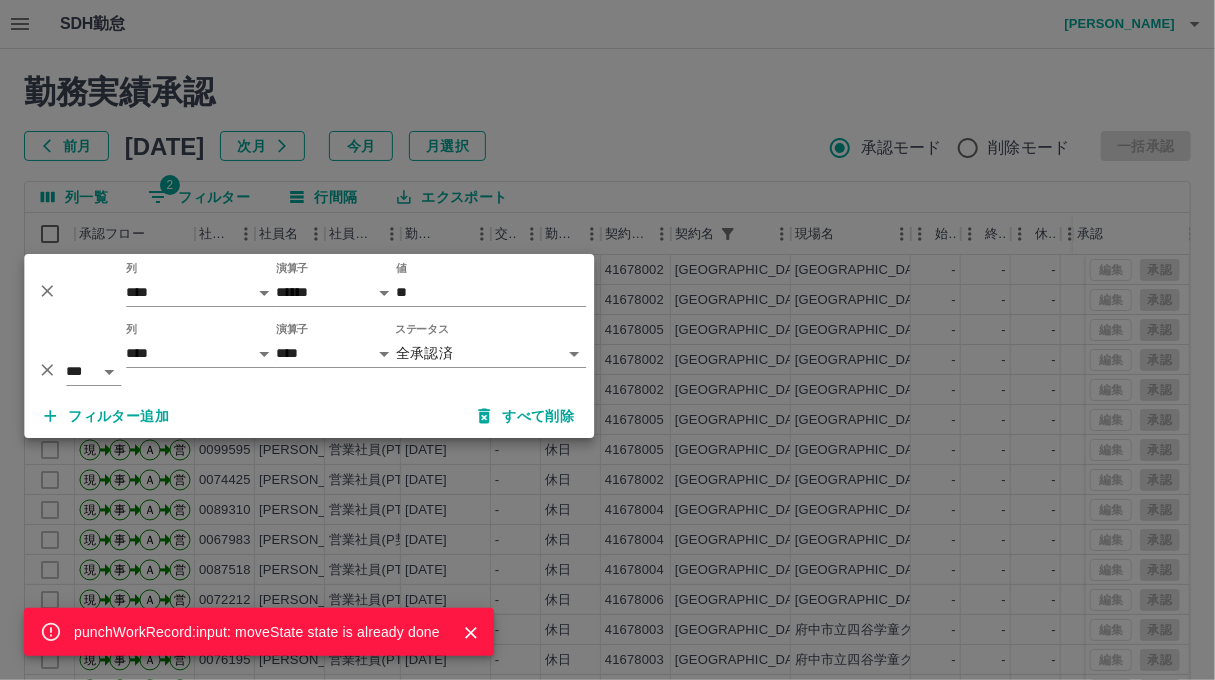 click on "punchWorkRecord:input: moveState state is already done" at bounding box center [607, 340] 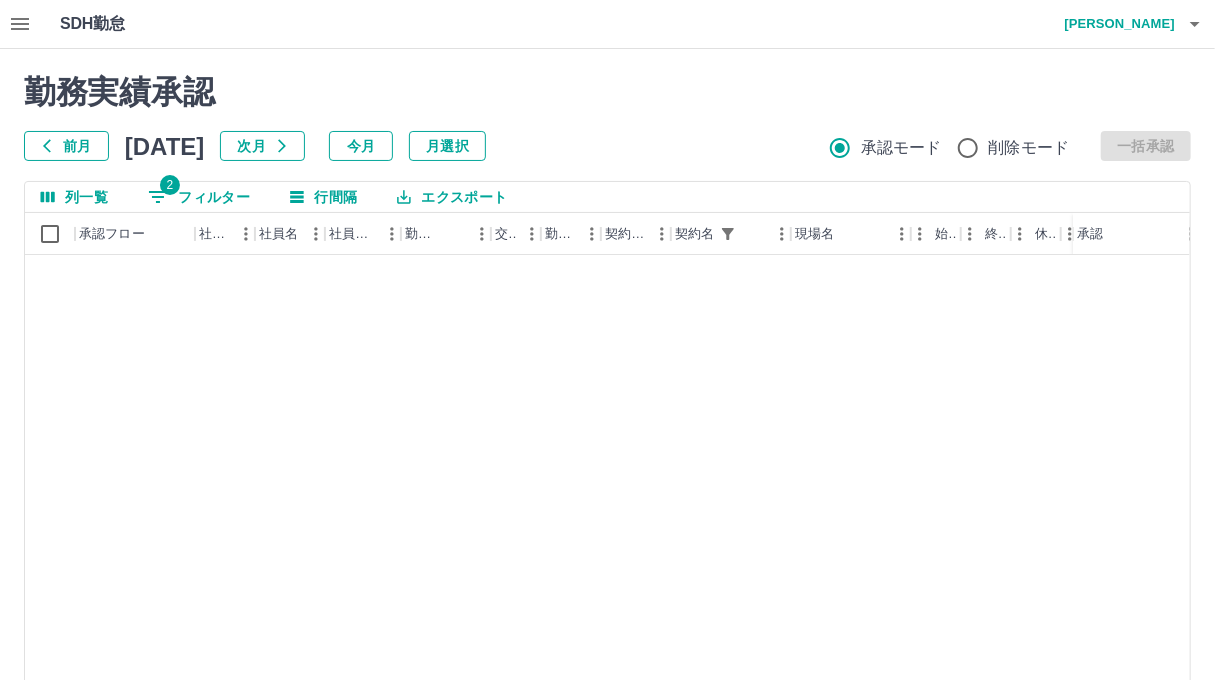 scroll, scrollTop: 3440, scrollLeft: 0, axis: vertical 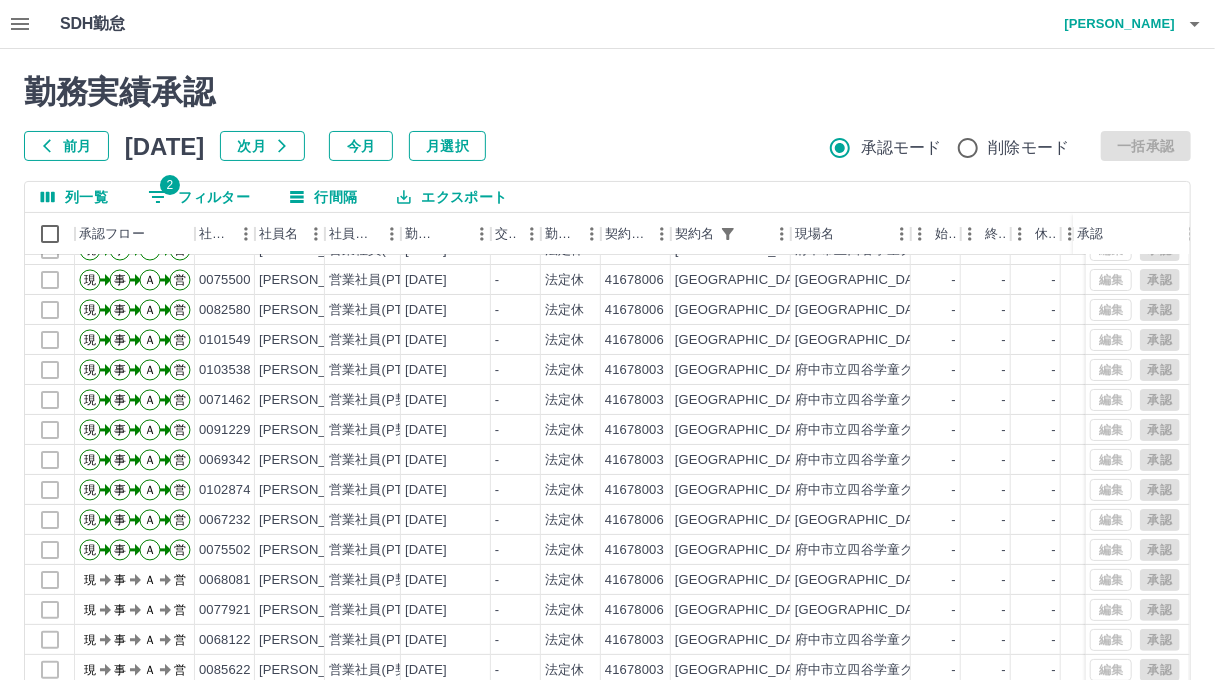 click on "2 フィルター" at bounding box center [199, 197] 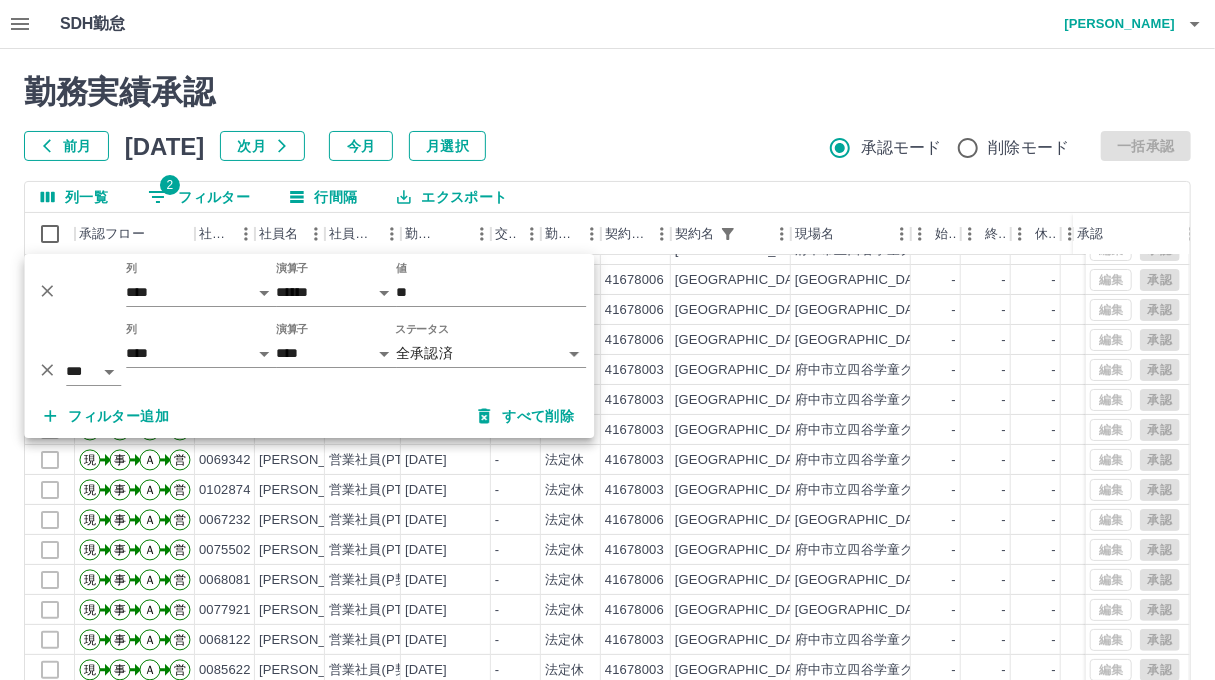click on "SDH勤怠 [PERSON_NAME]哲 punchWorkRecord:input: moveState state is already done
勤務実績承認 前月 [DATE] 次月 今月 月選択 承認モード 削除モード 一括承認 列一覧 2 フィルター 行間隔 エクスポート 承認フロー 社員番号 社員名 社員区分 勤務日 交通費 勤務区分 契約コード 契約名 現場名 始業 終業 休憩 所定開始 所定終業 所定休憩 拘束 勤務 承認 現 事 Ａ 営 0076195 [PERSON_NAME] 営業社員(PT契約) [DATE]  -  法定休 41678003 [GEOGRAPHIC_DATA]学童クラブ - - - - - - 00:00 00:00 現 事 Ａ 営 0072212 [PERSON_NAME] 営業社員(PT契約) [DATE]  -  法定休 41678006 府中市 府中市立武蔵台学童クラブ - - - - - - 00:00 00:00 現 事 Ａ 営 0066792 [PERSON_NAME] 営業社員(PT契約) [DATE]  -  法定休 41678003 [GEOGRAPHIC_DATA]立[GEOGRAPHIC_DATA]学童クラブ - - - - - - 00:00 00:00 現 事 Ａ 営 0075500 [PERSON_NAME] 営業社員(PT契約) [DATE]  -" at bounding box center [607, 422] 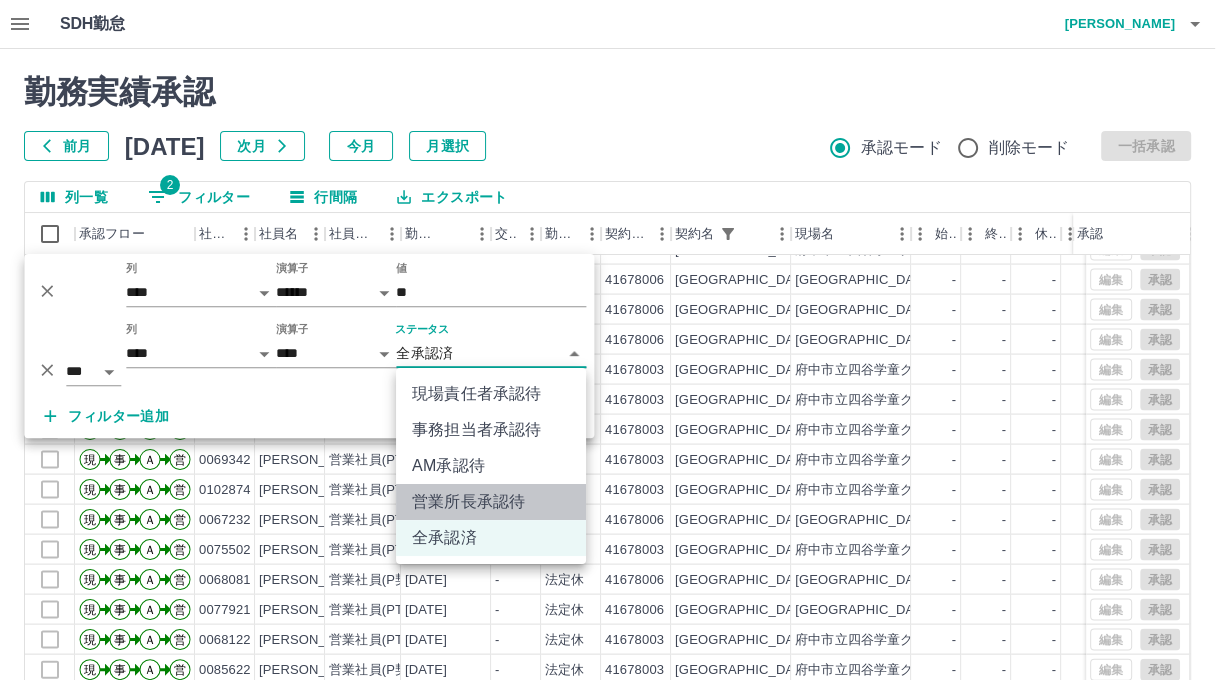 click on "営業所長承認待" at bounding box center (491, 502) 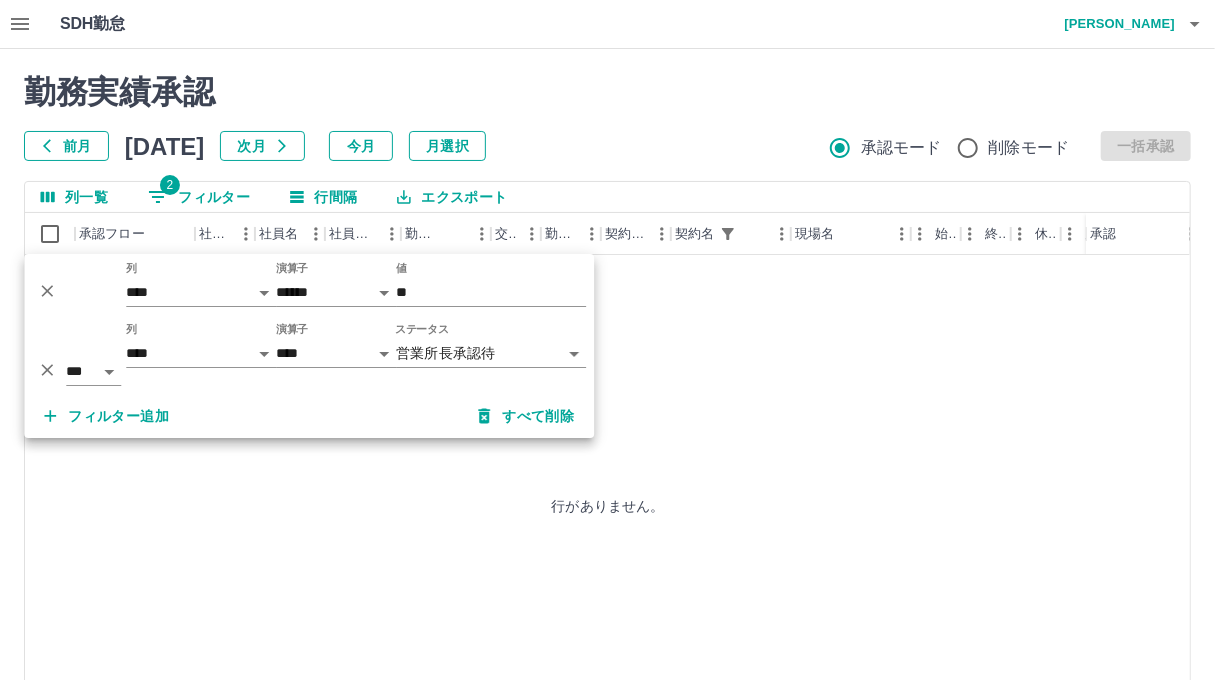 scroll, scrollTop: 0, scrollLeft: 0, axis: both 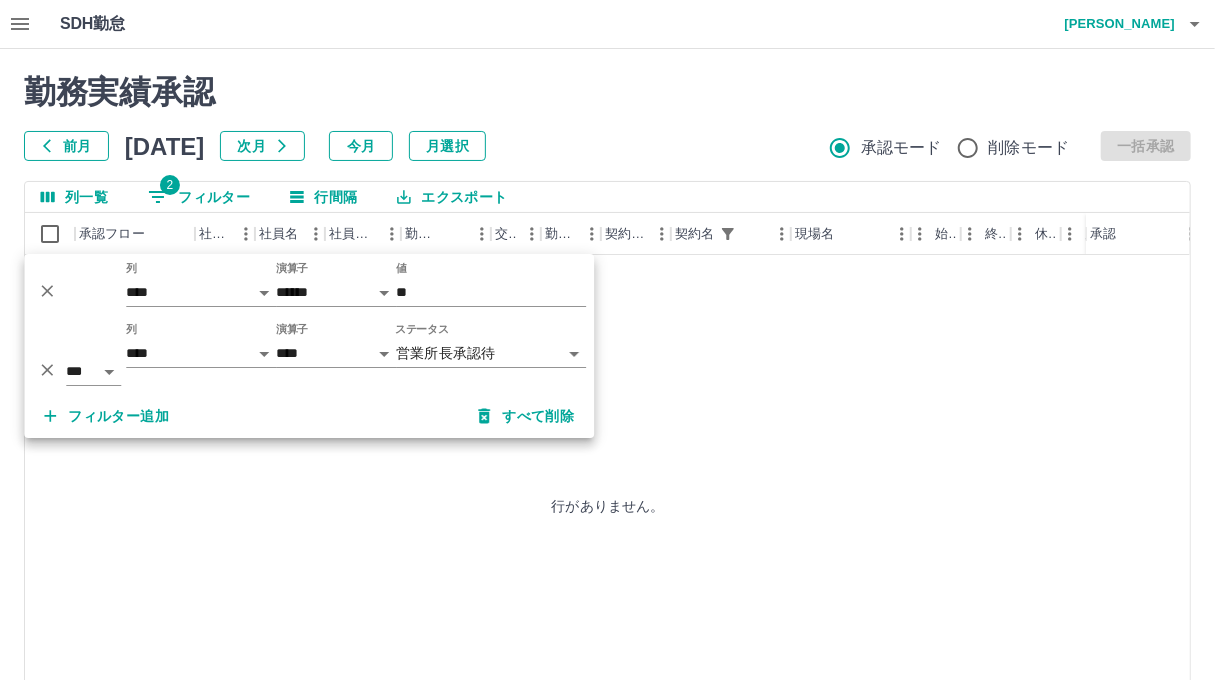 click on "punchWorkRecord:input: moveState state is already done
勤務実績承認 前月 [DATE] 次月 今月 月選択 承認モード 削除モード 一括承認 列一覧 2 フィルター 行間隔 エクスポート 承認フロー 社員番号 社員名 社員区分 勤務日 交通費 勤務区分 契約コード 契約名 現場名 始業 終業 休憩 所定開始 所定終業 所定休憩 拘束 勤務 承認 行がありません。 ページあたりの行数: 500 *** 0～0 / 0" at bounding box center (607, 447) 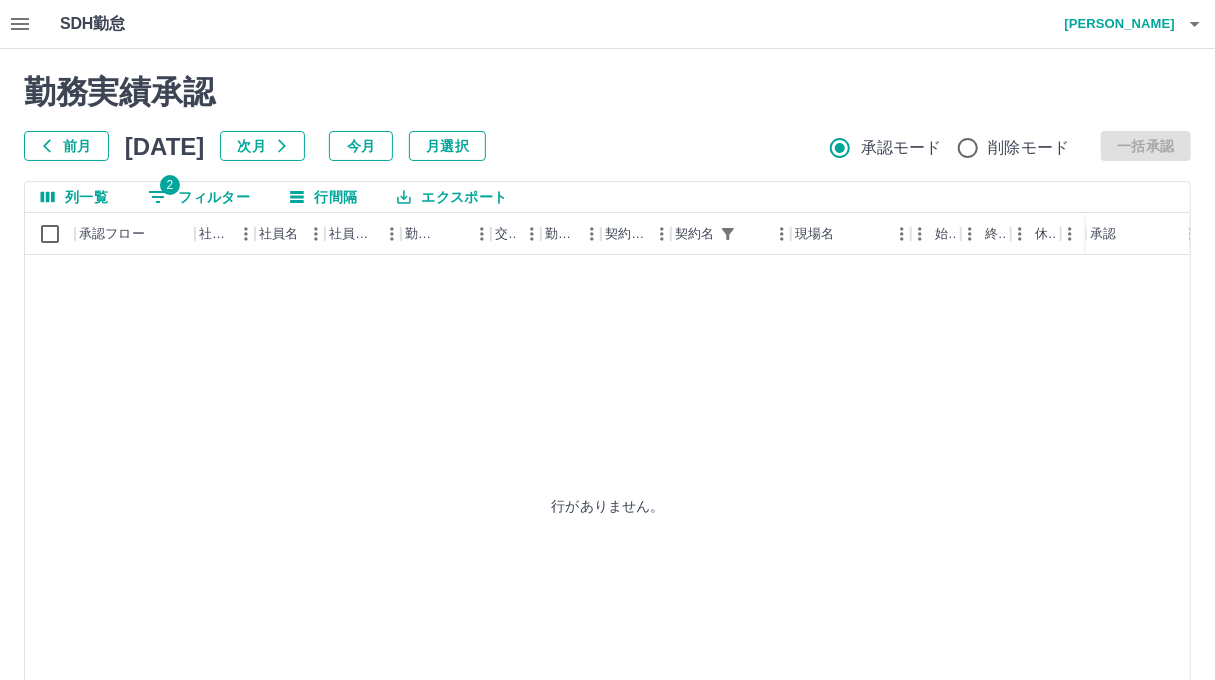click on "2 フィルター" at bounding box center [199, 197] 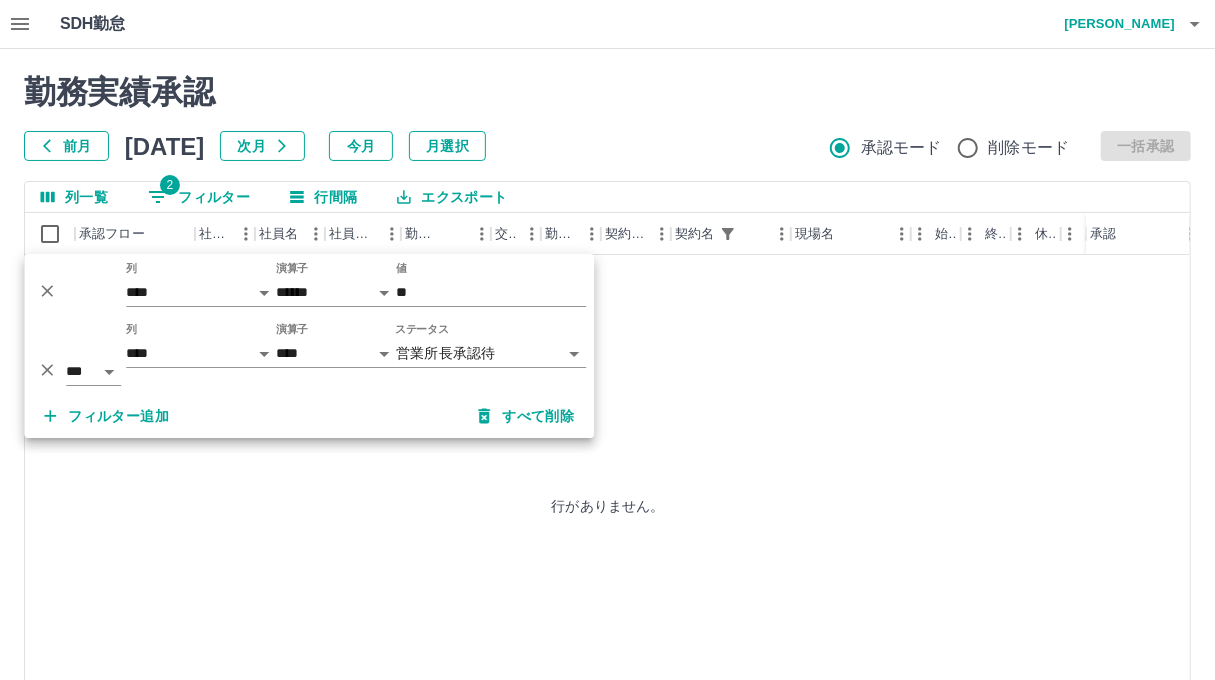 click 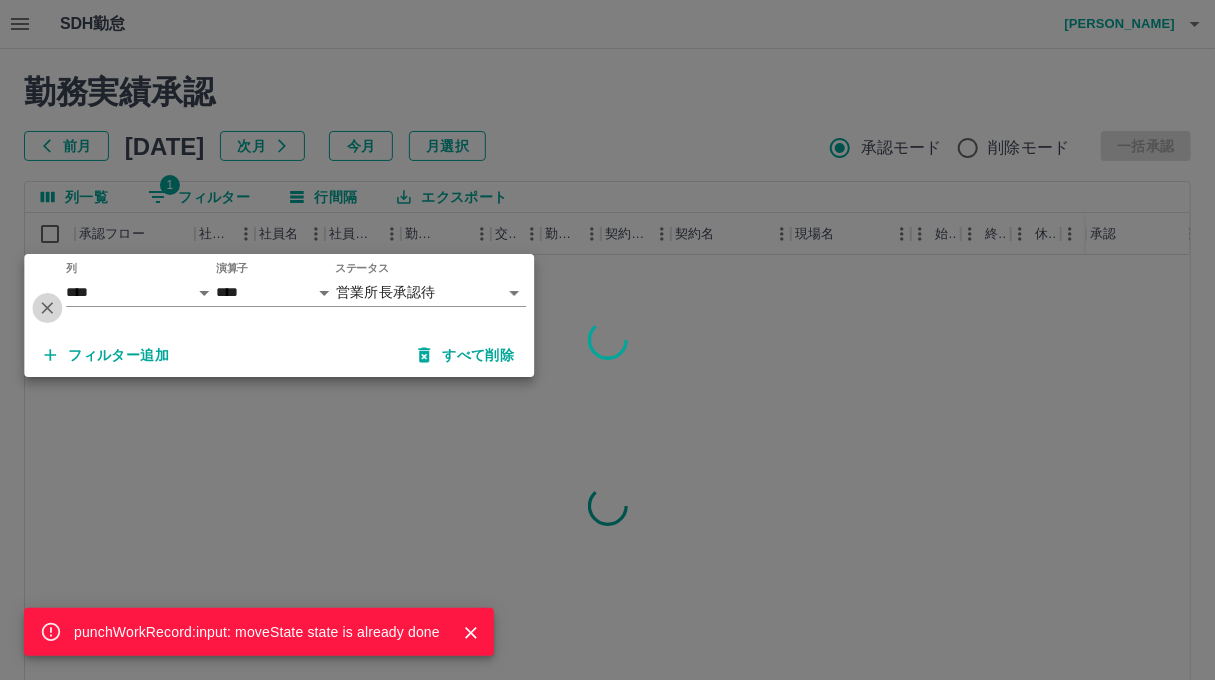 click 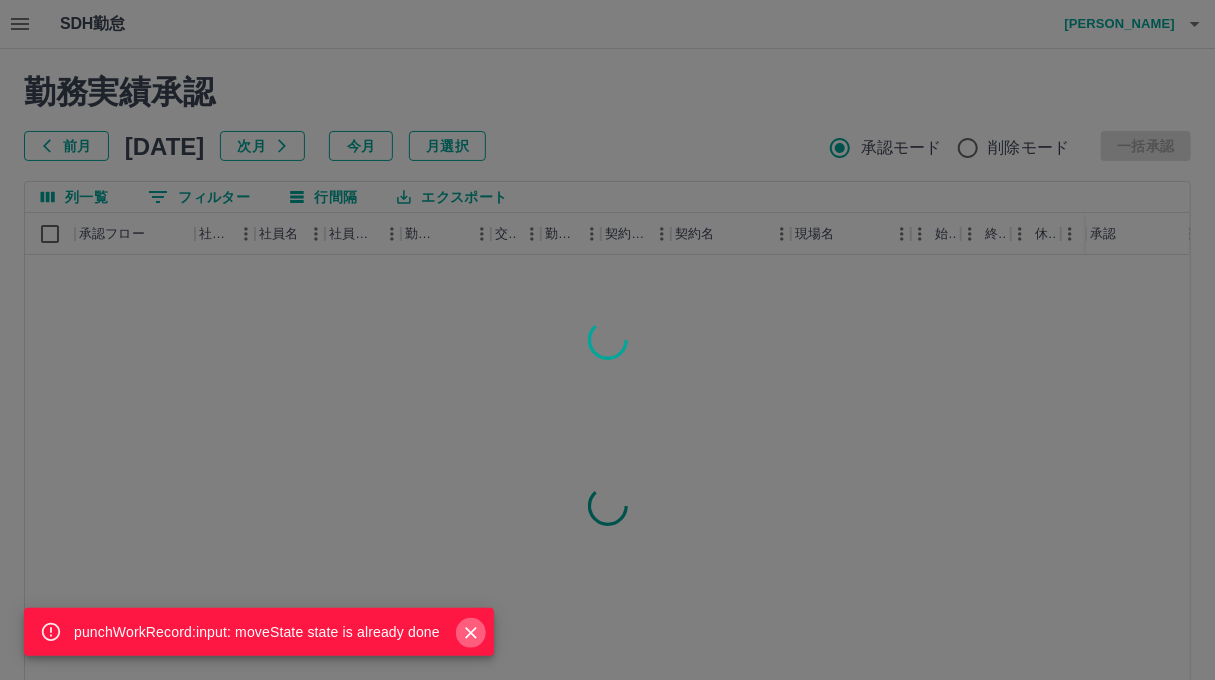 click 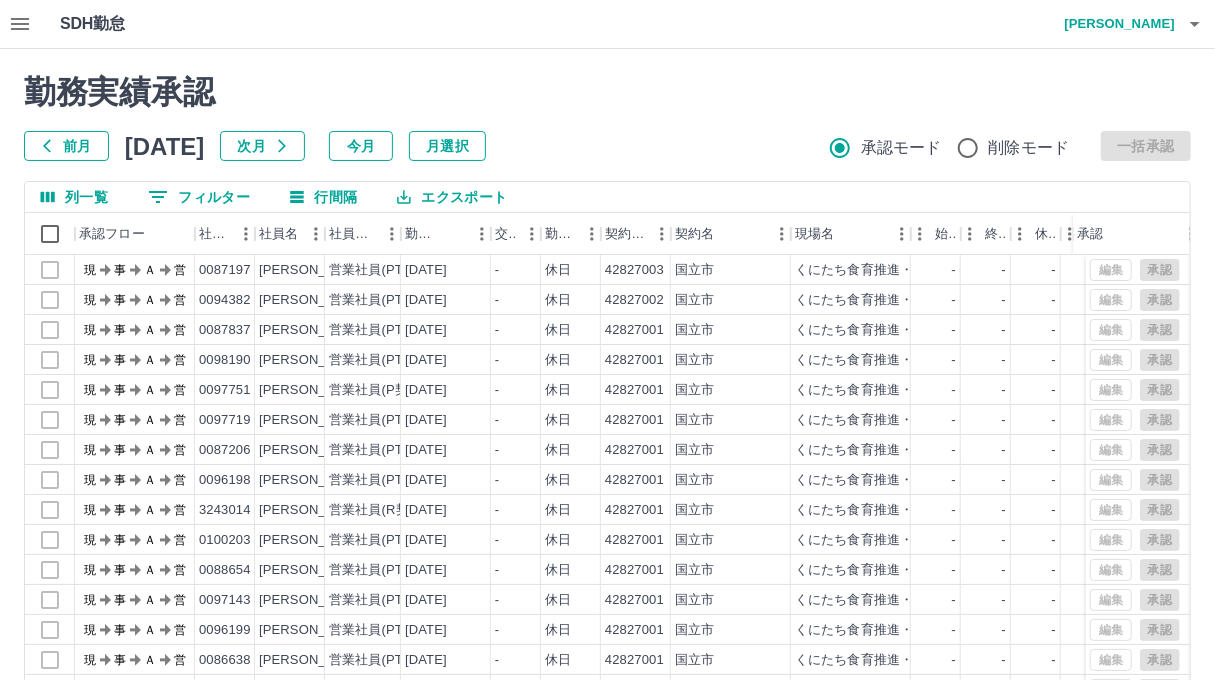 click on "punchWorkRecord:input: moveState state is already done" at bounding box center (607, 340) 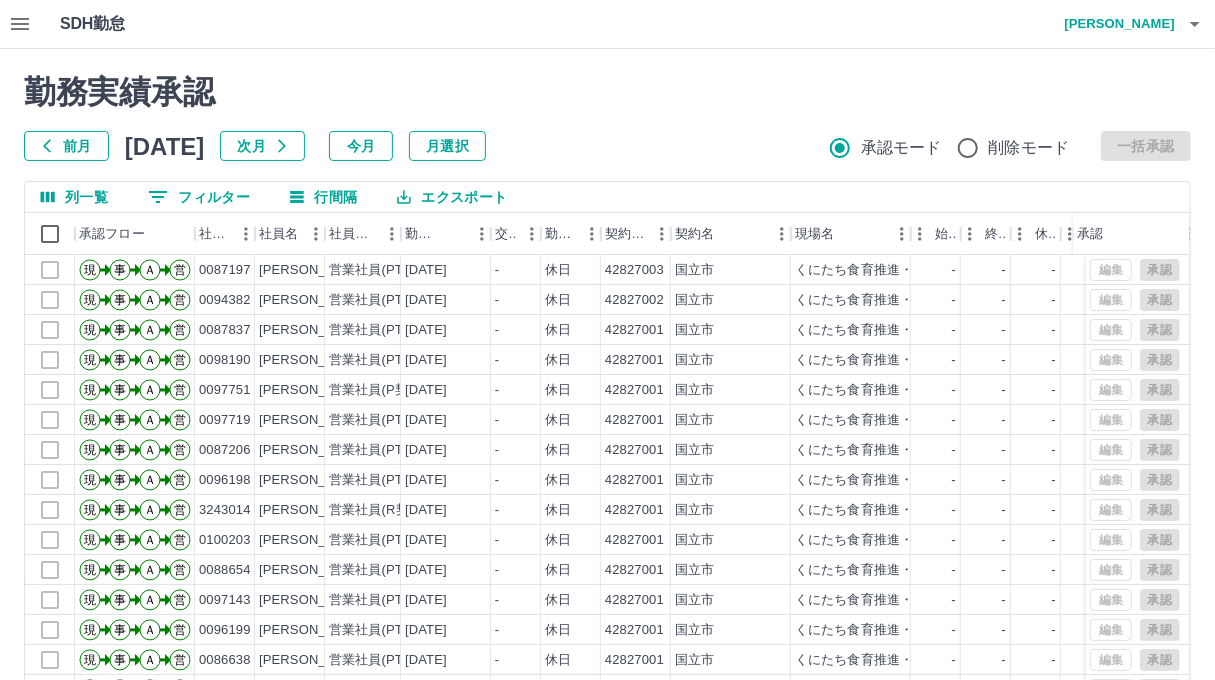 click on "SDH勤怠 [PERSON_NAME]哲" at bounding box center [607, 24] 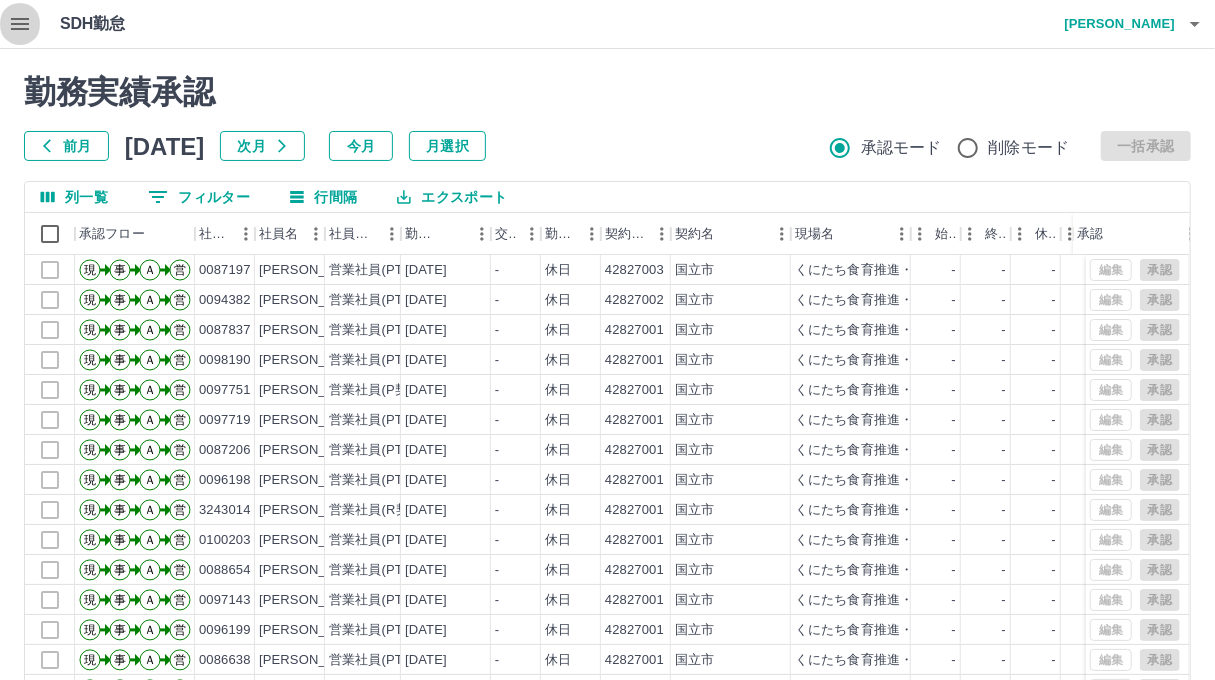 click 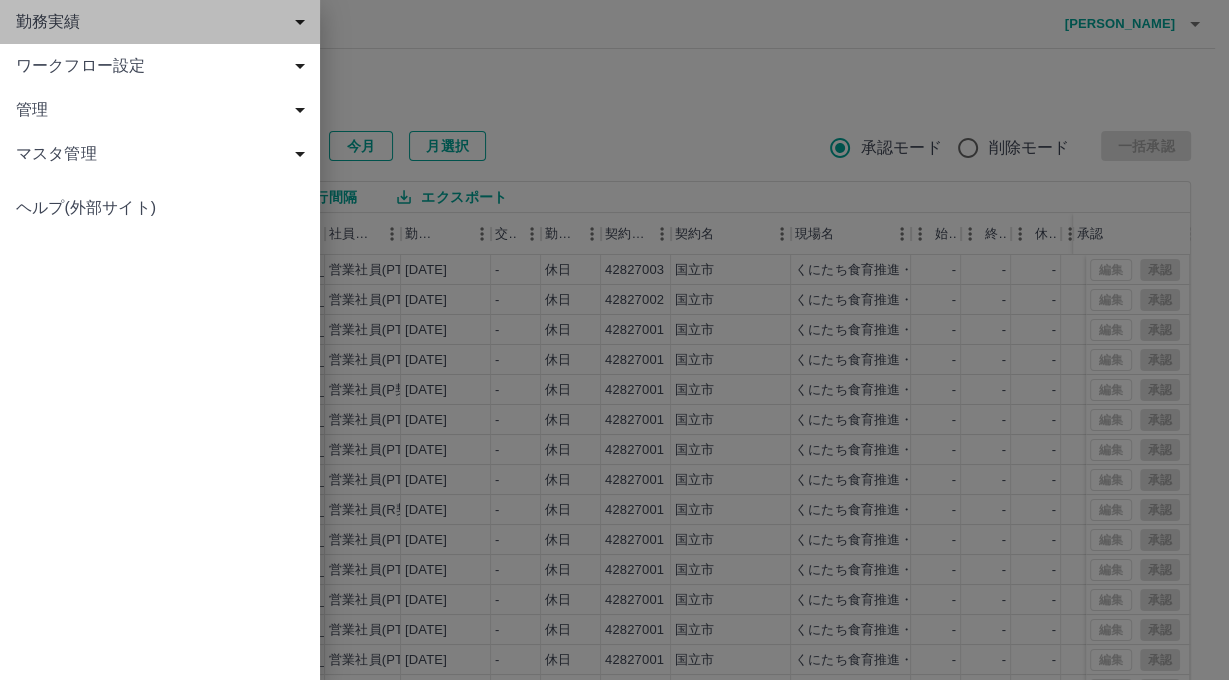 click on "勤務実績" at bounding box center [164, 22] 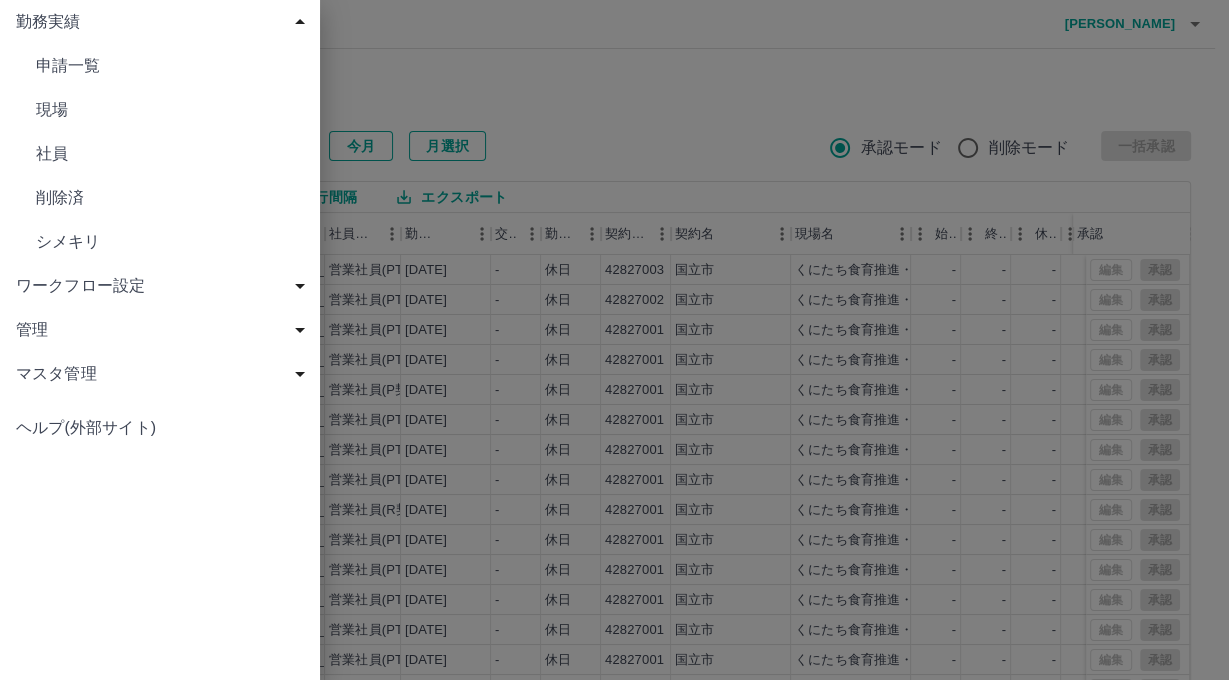 click at bounding box center [614, 340] 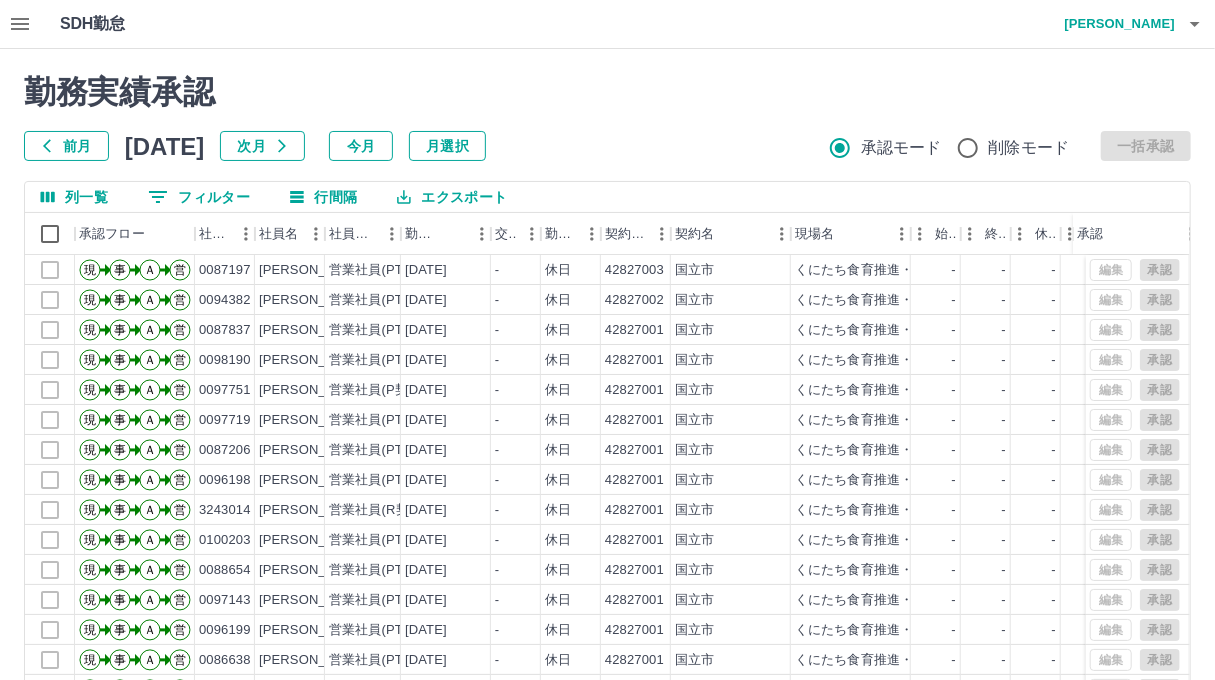 click at bounding box center (1195, 24) 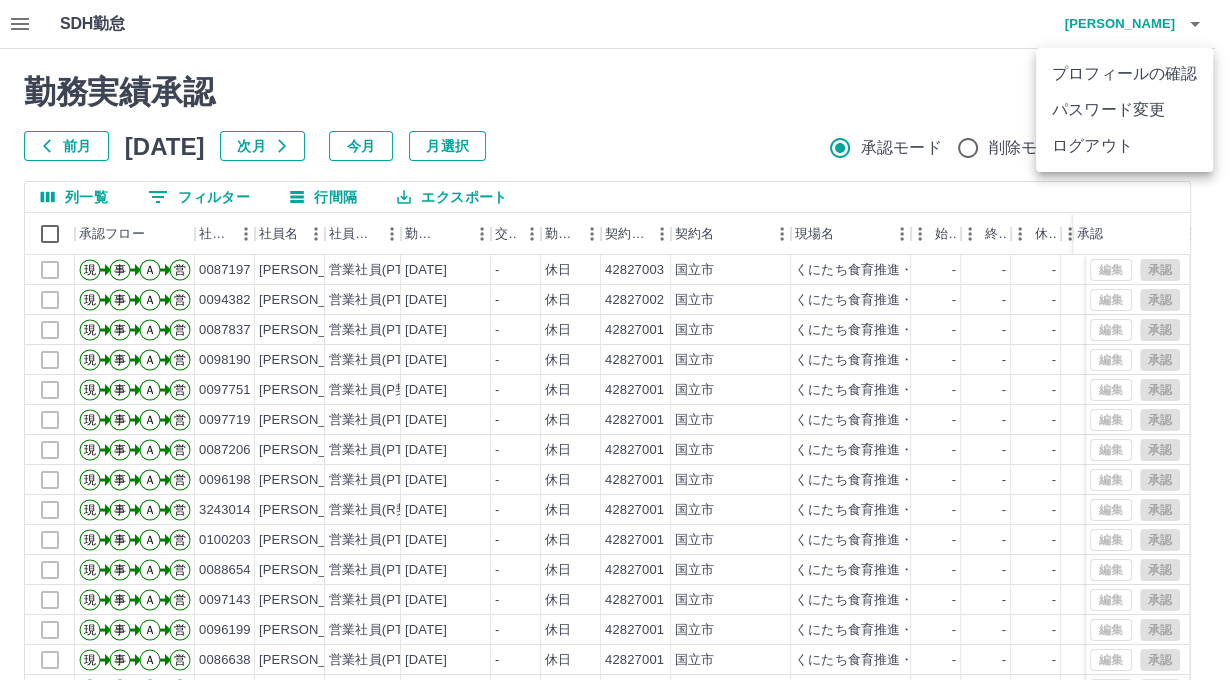 click at bounding box center (614, 340) 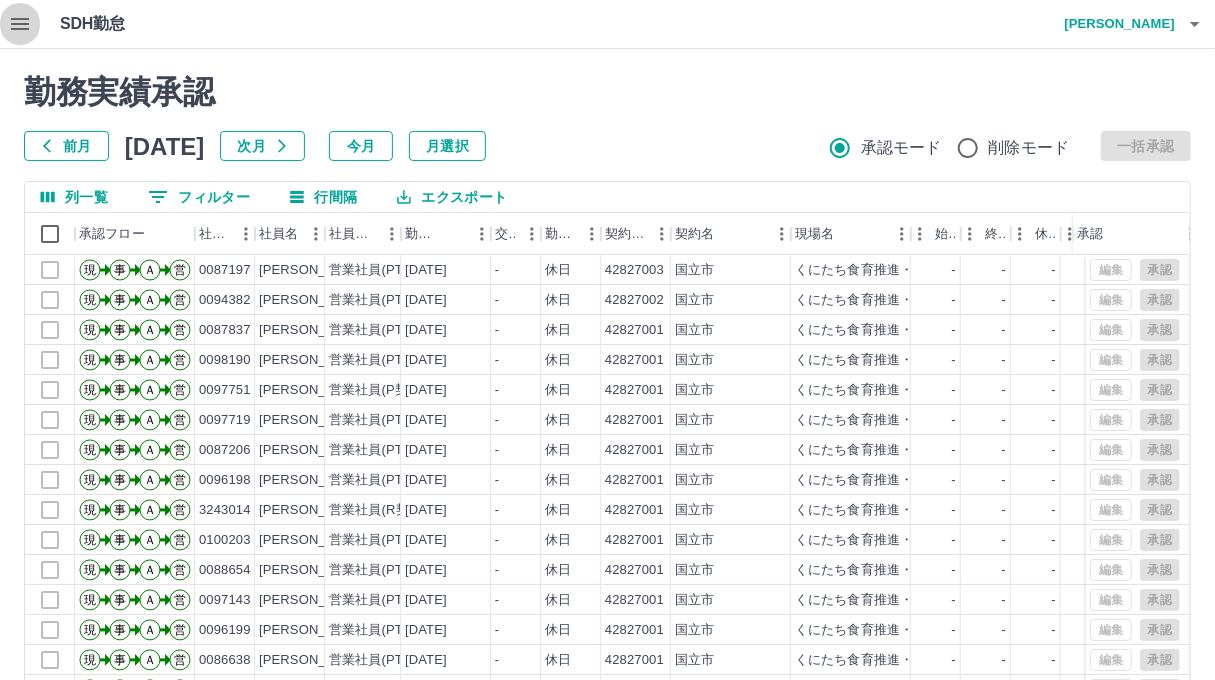 click 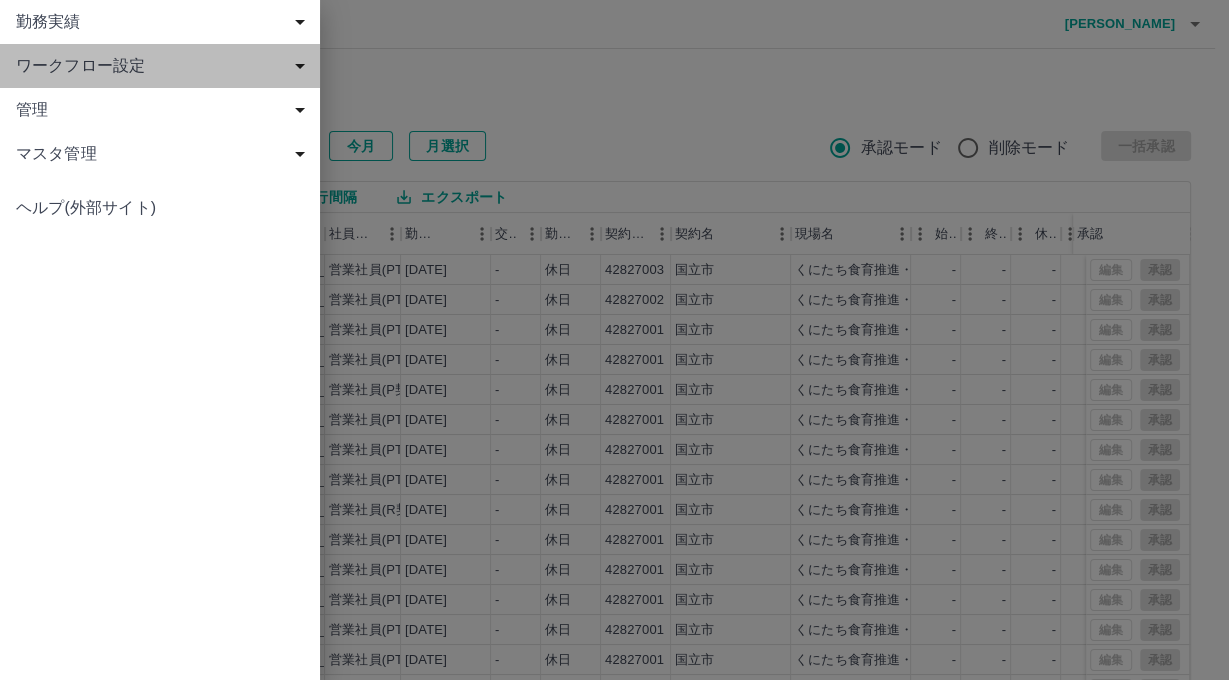 click on "ワークフロー設定" at bounding box center [160, 66] 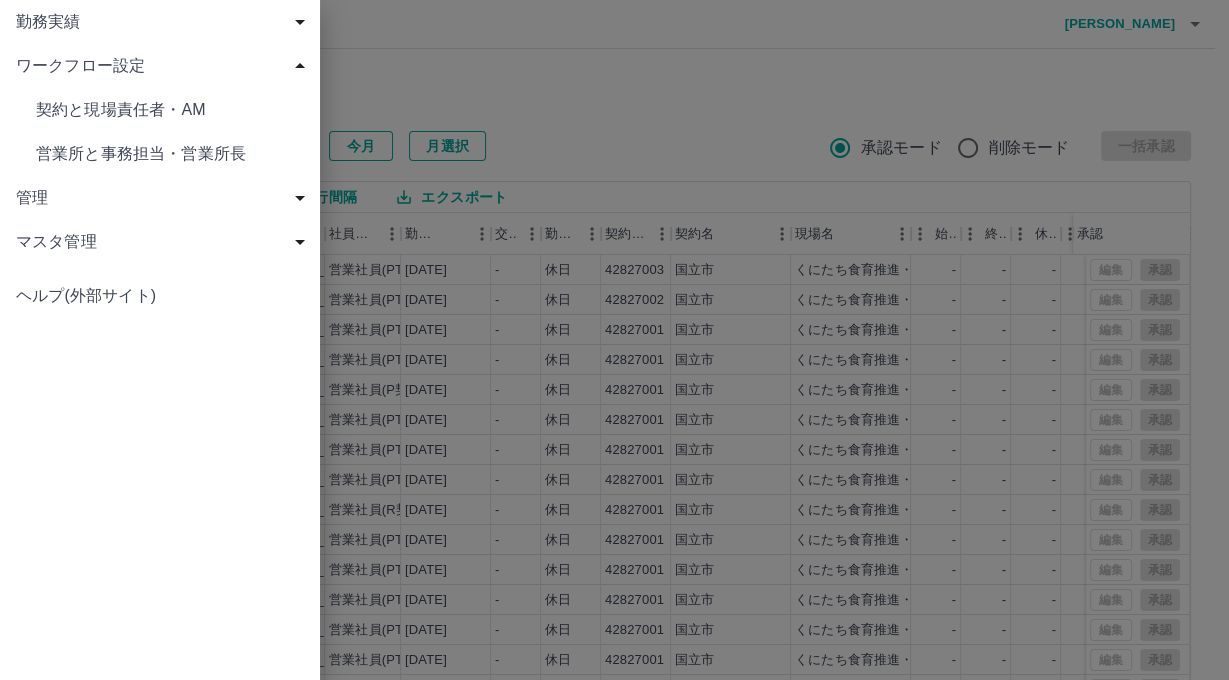 click on "営業所と事務担当・営業所長" at bounding box center (170, 154) 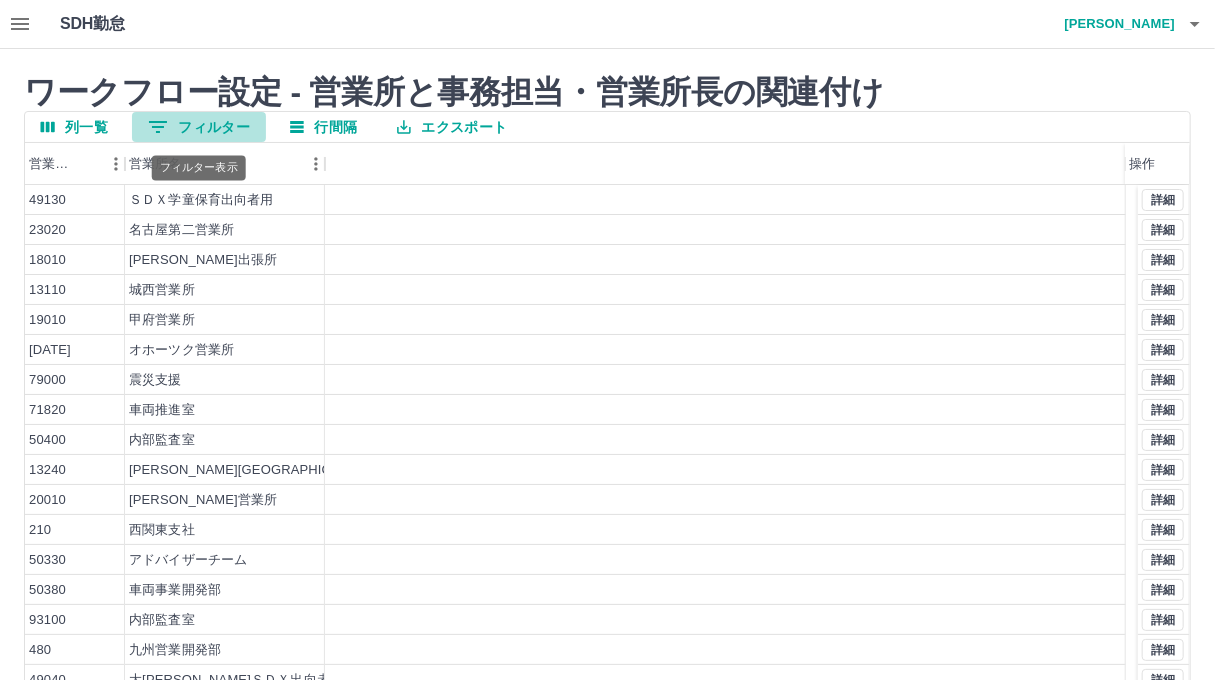 click on "0 フィルター" at bounding box center [199, 127] 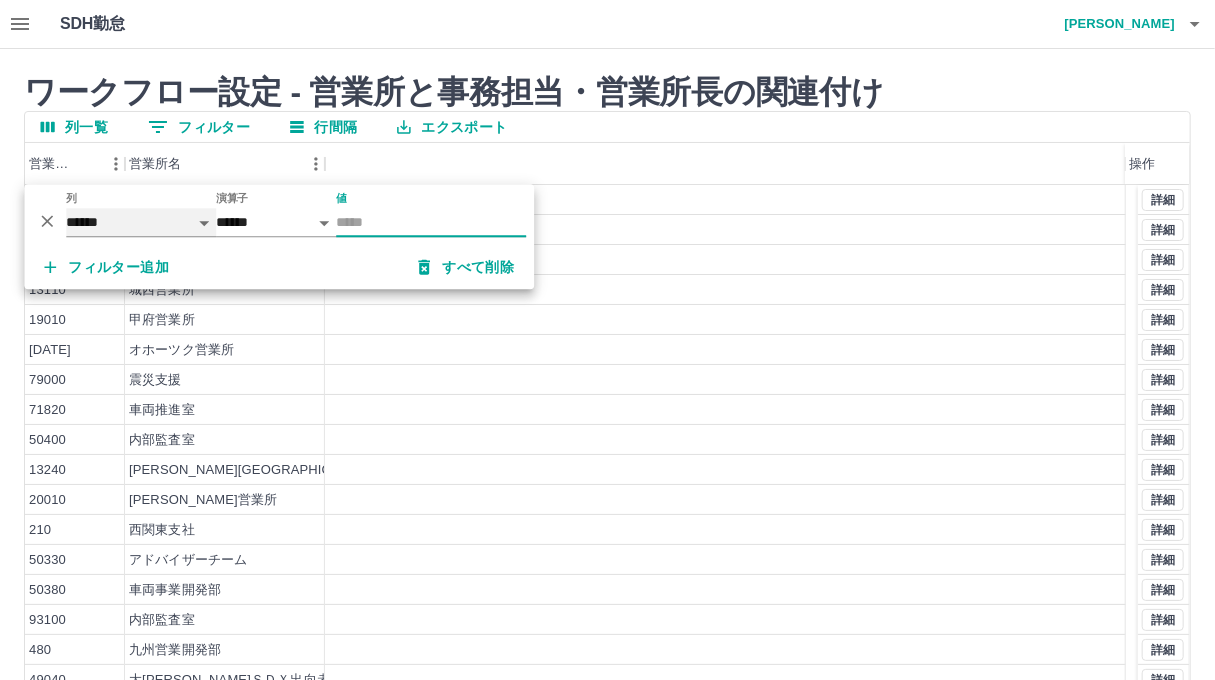 click on "****** ****" at bounding box center [141, 222] 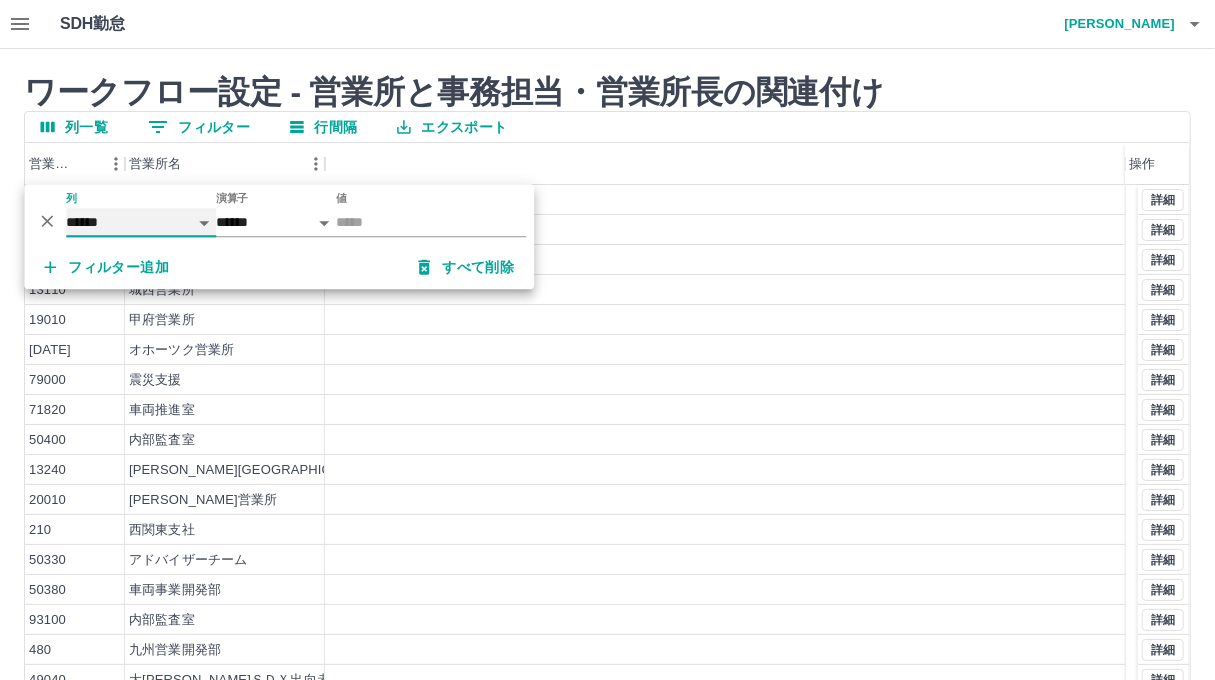 click on "****** ****" at bounding box center (141, 222) 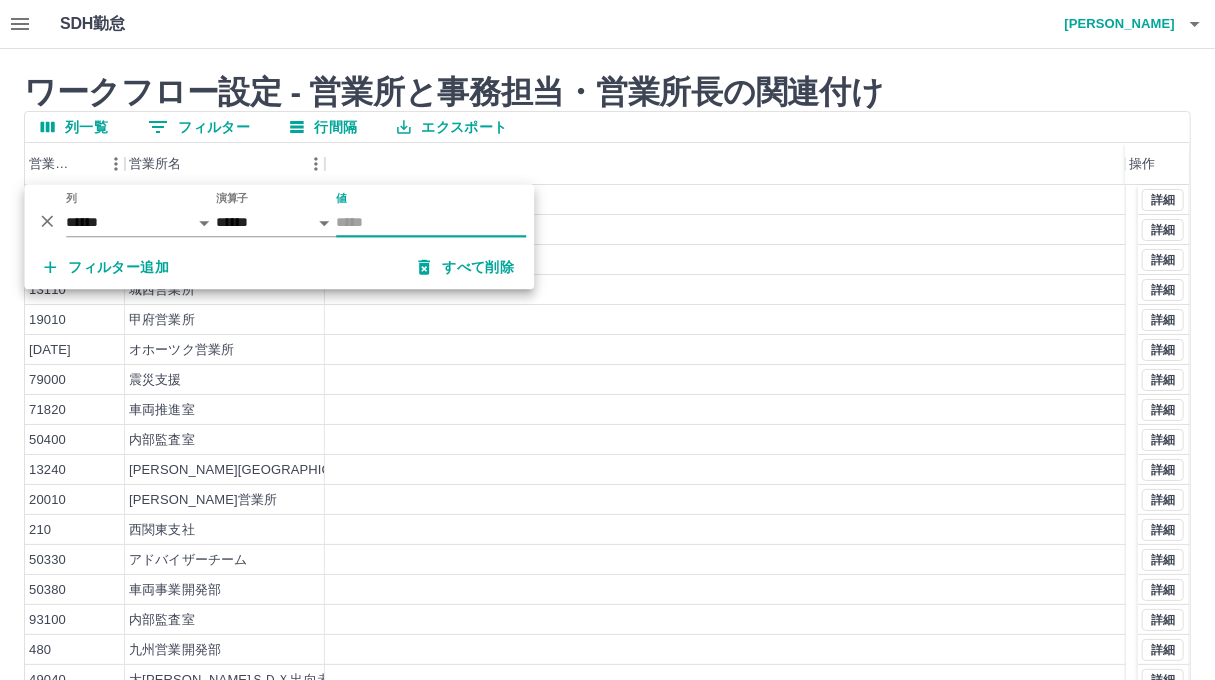 click on "値" at bounding box center (431, 222) 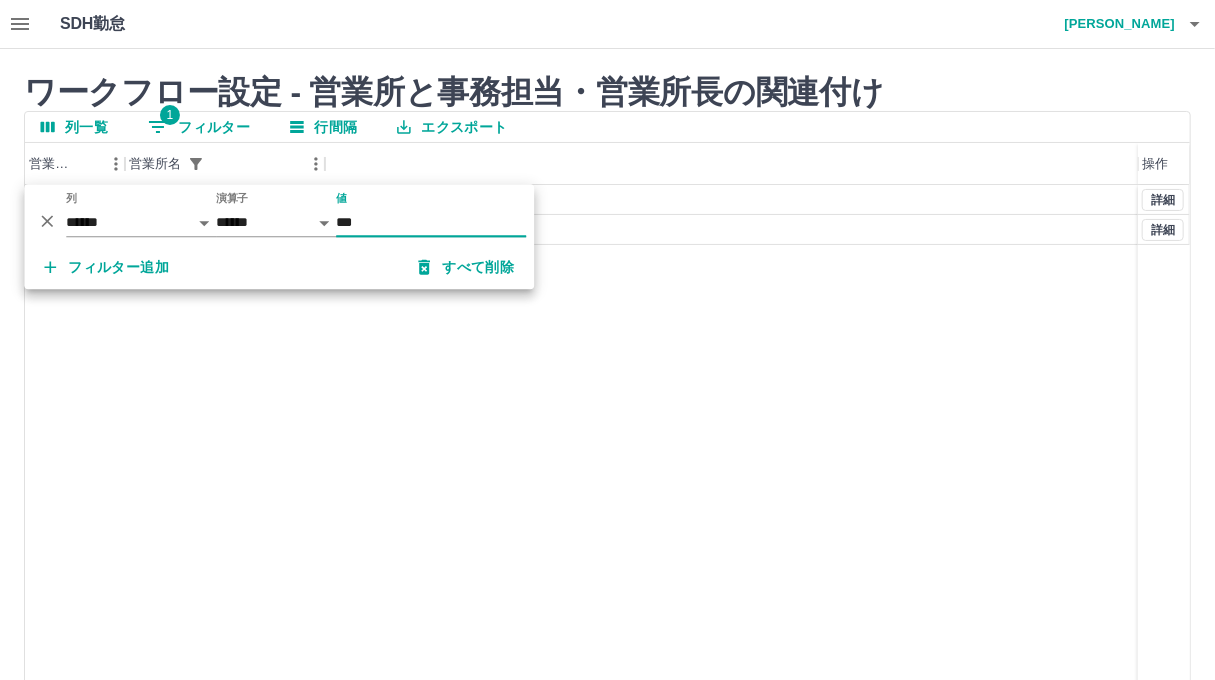 type on "***" 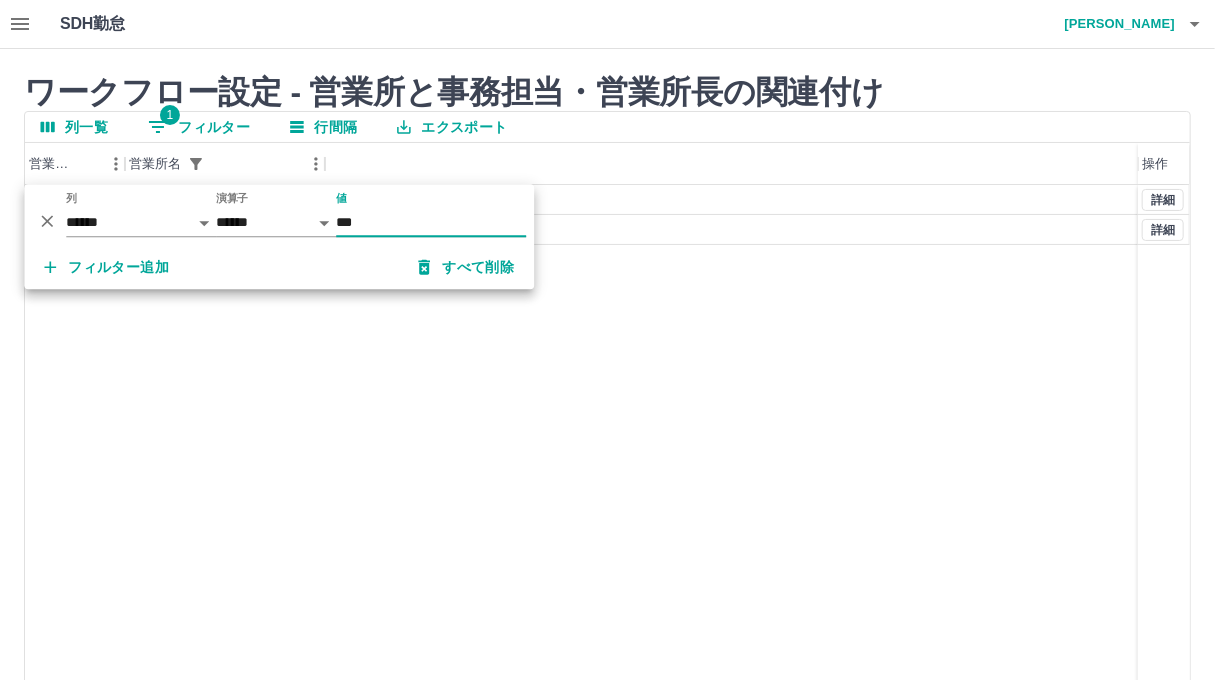 click on "13030 [GEOGRAPHIC_DATA] 540 西東京営業開発部 詳細 詳細" at bounding box center (607, 441) 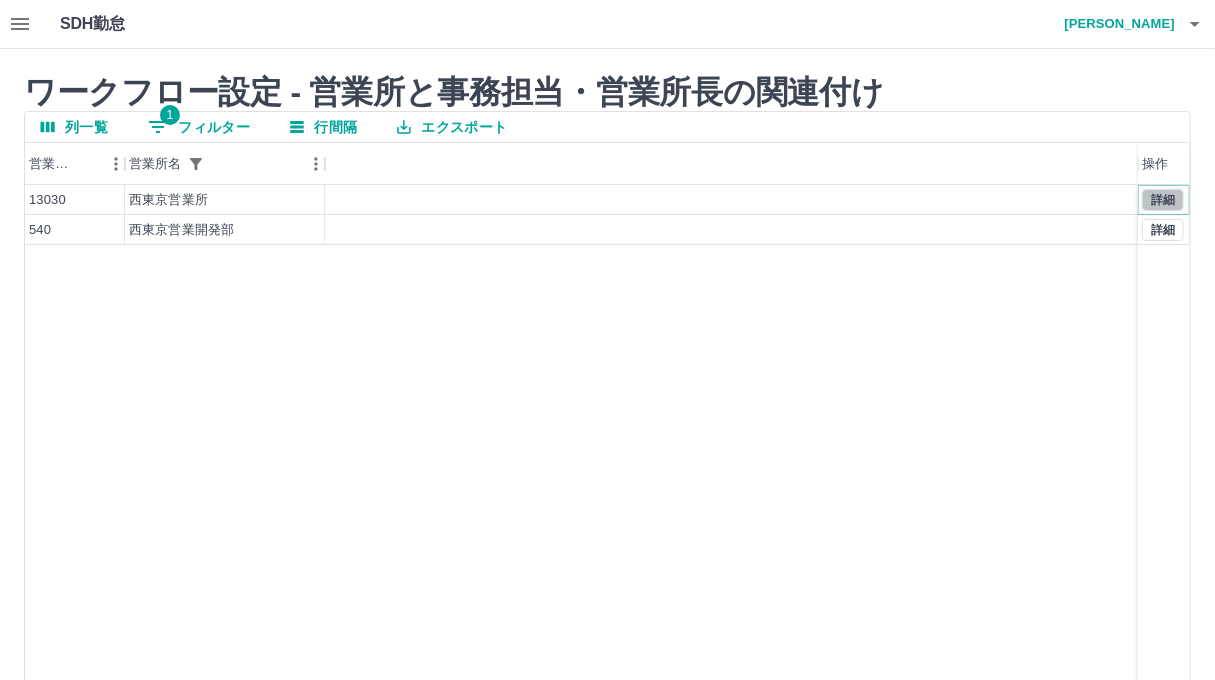 click on "詳細" at bounding box center [1163, 200] 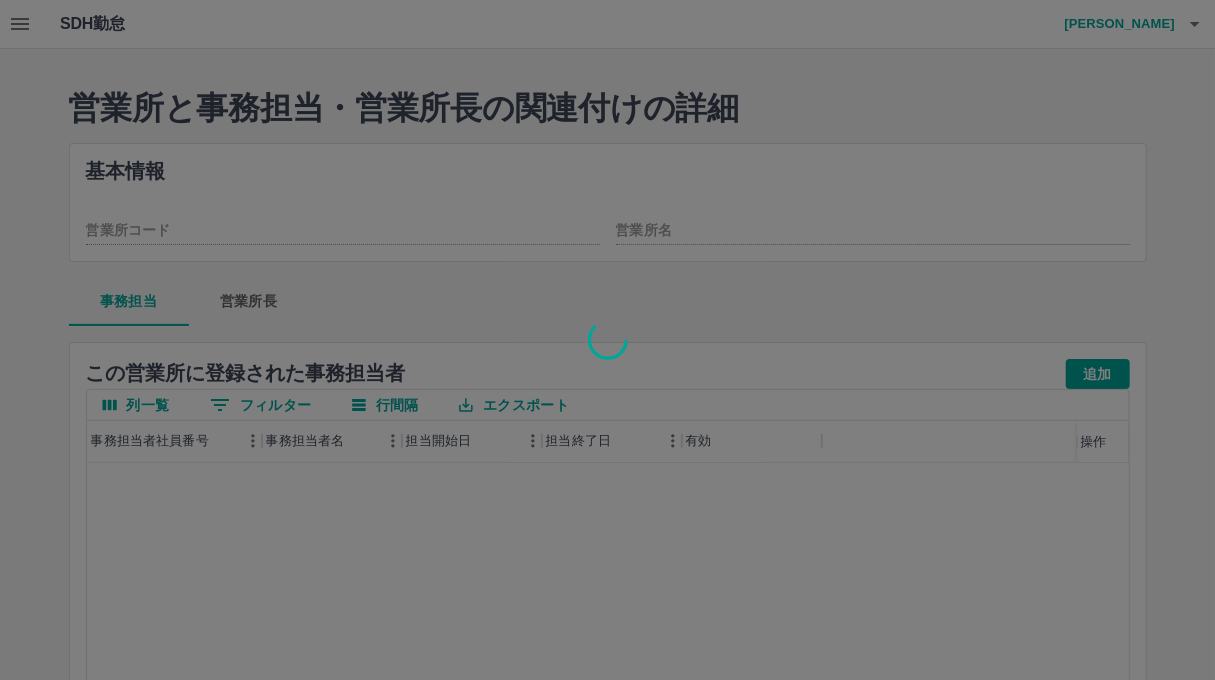 type on "*****" 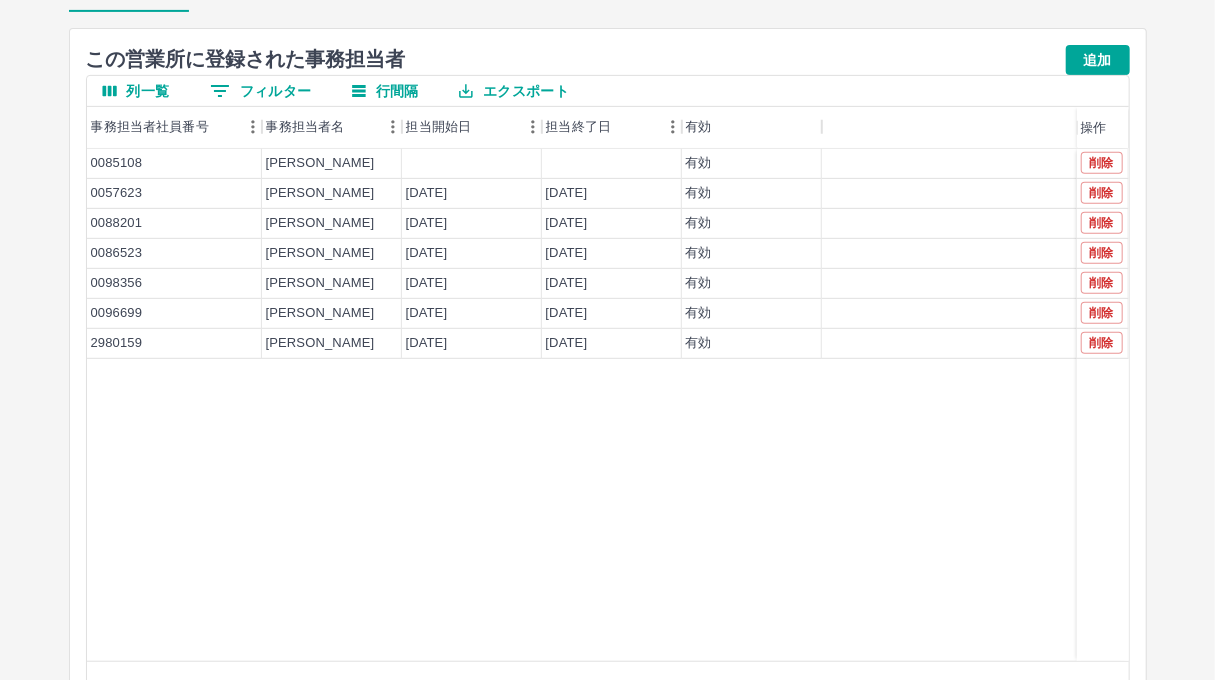 scroll, scrollTop: 320, scrollLeft: 0, axis: vertical 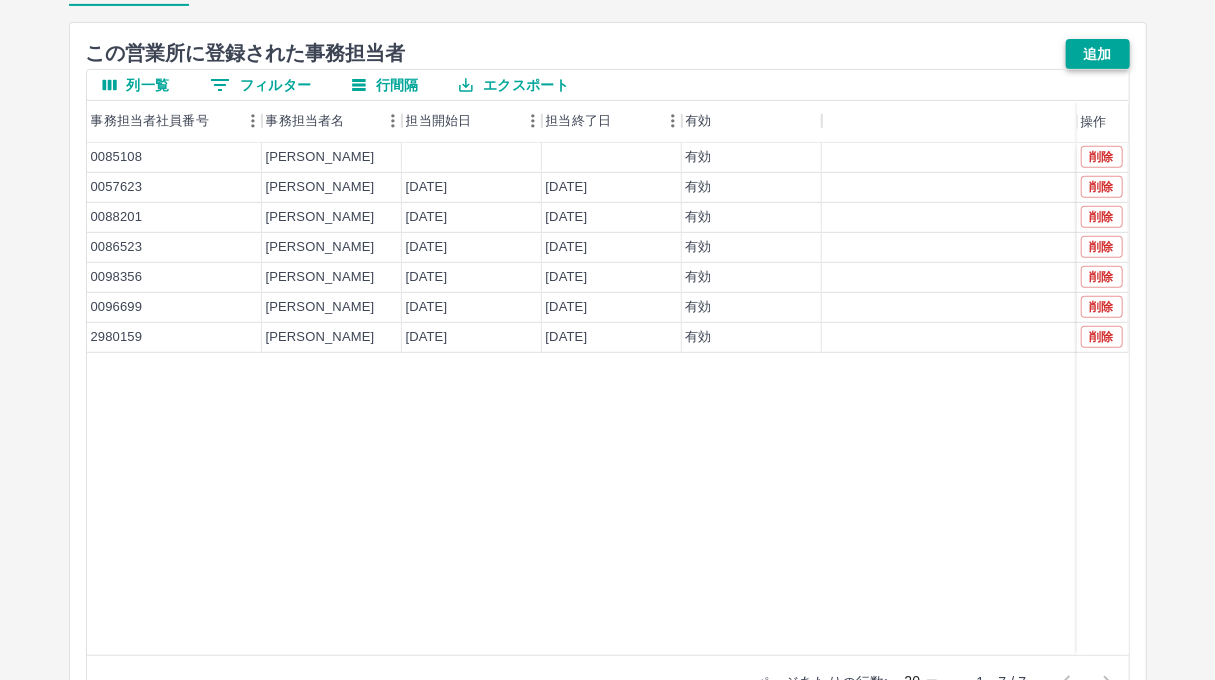 click on "追加" at bounding box center (1098, 54) 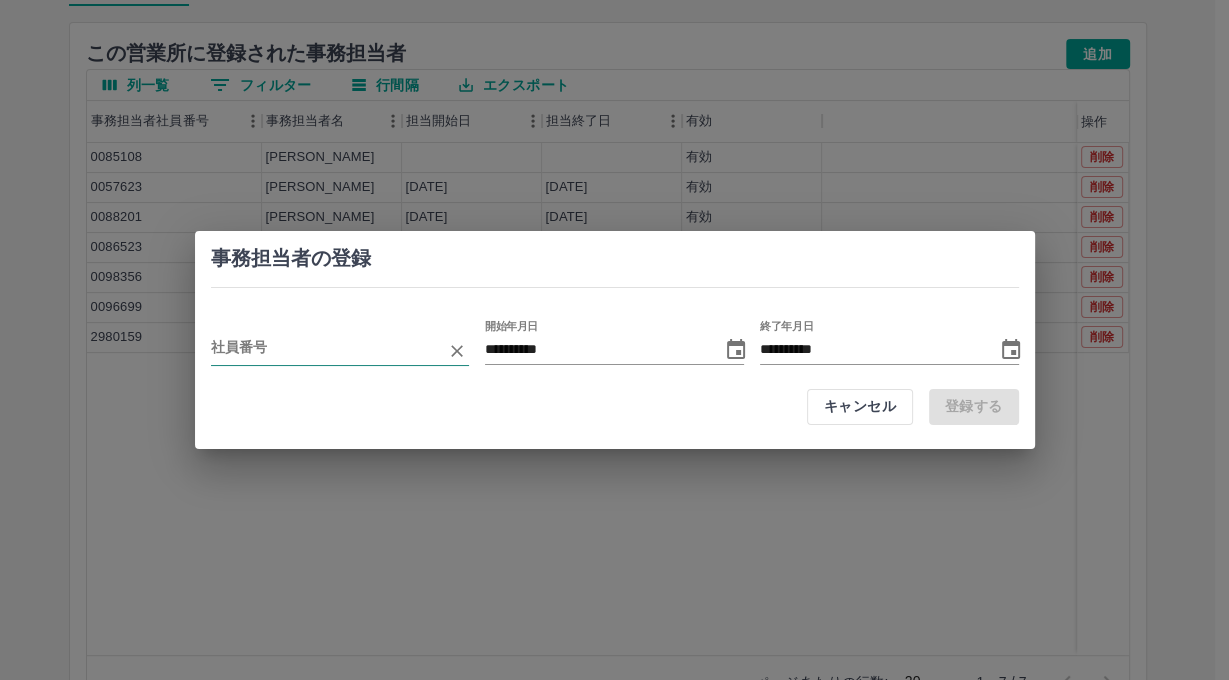 click at bounding box center [325, 350] 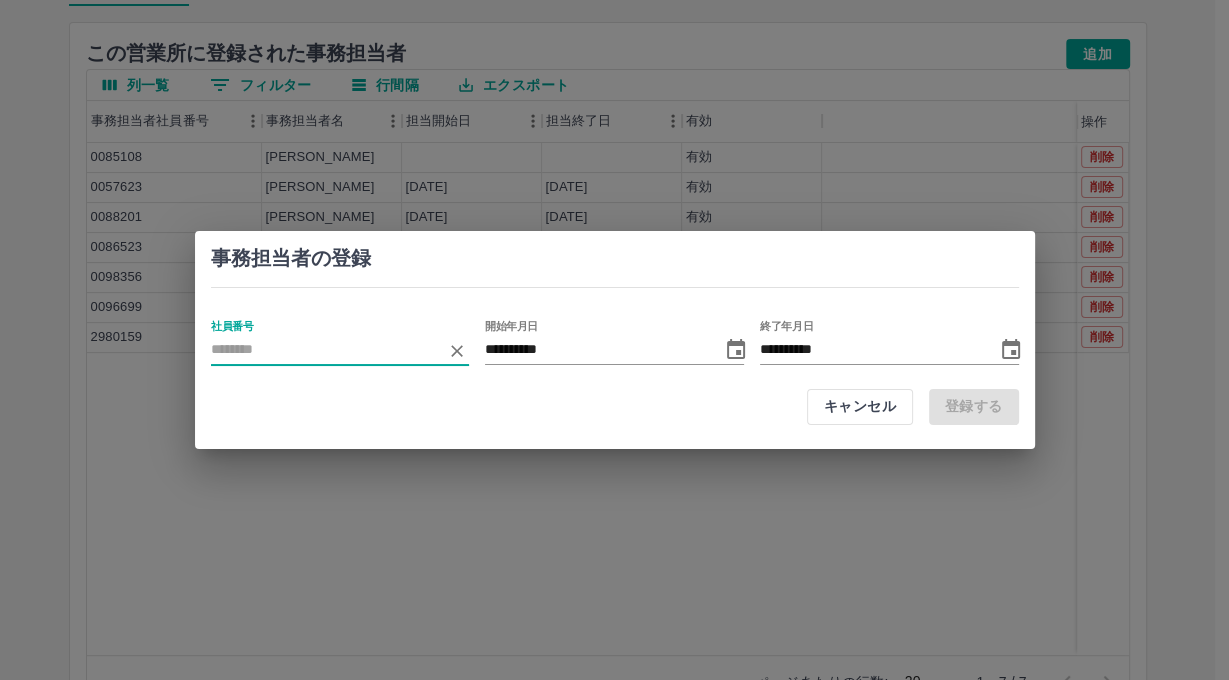click on "**********" at bounding box center [614, 340] 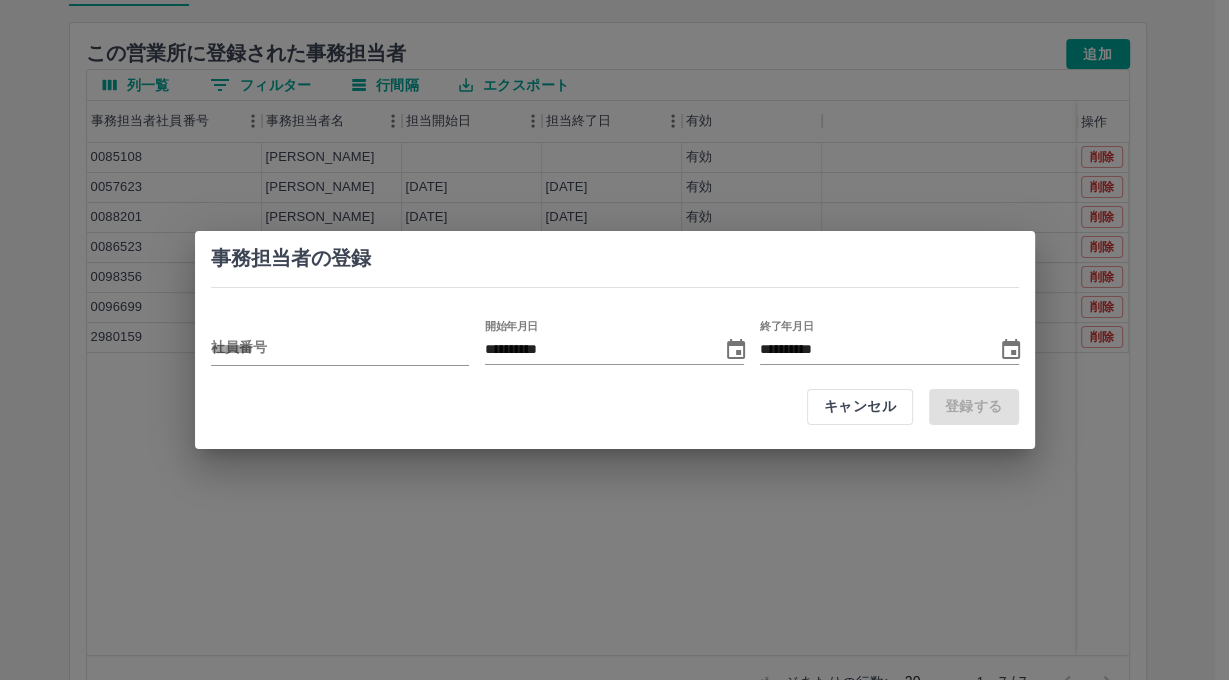 drag, startPoint x: 1147, startPoint y: 204, endPoint x: 1171, endPoint y: 194, distance: 26 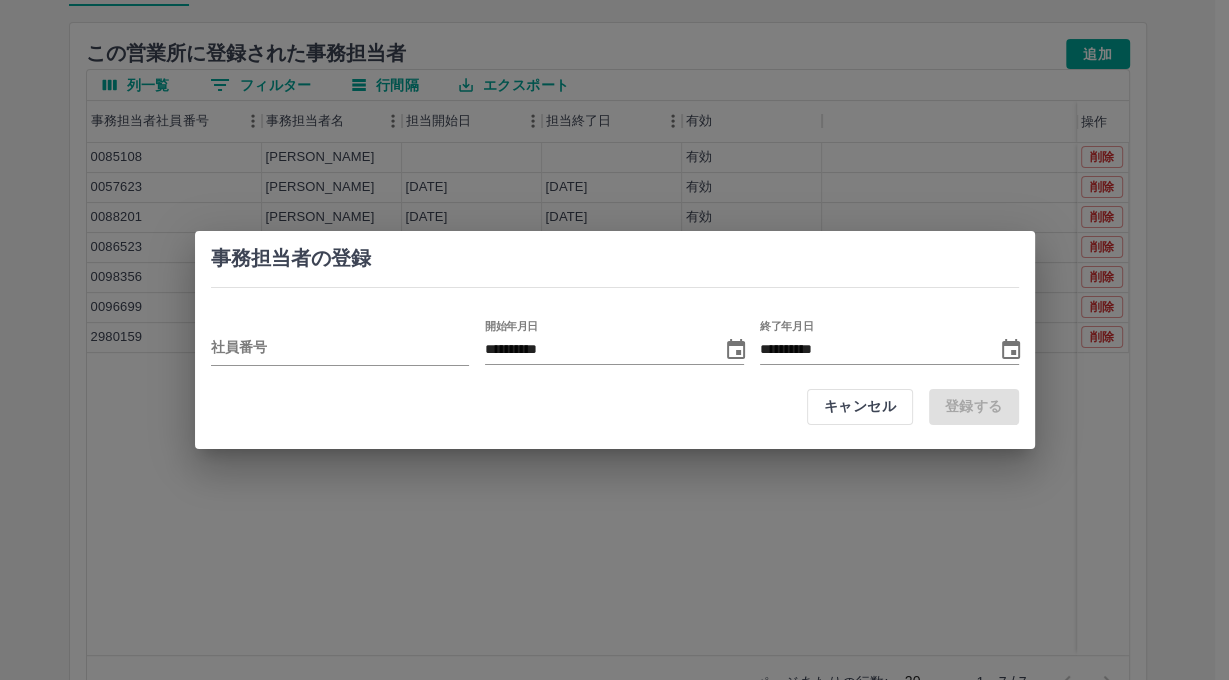 click on "**********" at bounding box center [614, 340] 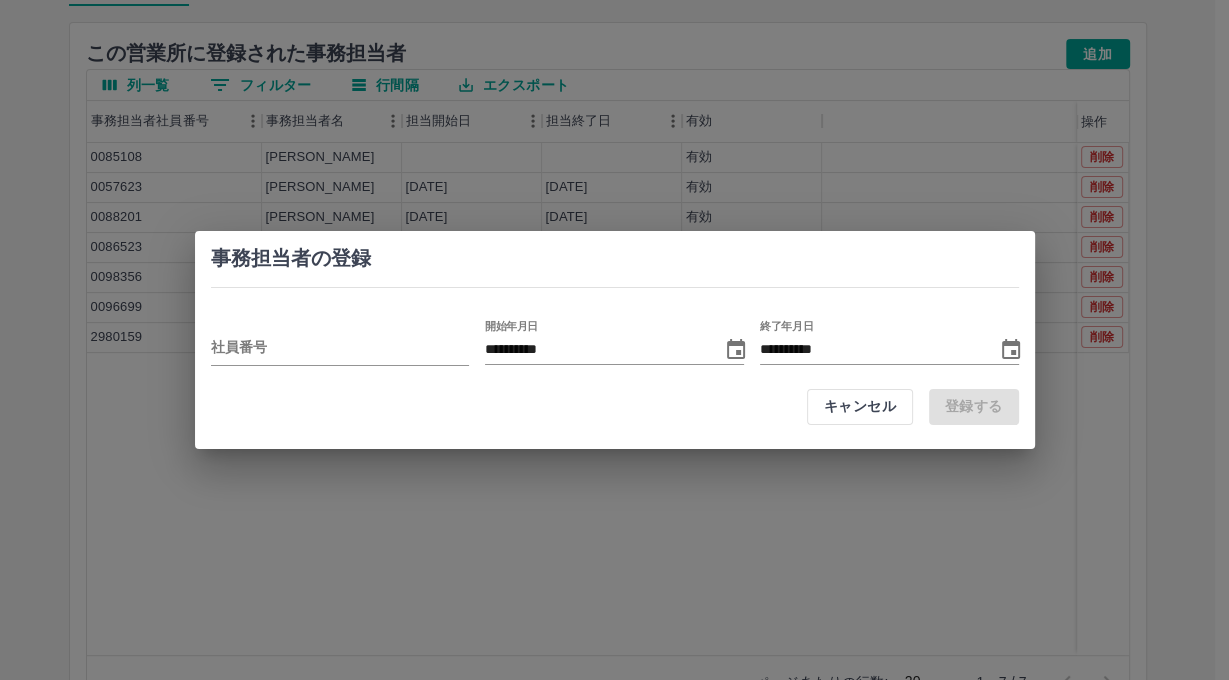 drag, startPoint x: 813, startPoint y: 168, endPoint x: 835, endPoint y: 313, distance: 146.65947 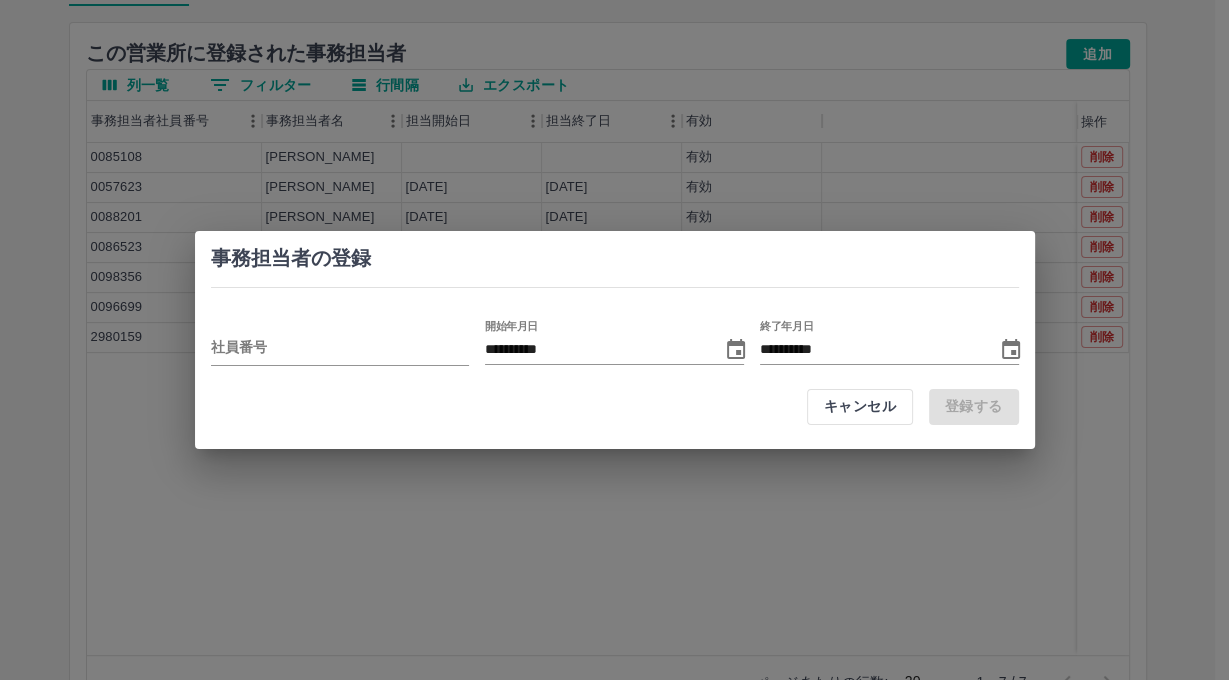 click on "**********" at bounding box center [614, 340] 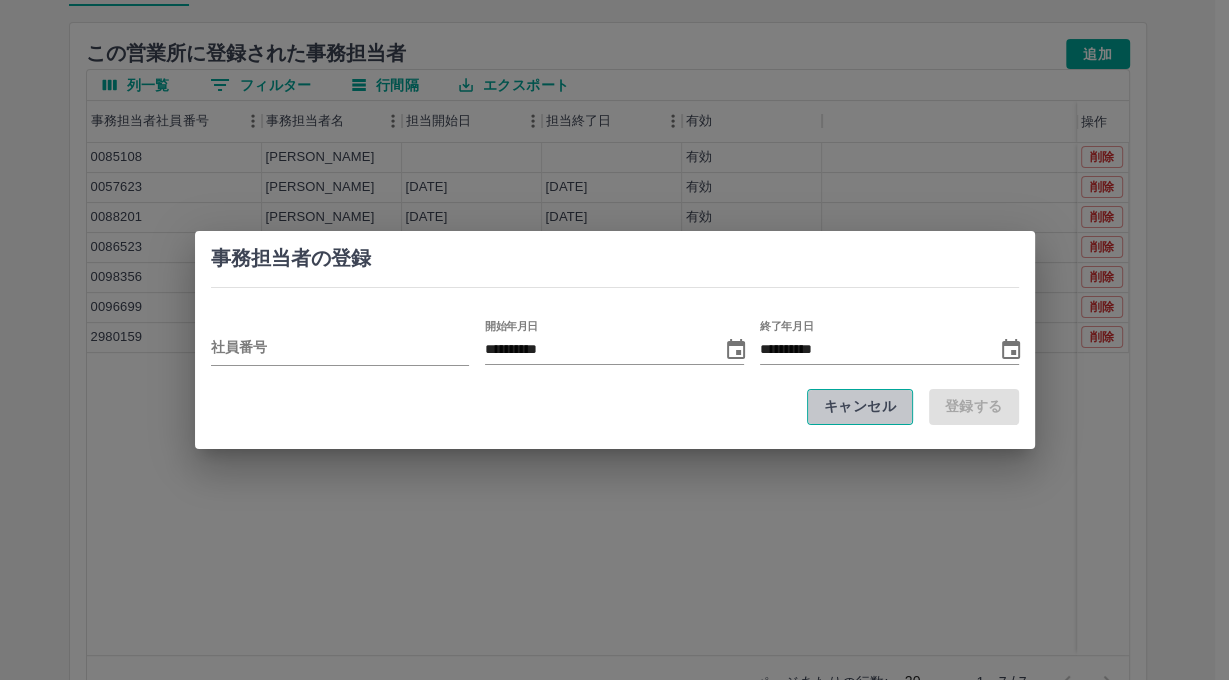 click on "キャンセル" at bounding box center (860, 407) 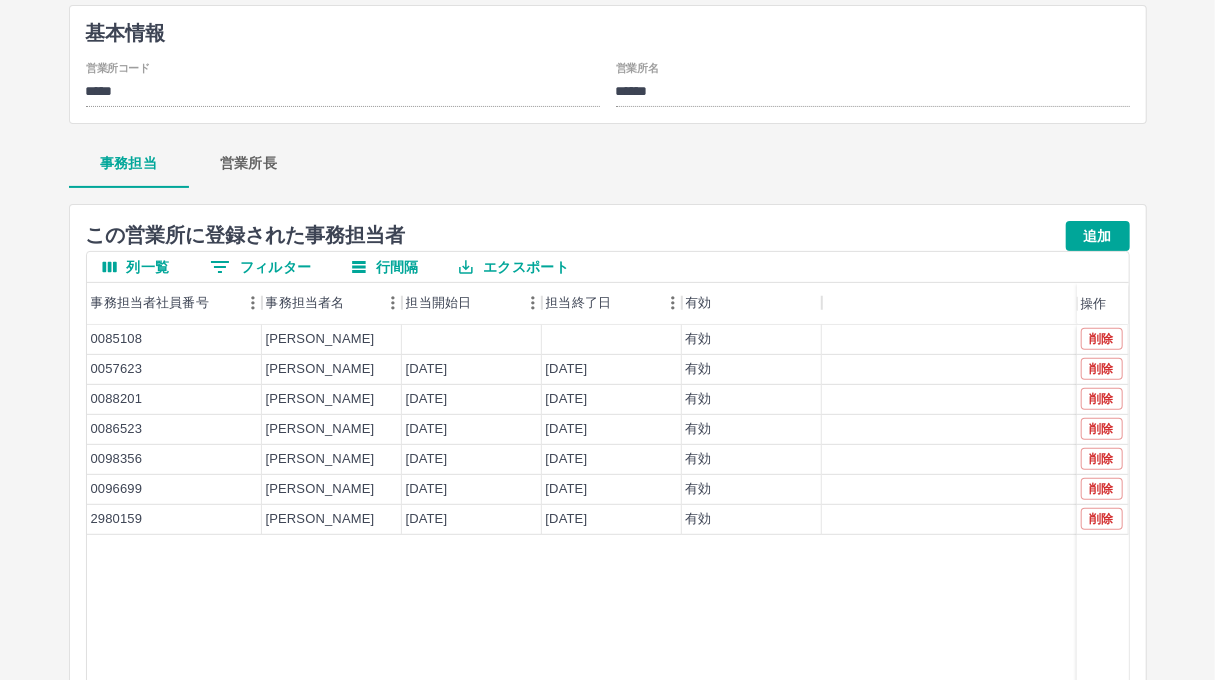 scroll, scrollTop: 0, scrollLeft: 0, axis: both 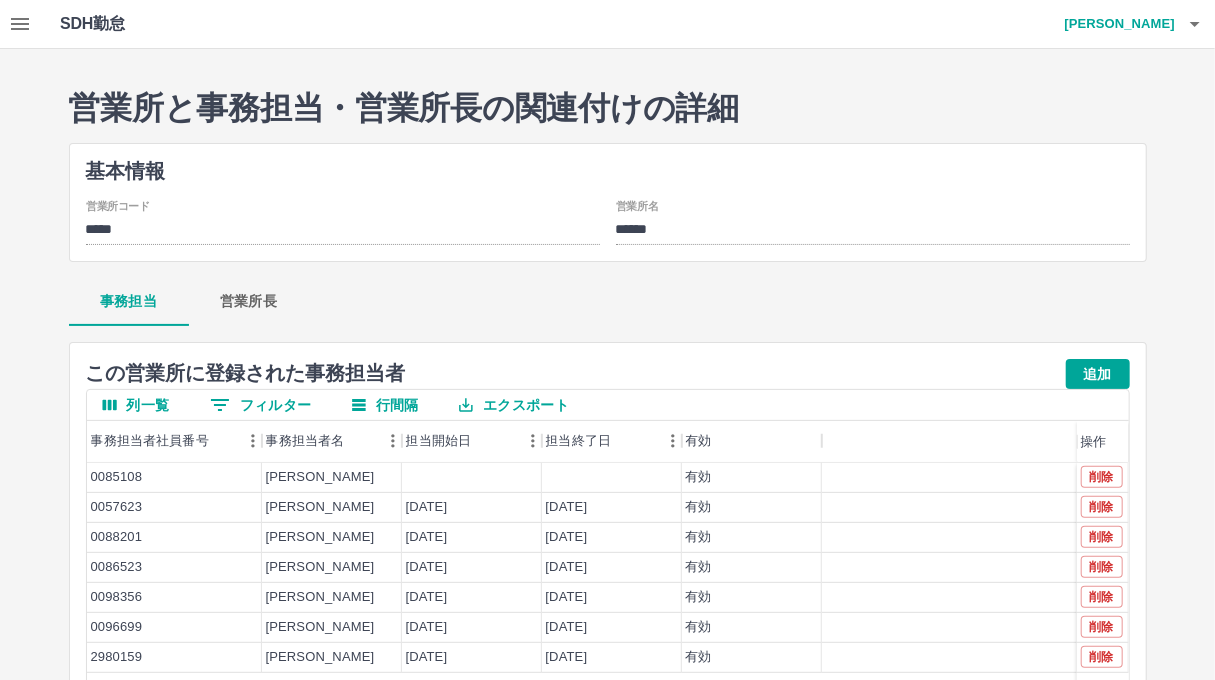 click at bounding box center [20, 24] 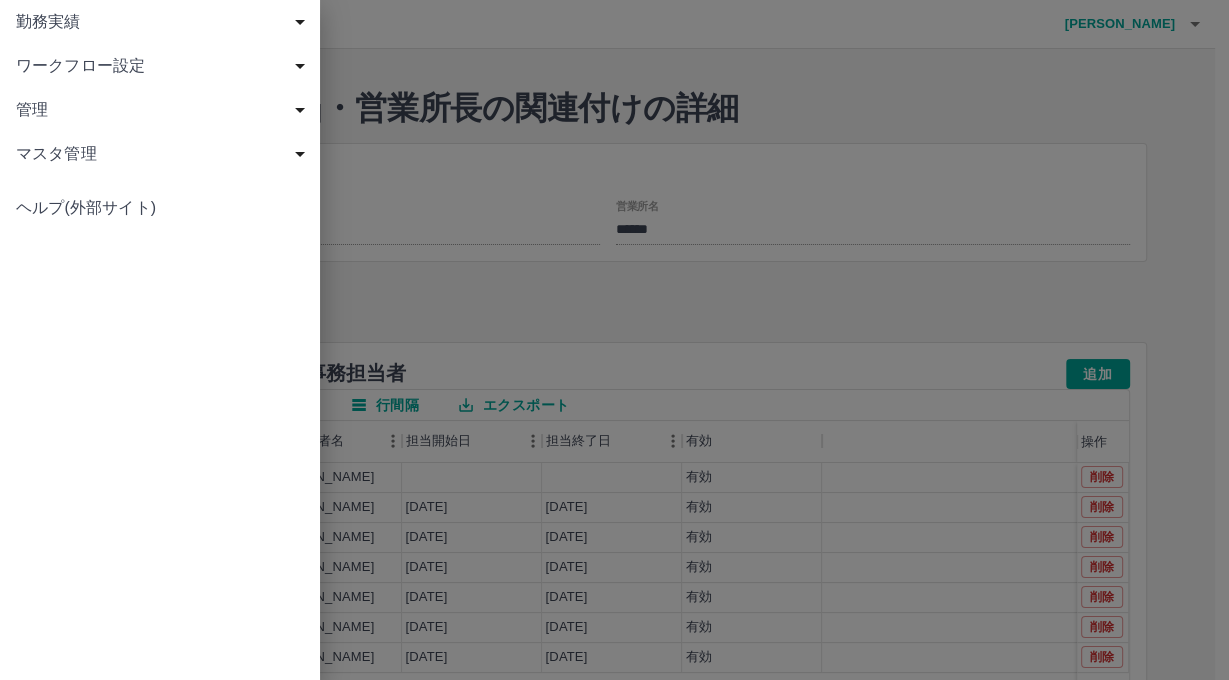 click on "勤務実績" at bounding box center [164, 22] 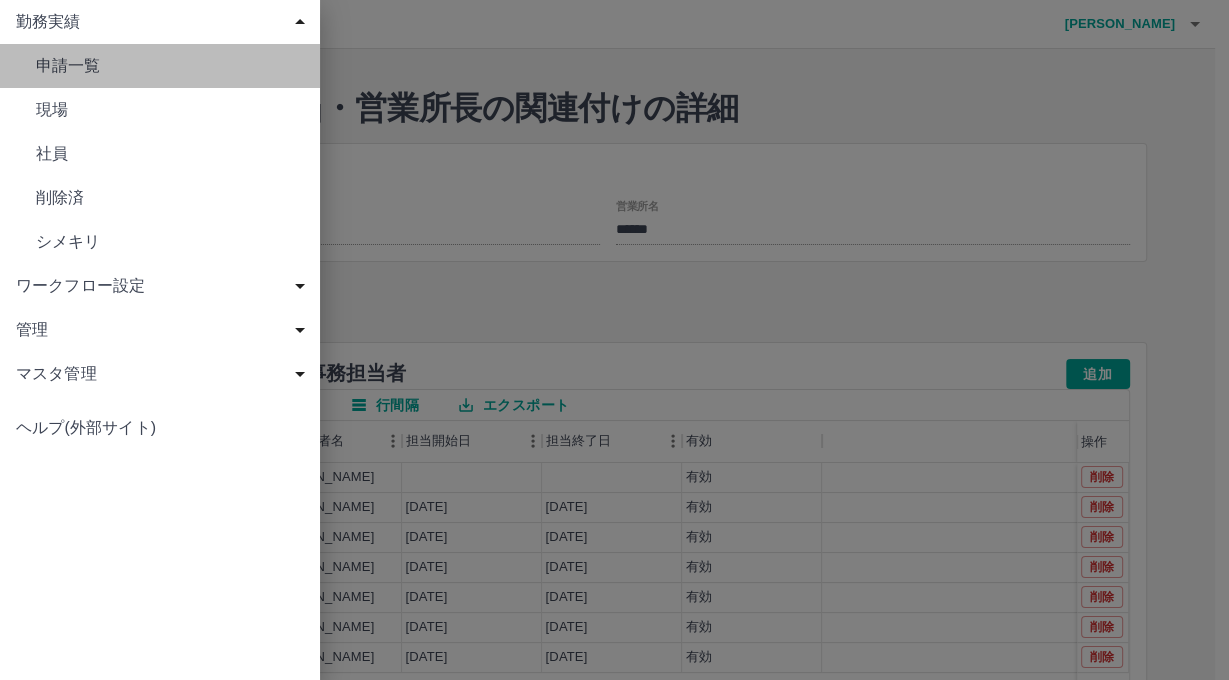 click on "申請一覧" at bounding box center (170, 66) 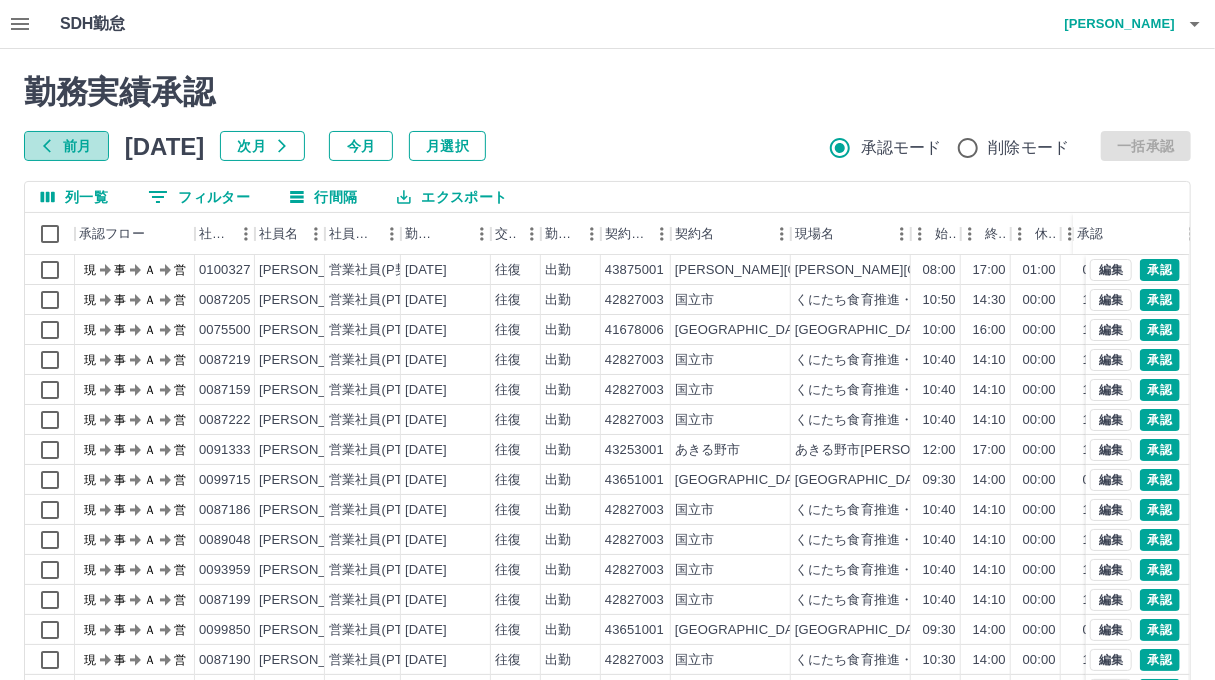 click on "前月" at bounding box center [66, 146] 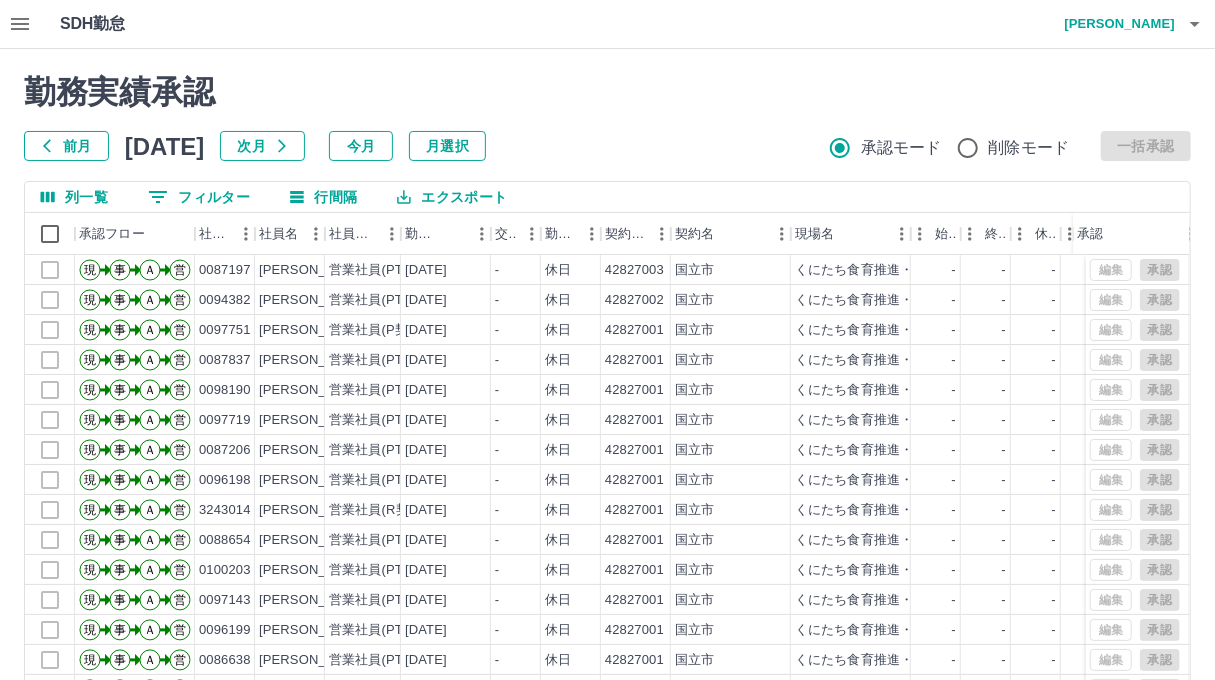 click on "0 フィルター" at bounding box center (199, 197) 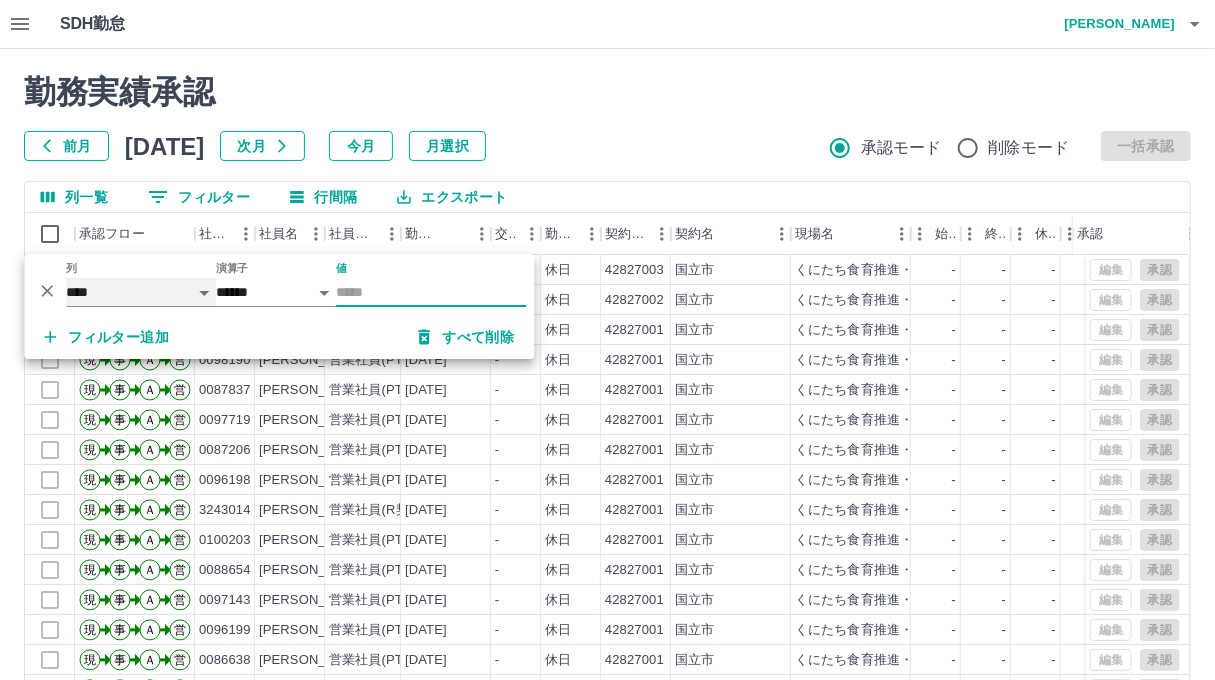 click on "**** *** **** *** *** **** ***** *** *** ** ** ** **** **** **** ** ** *** **** *****" at bounding box center (141, 292) 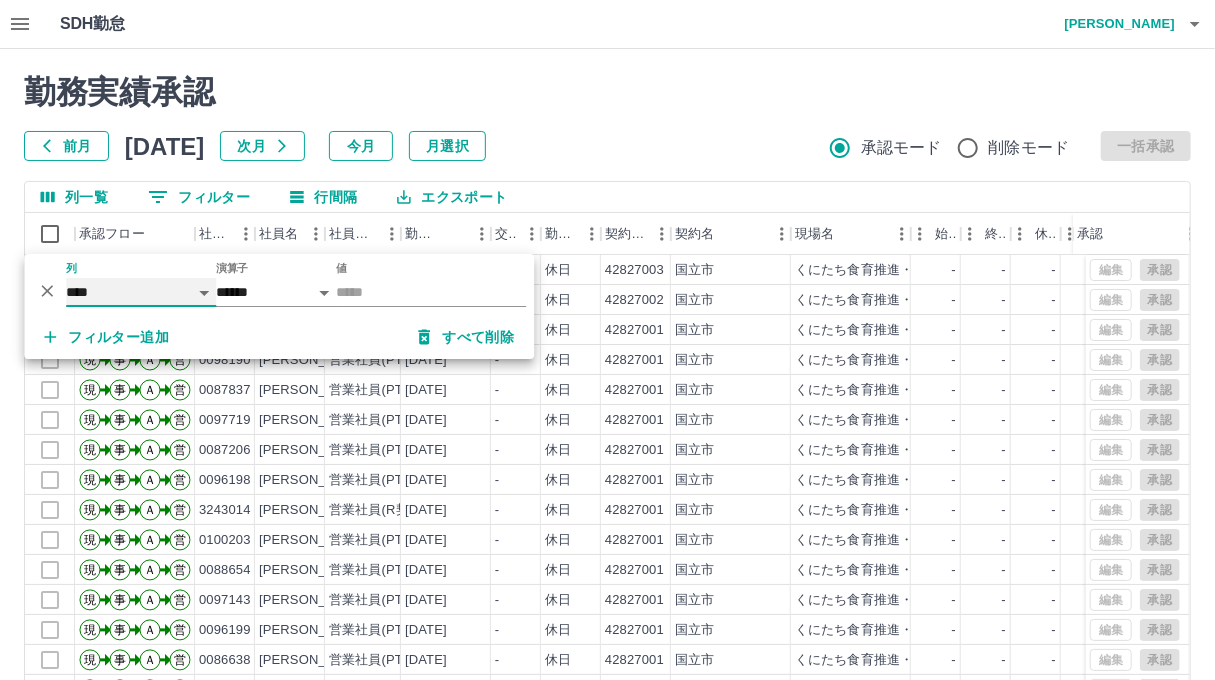 click on "**** *** **** *** *** **** ***** *** *** ** ** ** **** **** **** ** ** *** **** *****" at bounding box center (141, 292) 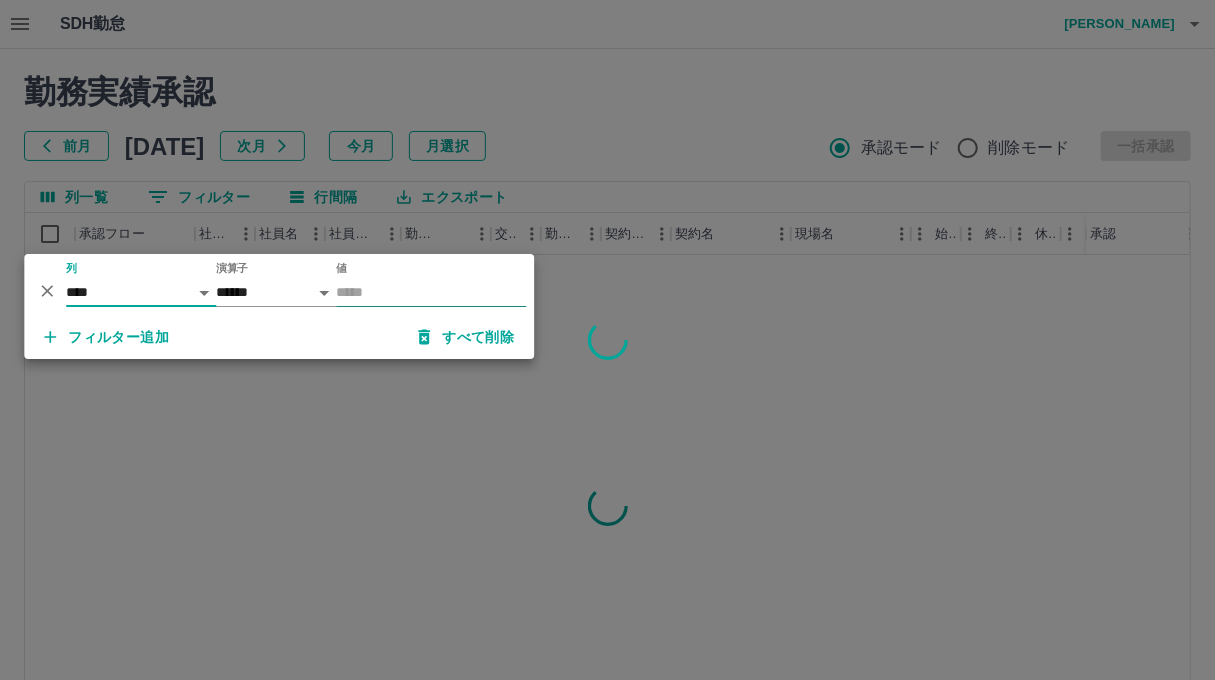click on "値" at bounding box center (431, 292) 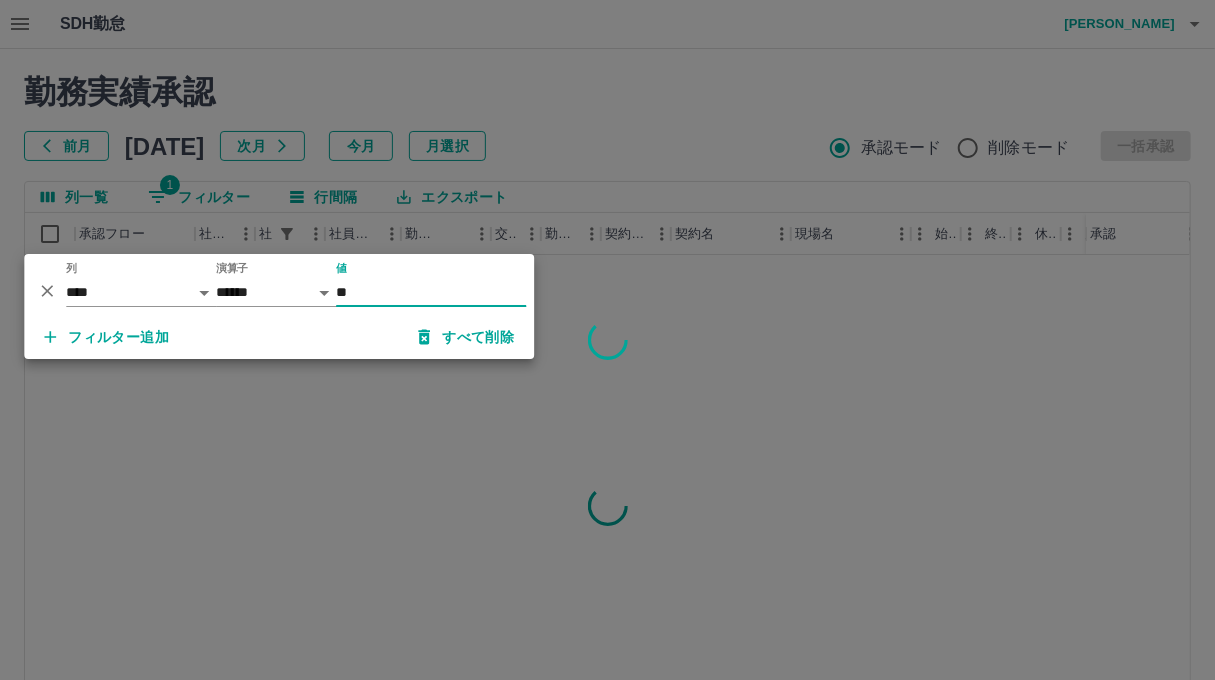 type on "**" 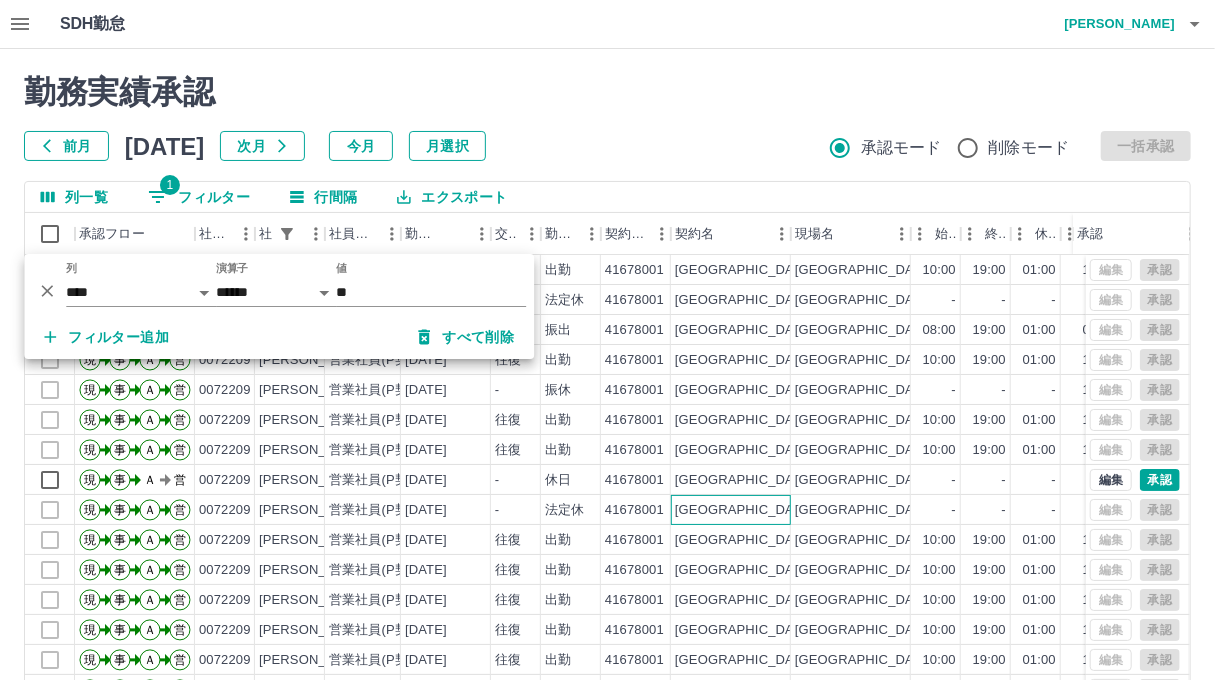click on "[GEOGRAPHIC_DATA]" at bounding box center (731, 510) 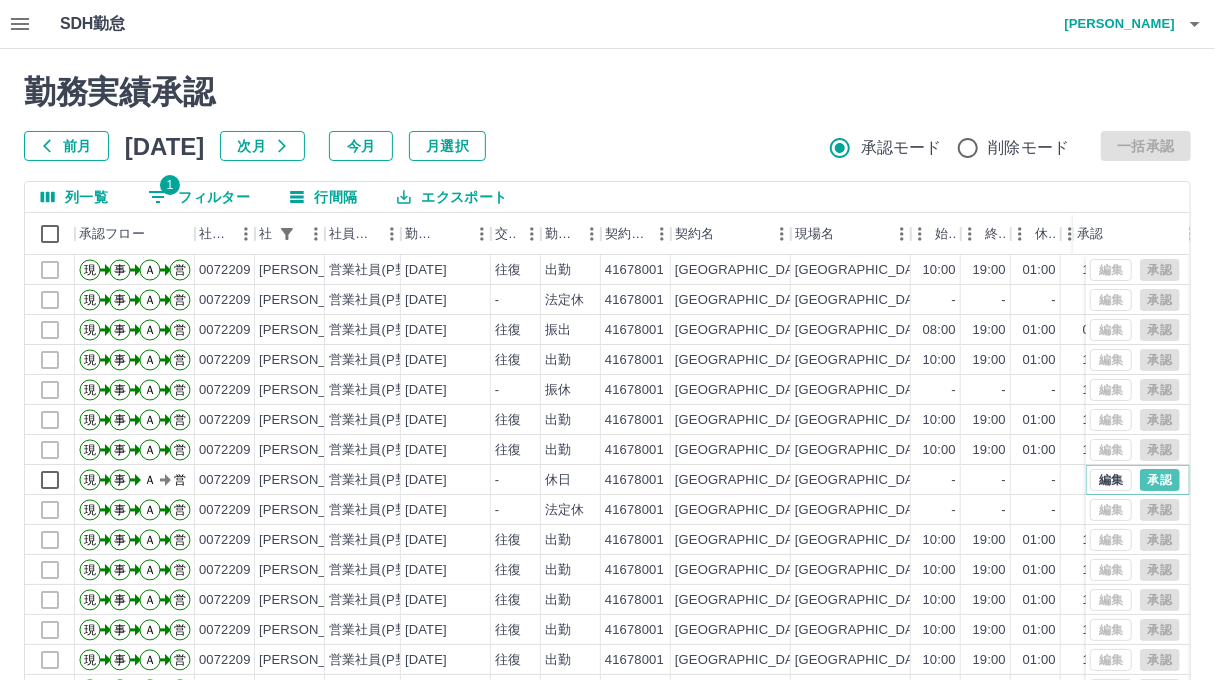 click on "承認" at bounding box center (1160, 480) 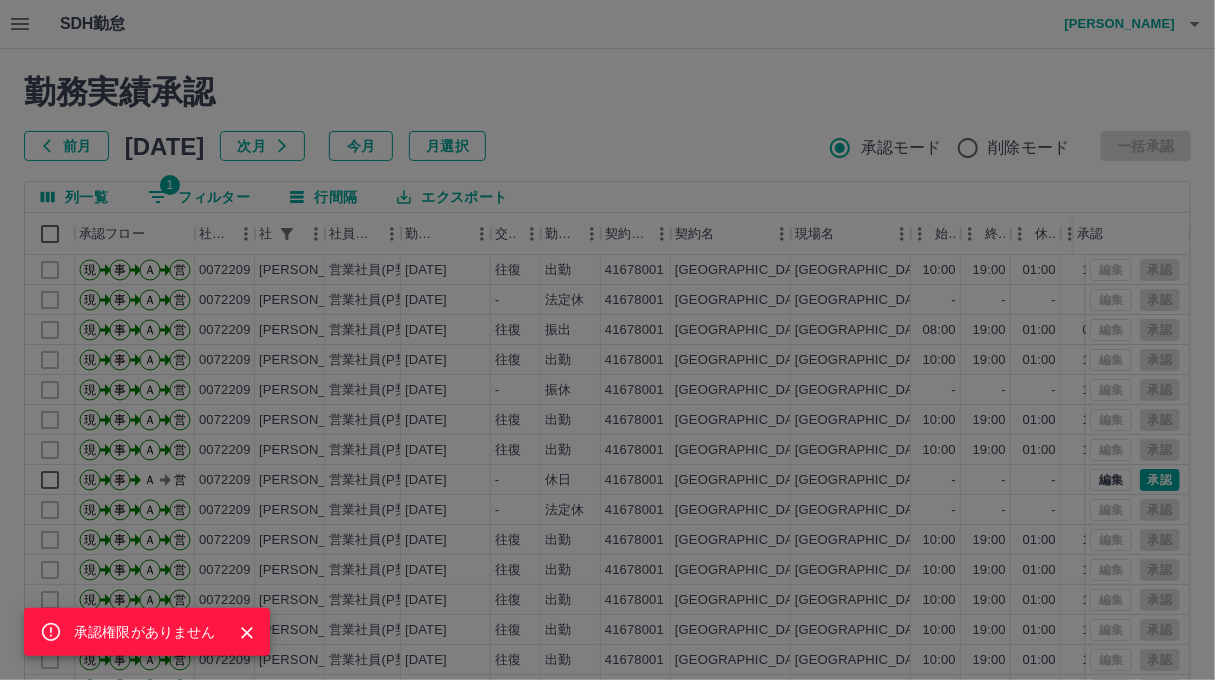 click 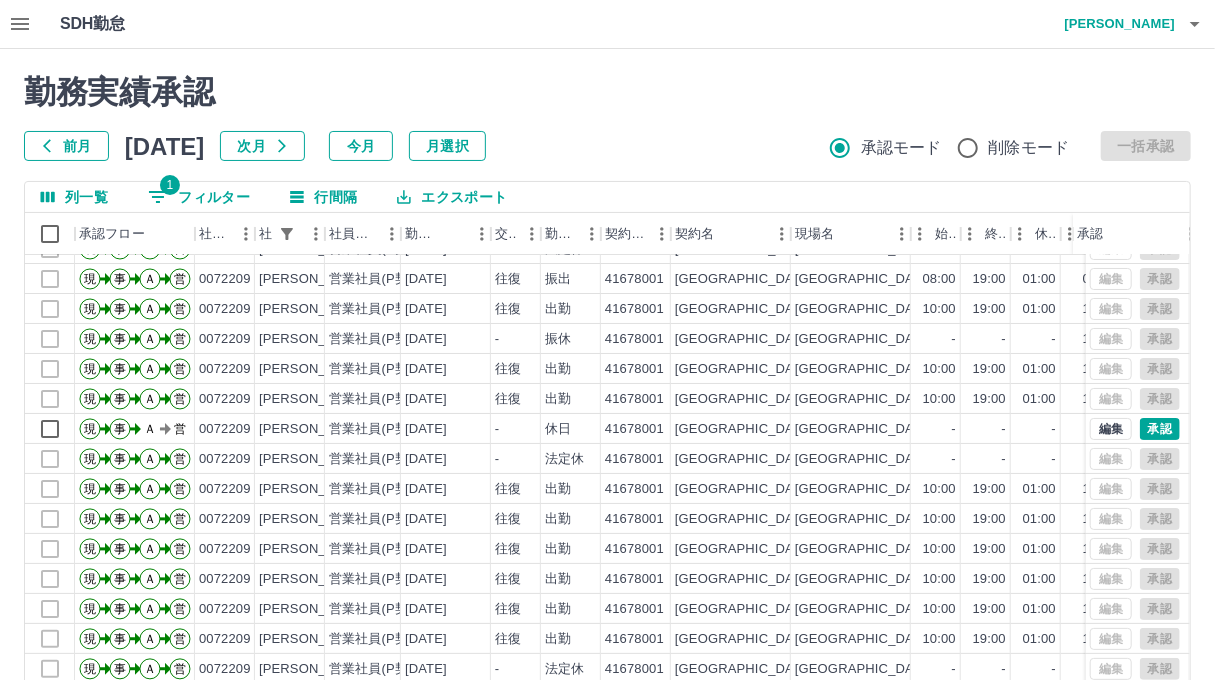 scroll, scrollTop: 99, scrollLeft: 0, axis: vertical 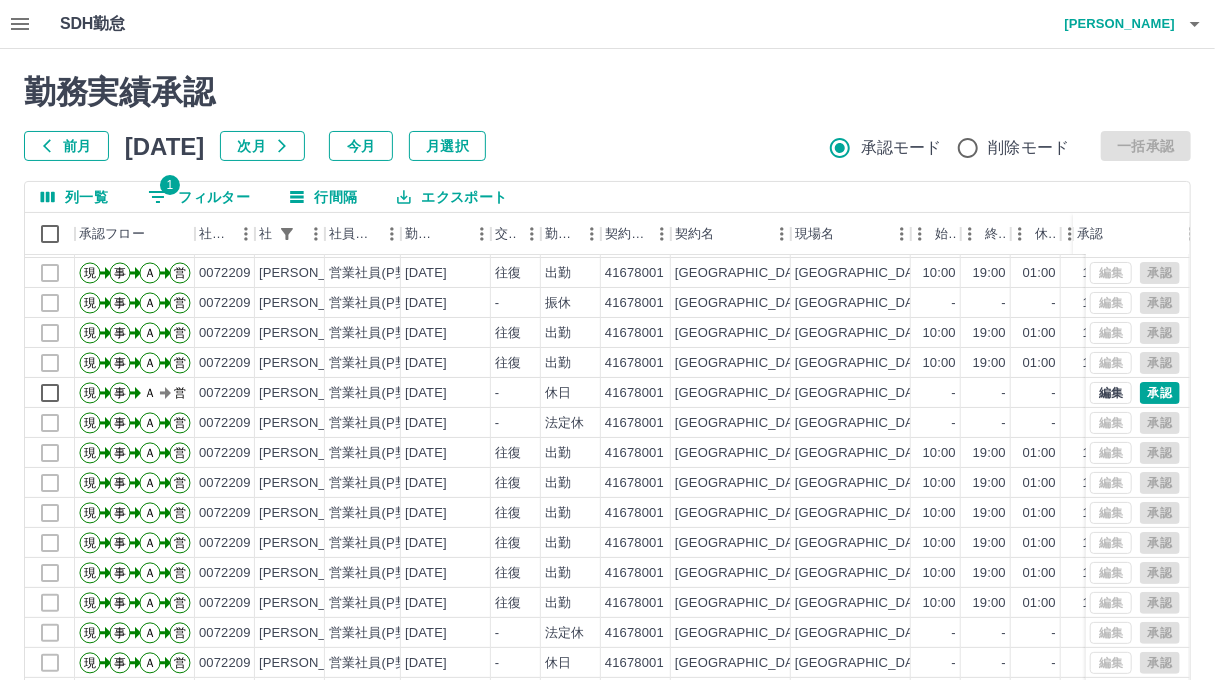 click 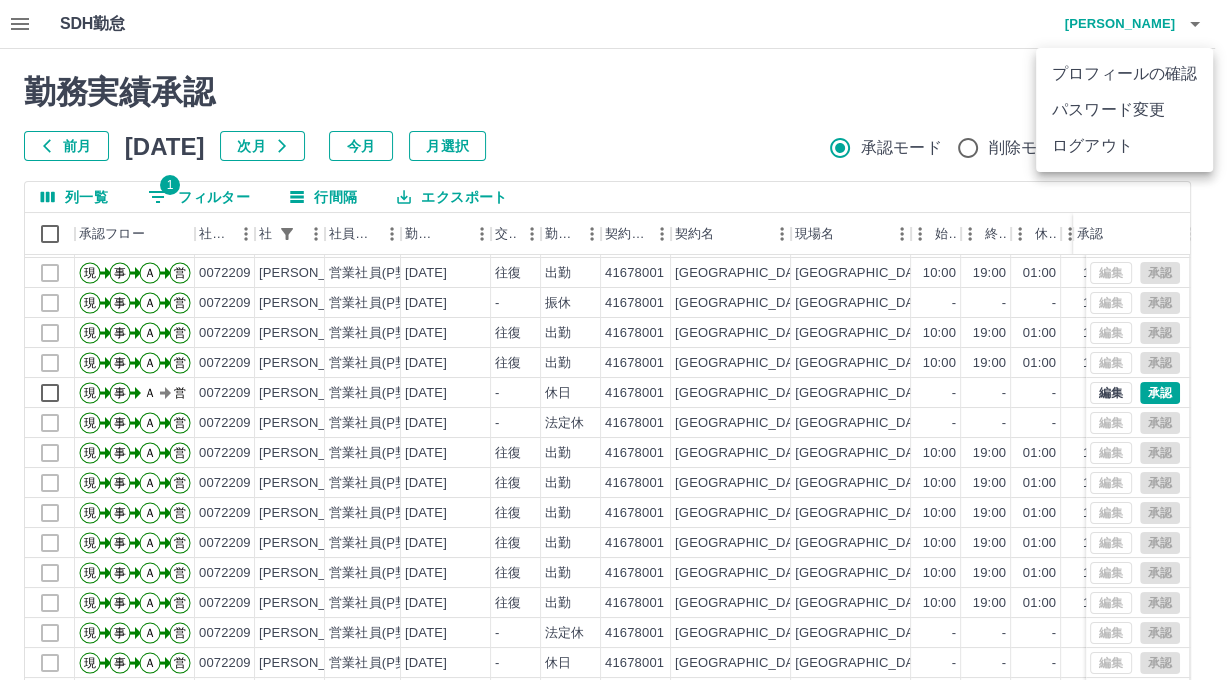 click at bounding box center [614, 340] 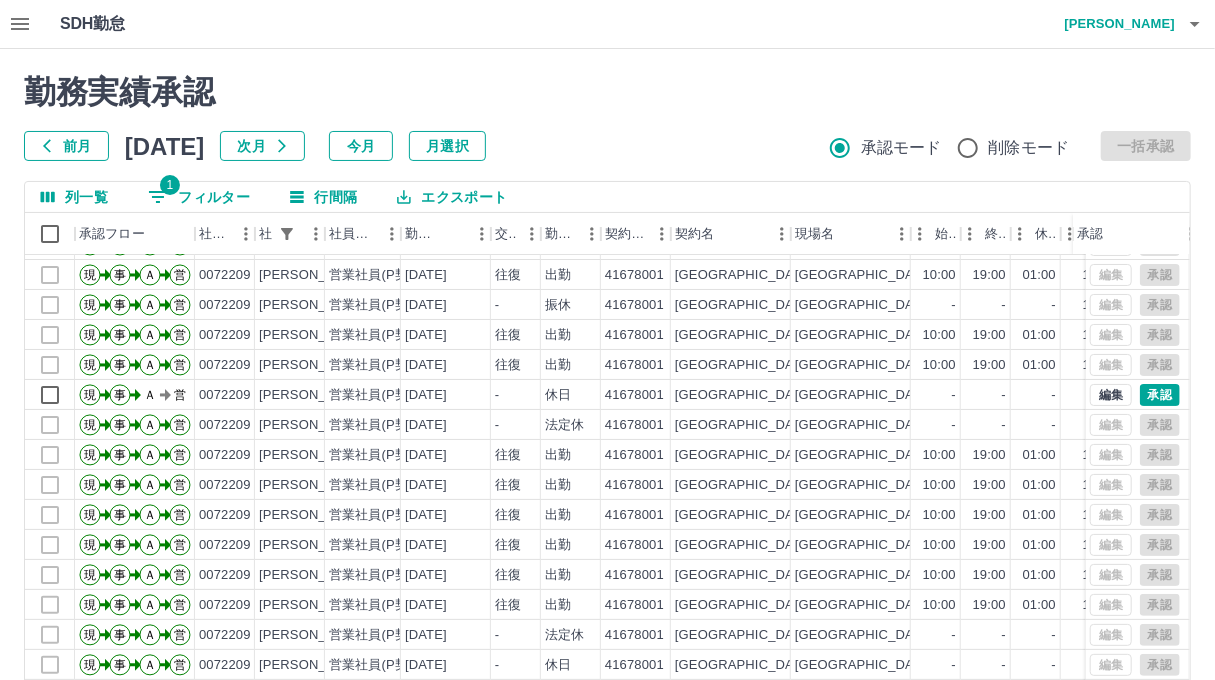 scroll, scrollTop: 99, scrollLeft: 0, axis: vertical 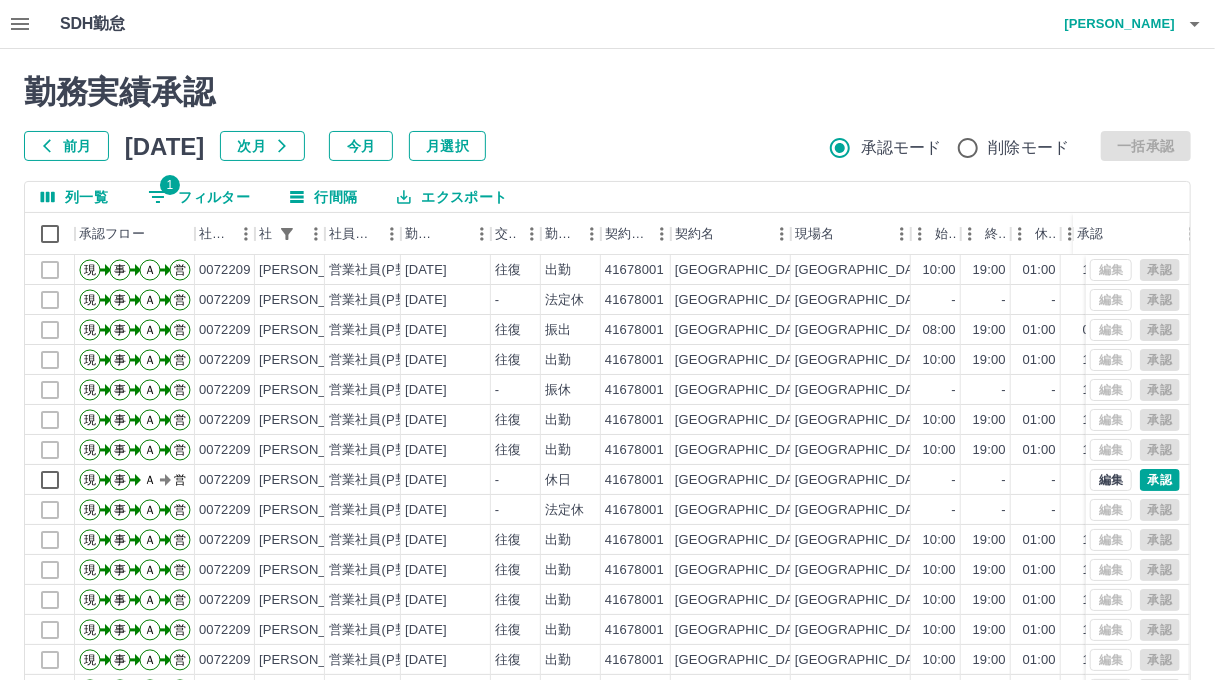 click 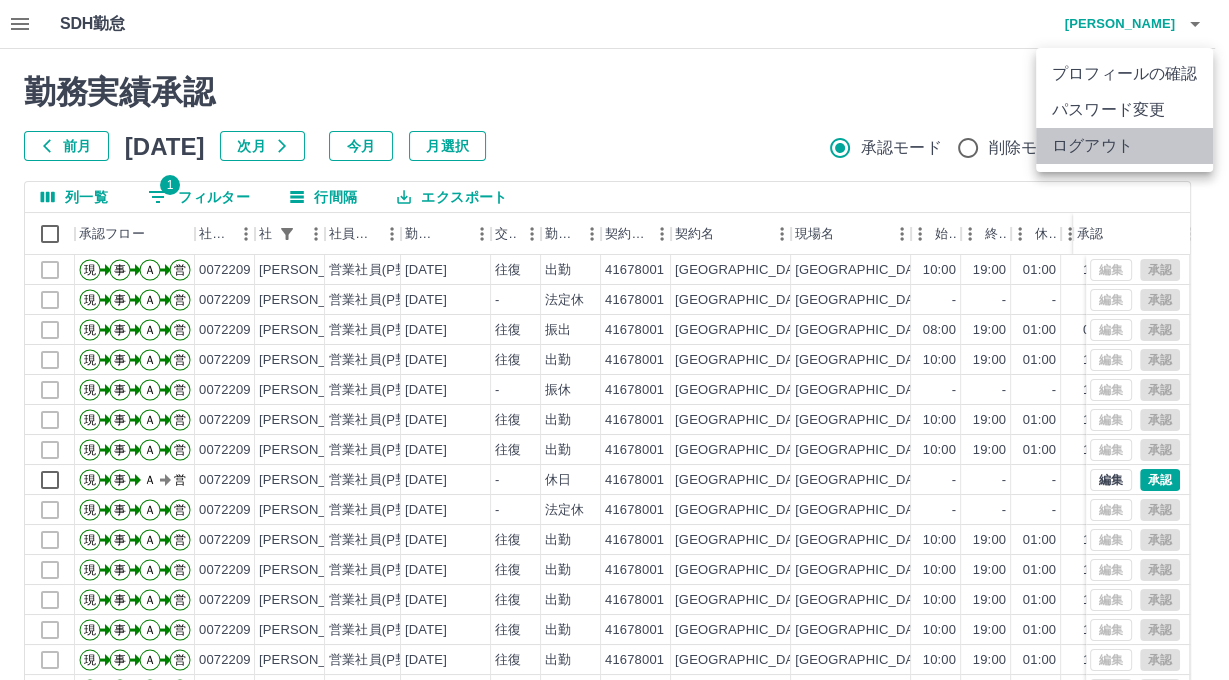 click on "ログアウト" at bounding box center (1124, 146) 